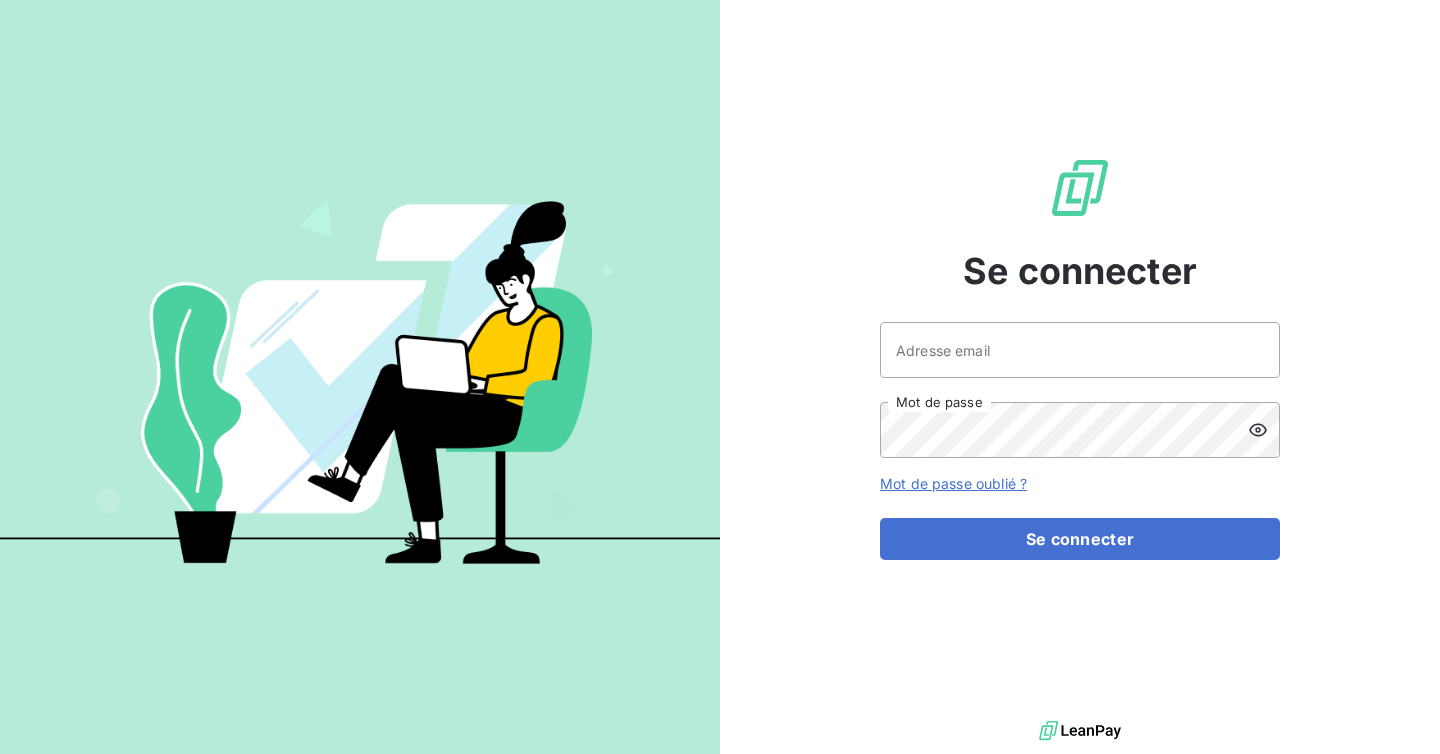 scroll, scrollTop: 0, scrollLeft: 0, axis: both 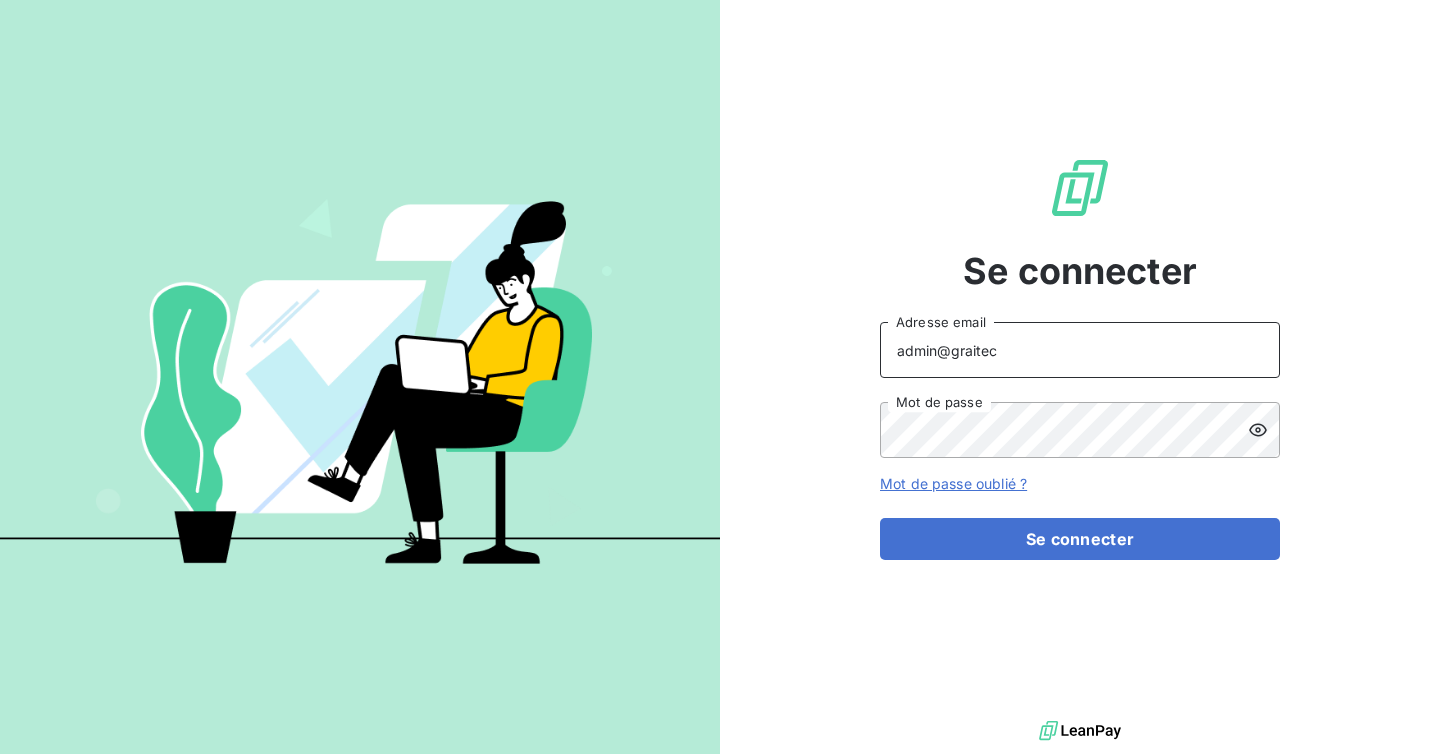 click on "admin@graitec" at bounding box center (1080, 350) 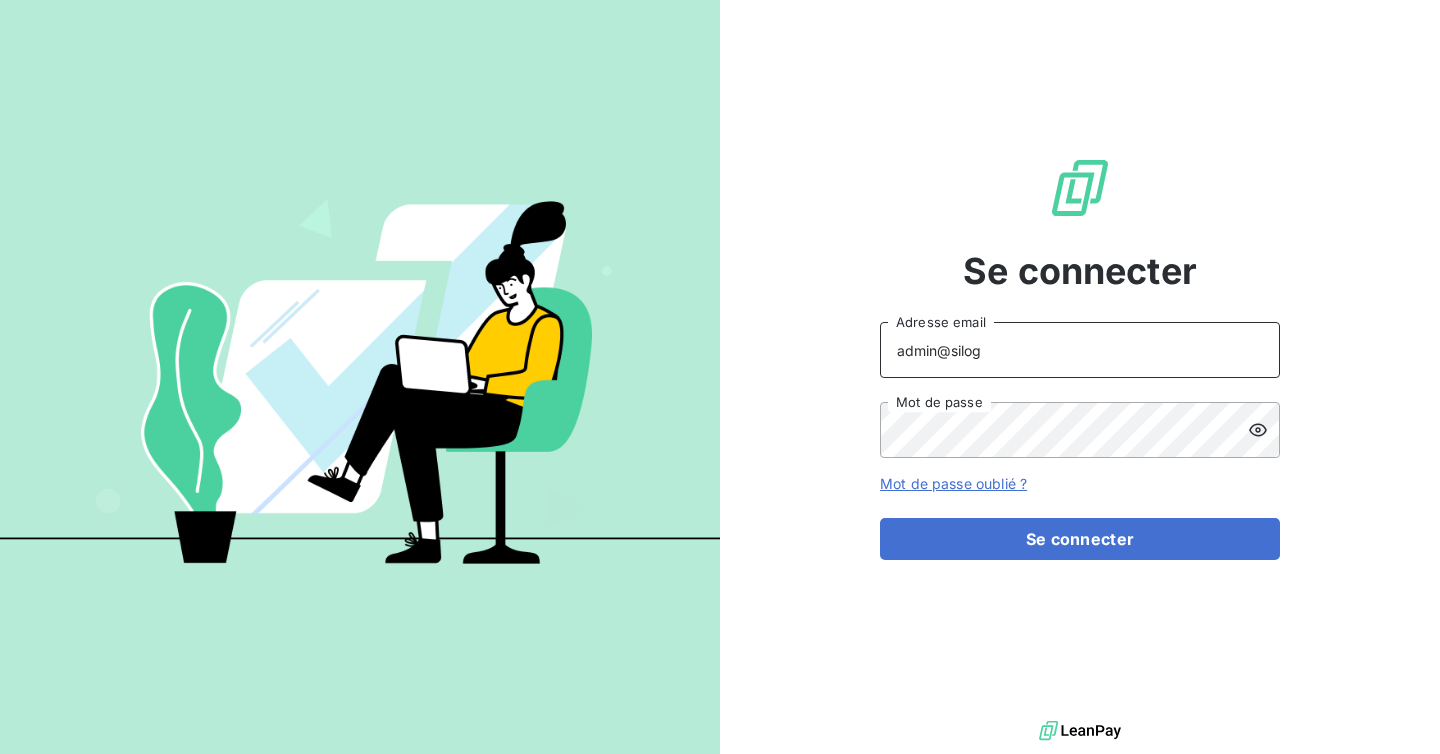 type on "admin@siloglocation" 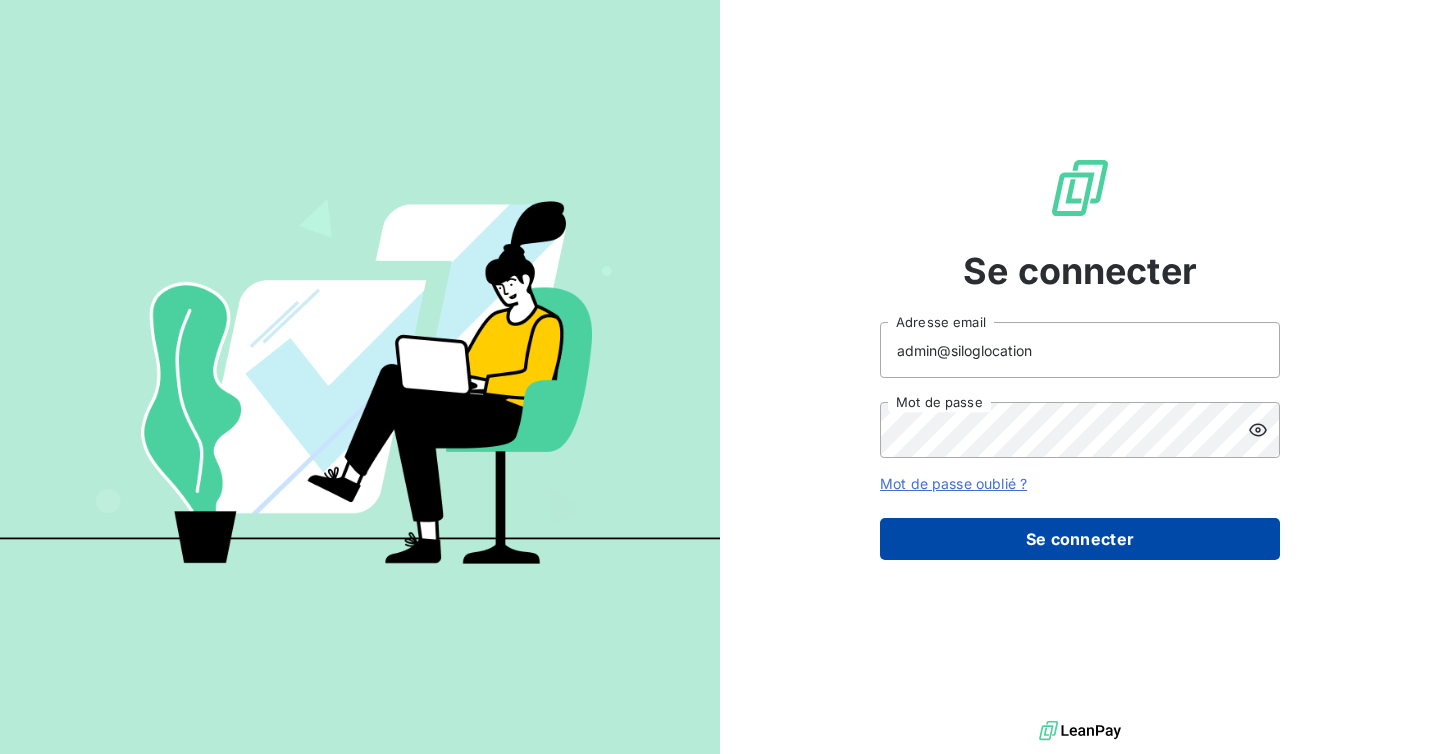 click on "Se connecter" at bounding box center (1080, 539) 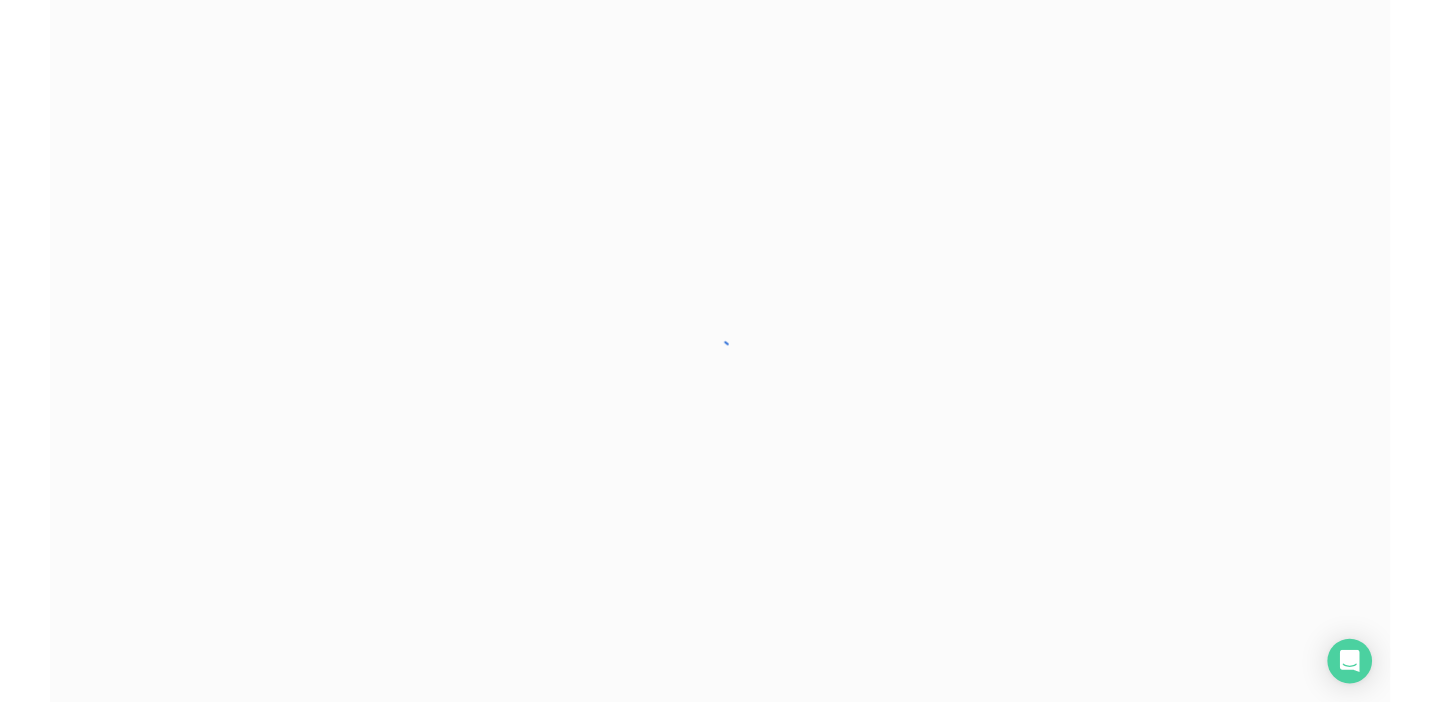 scroll, scrollTop: 0, scrollLeft: 0, axis: both 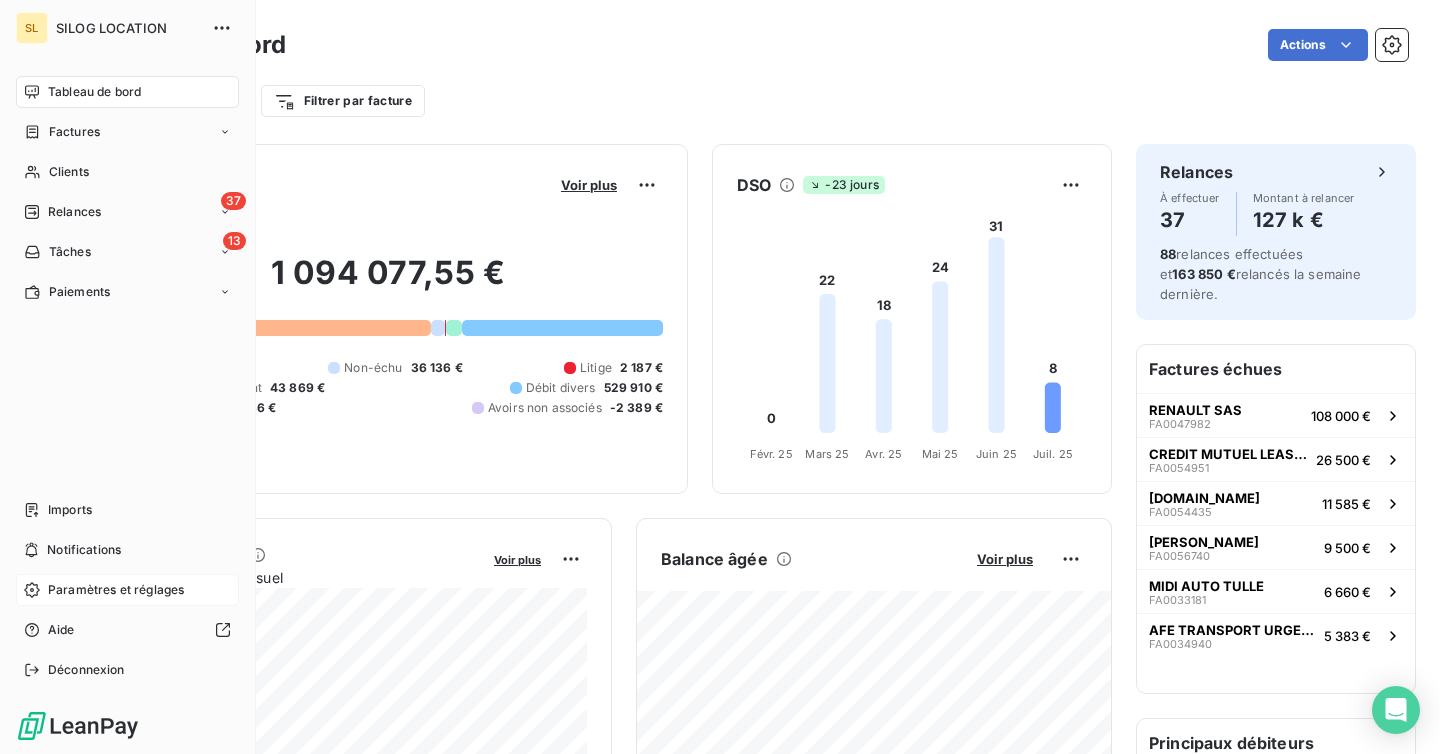 click on "Paramètres et réglages" at bounding box center (116, 590) 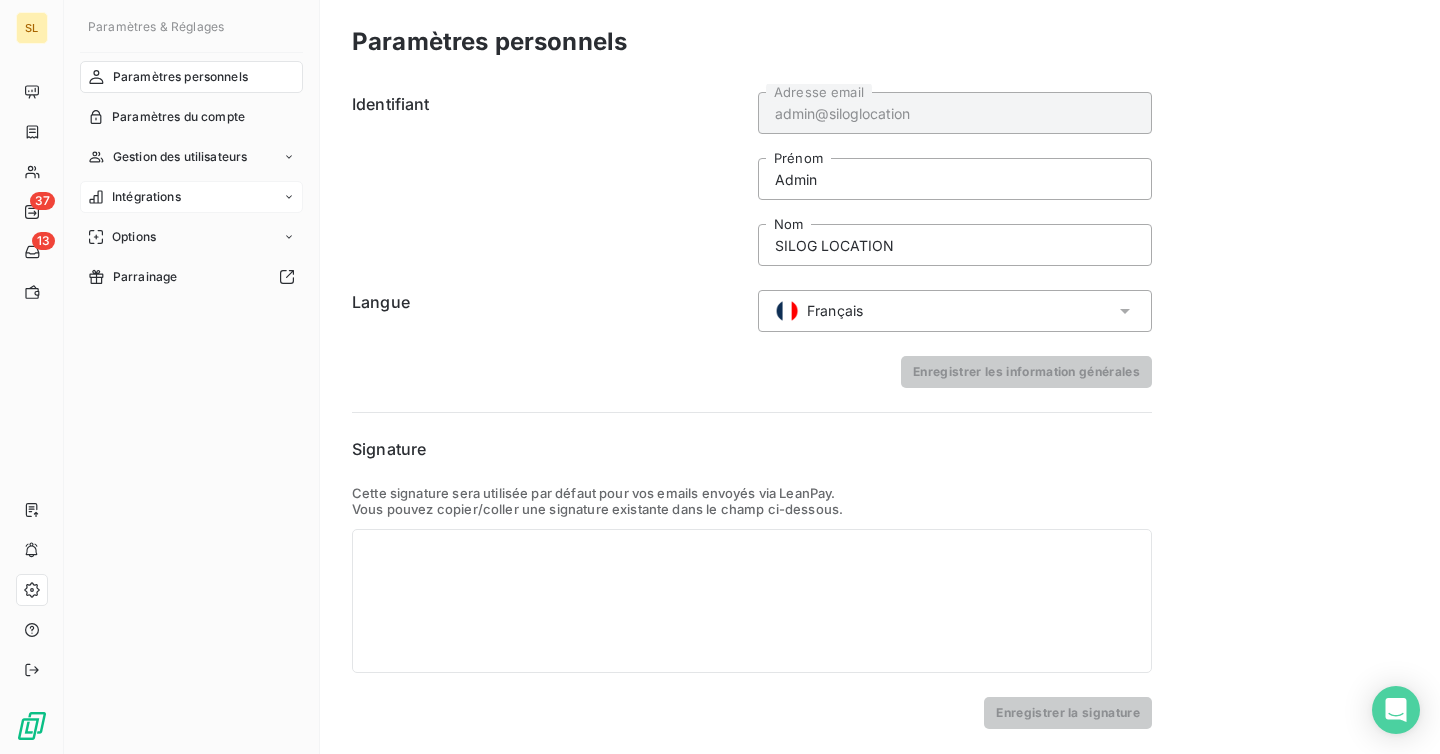 click on "Intégrations" at bounding box center [146, 197] 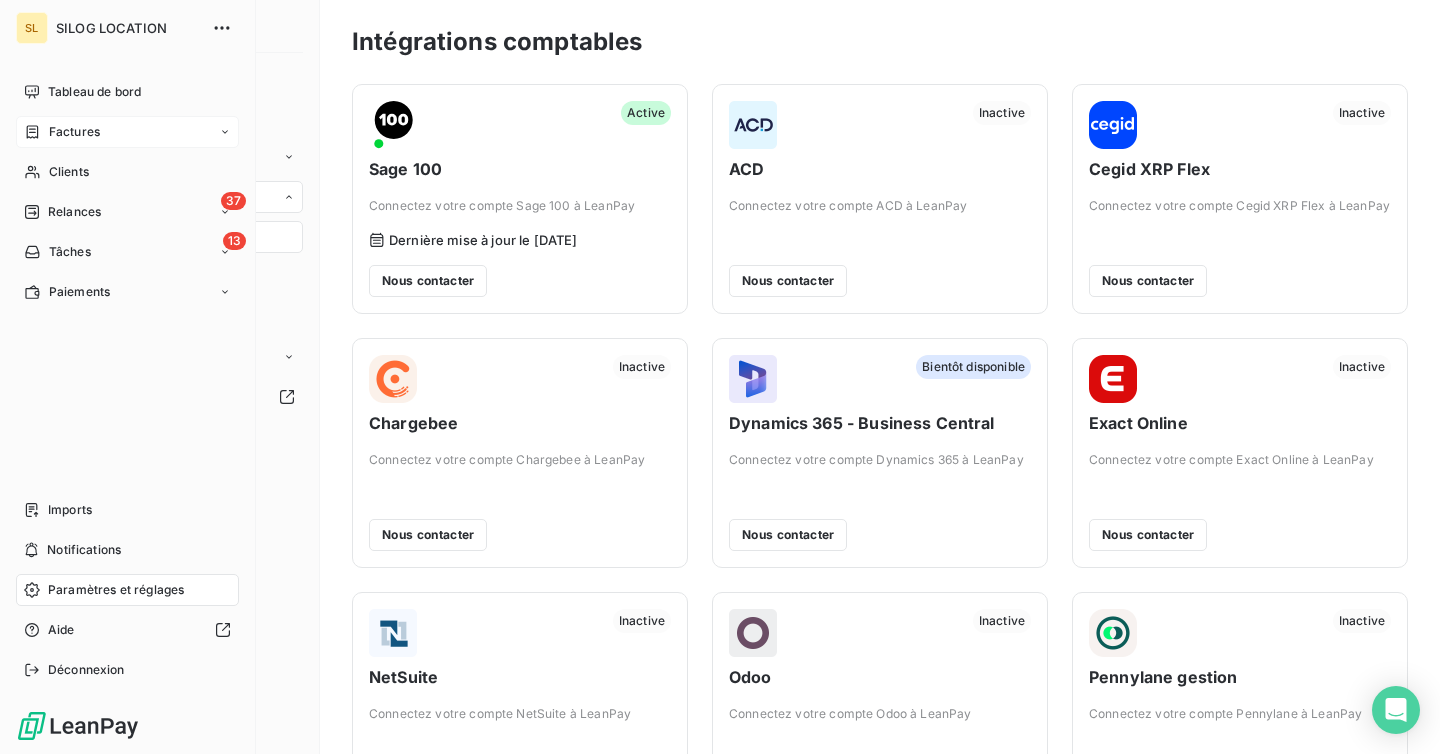 click 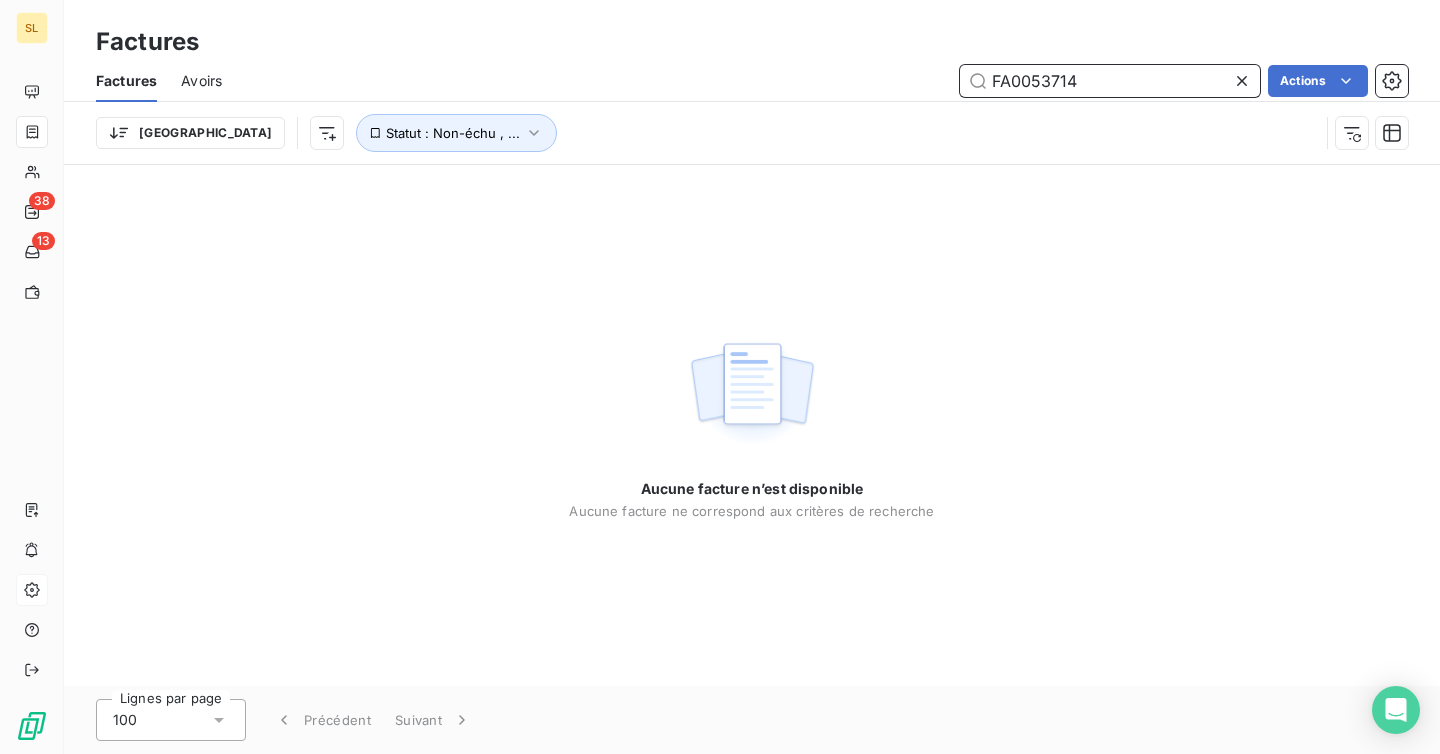 type on "FA0053714" 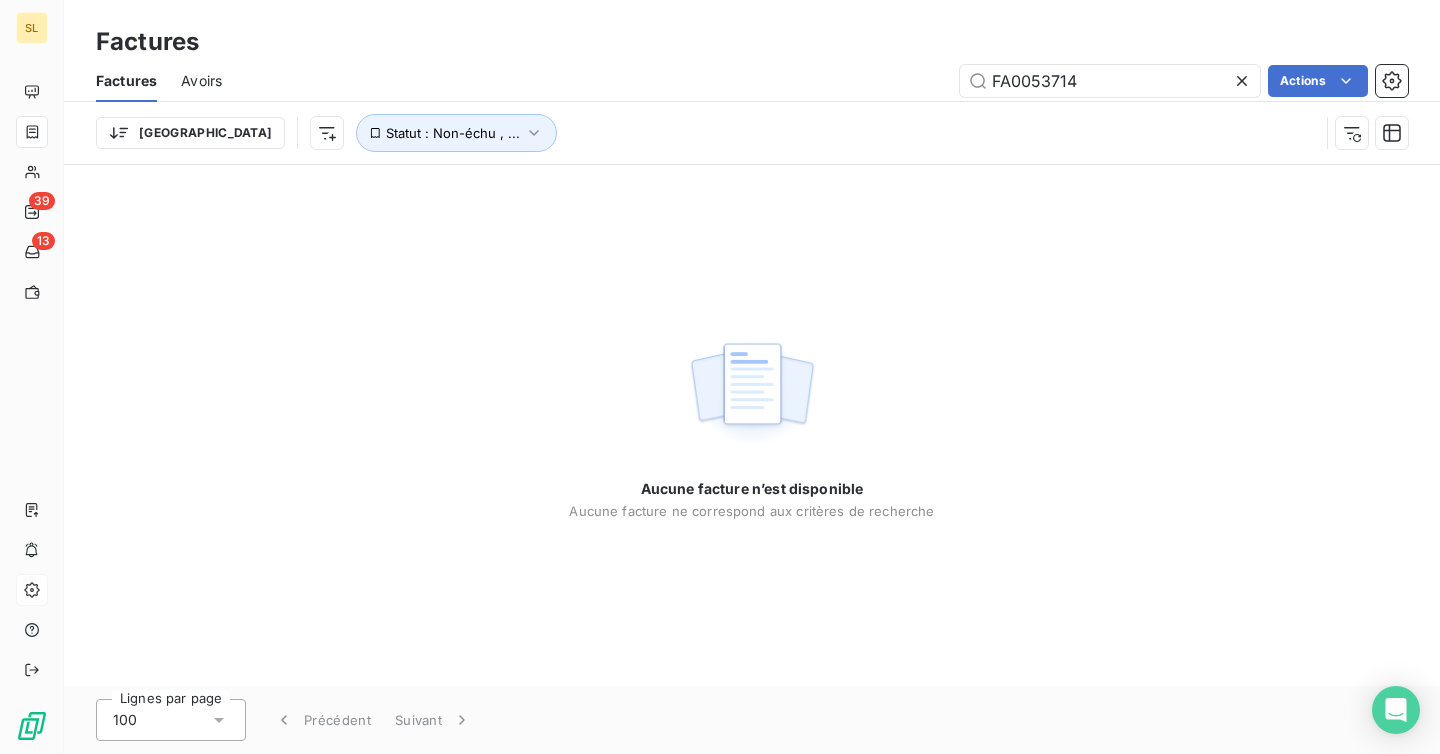 click 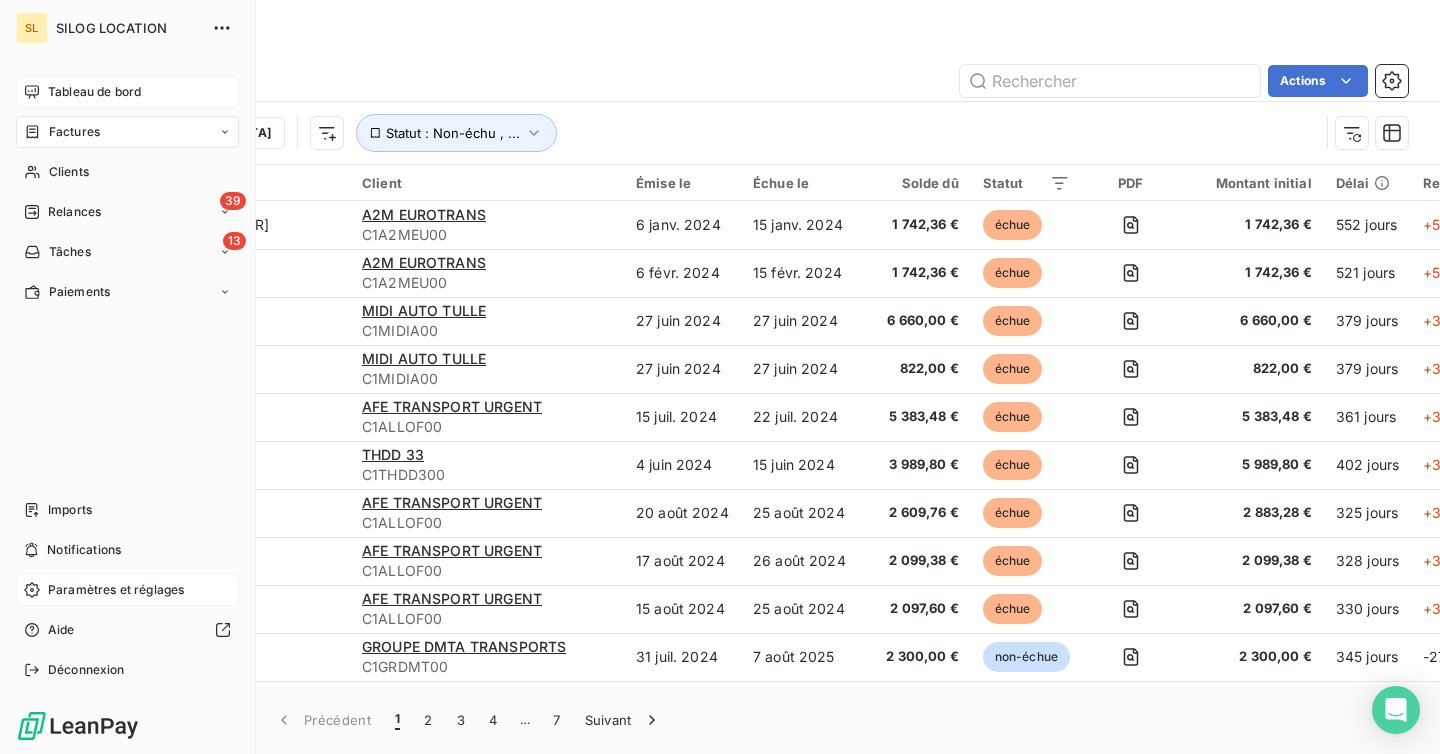 click 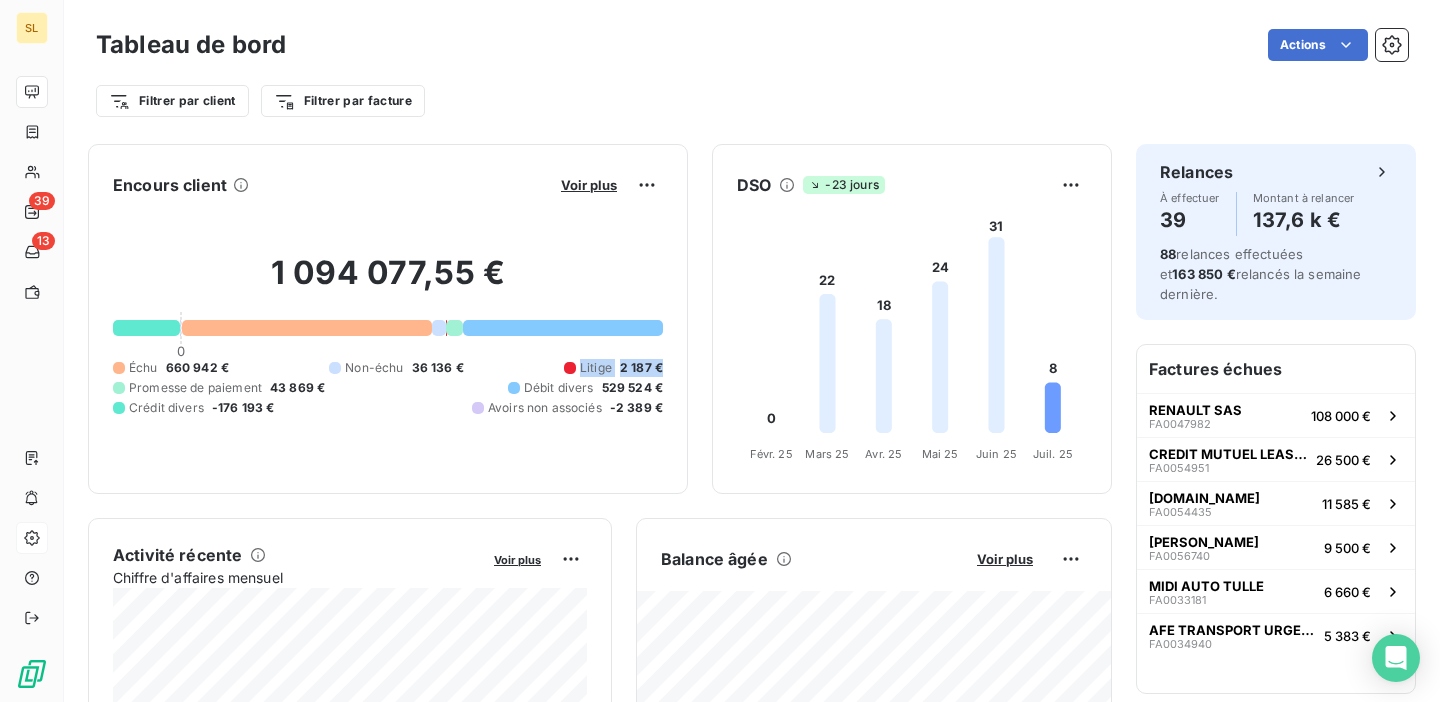 drag, startPoint x: 580, startPoint y: 363, endPoint x: 659, endPoint y: 362, distance: 79.00633 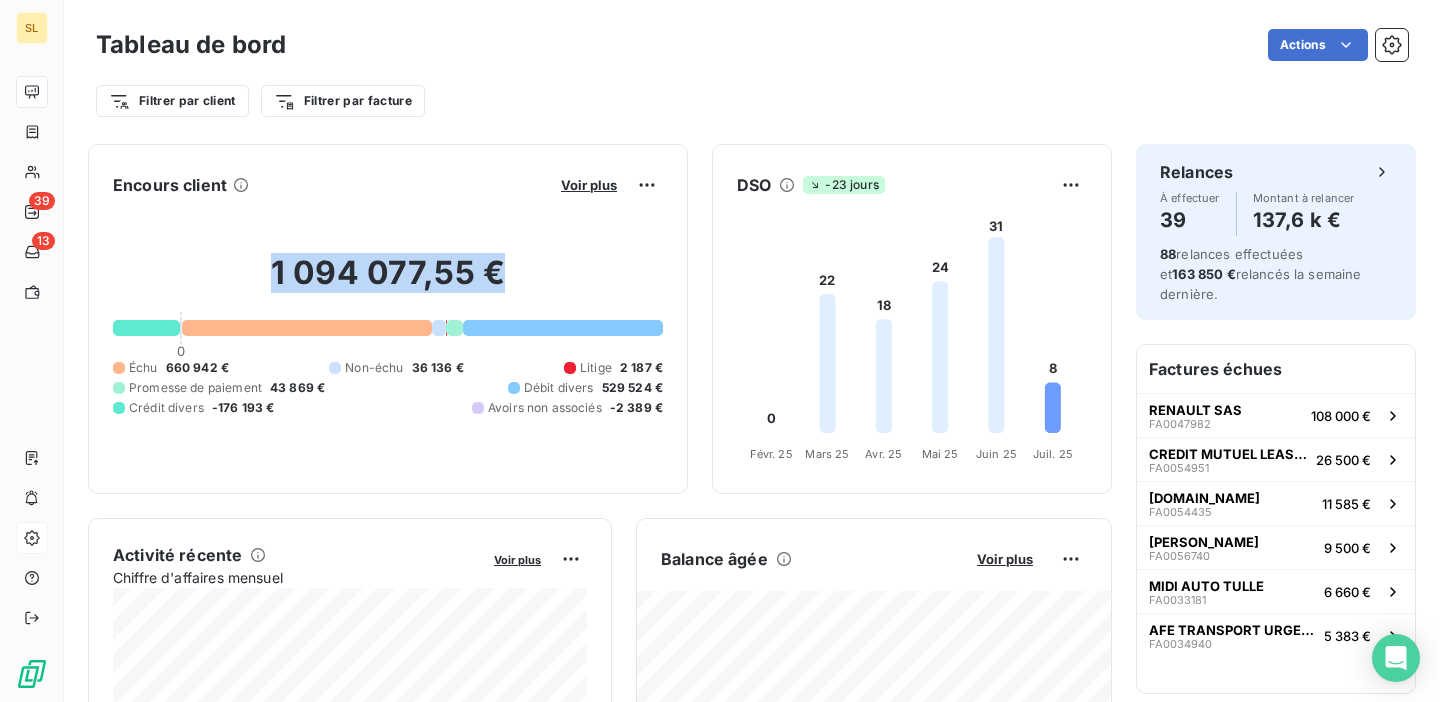 drag, startPoint x: 511, startPoint y: 280, endPoint x: 270, endPoint y: 261, distance: 241.7478 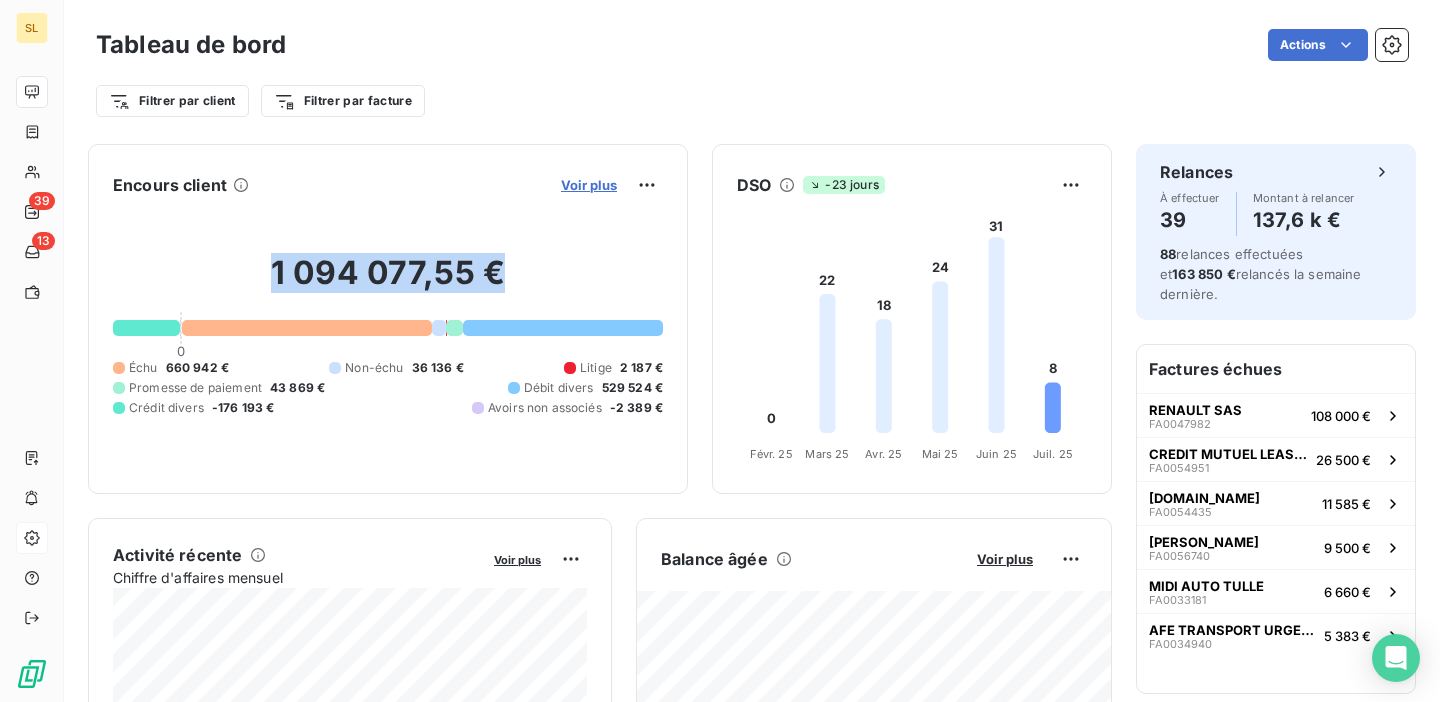 click on "Voir plus" at bounding box center (589, 185) 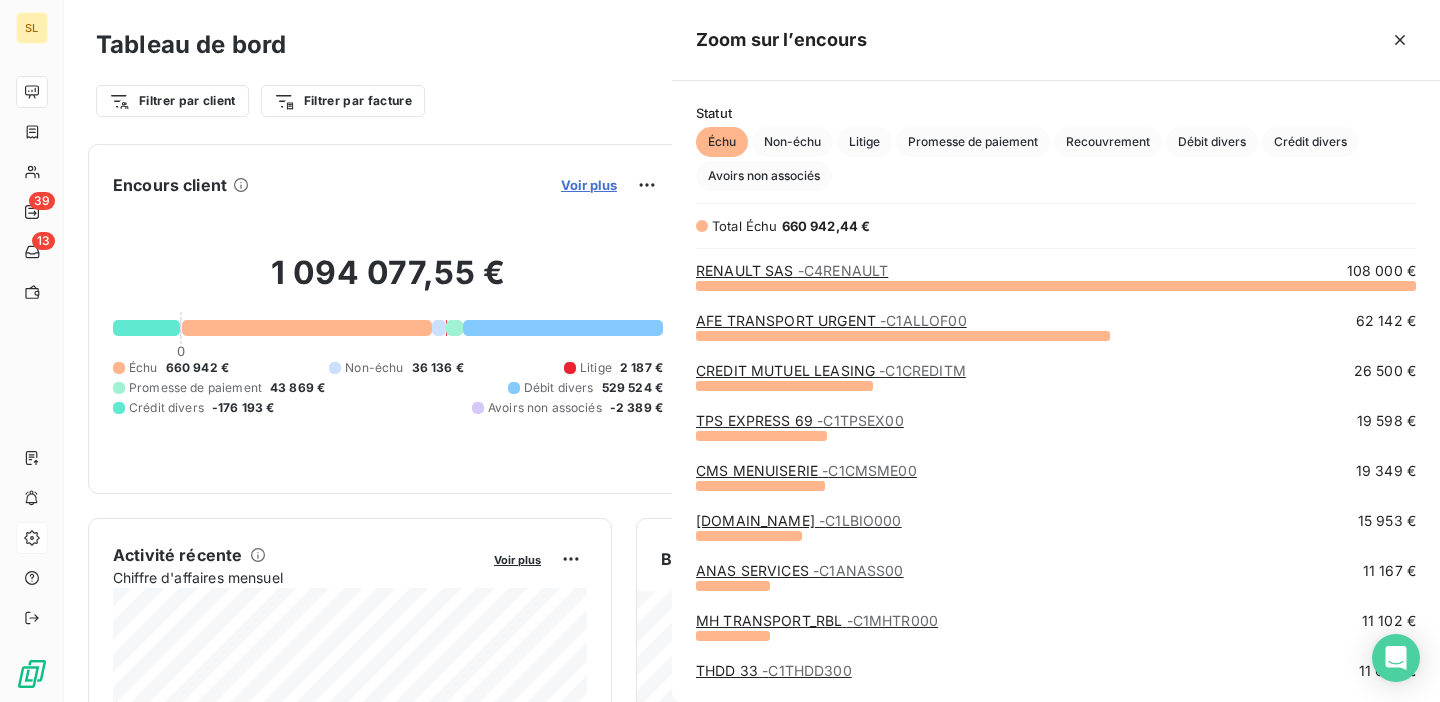 scroll, scrollTop: 1, scrollLeft: 1, axis: both 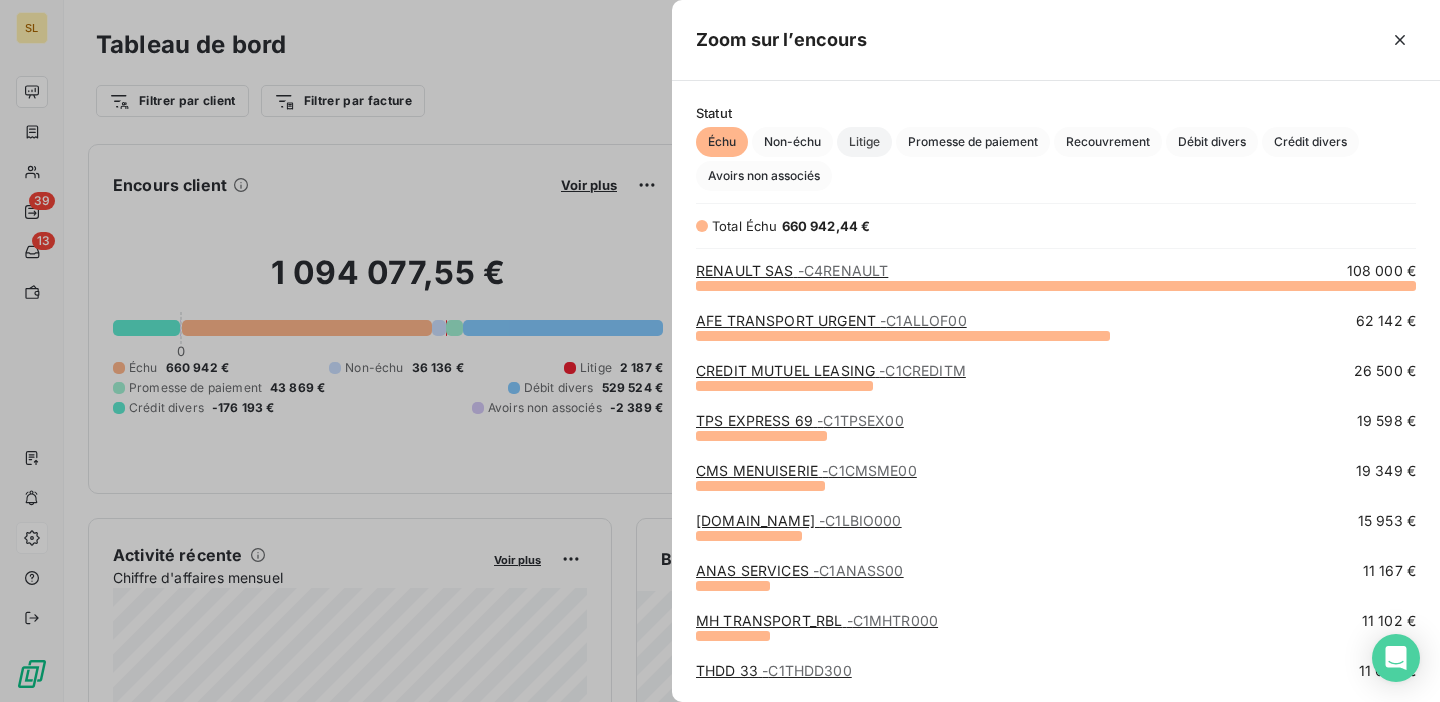 click on "Litige" at bounding box center (864, 142) 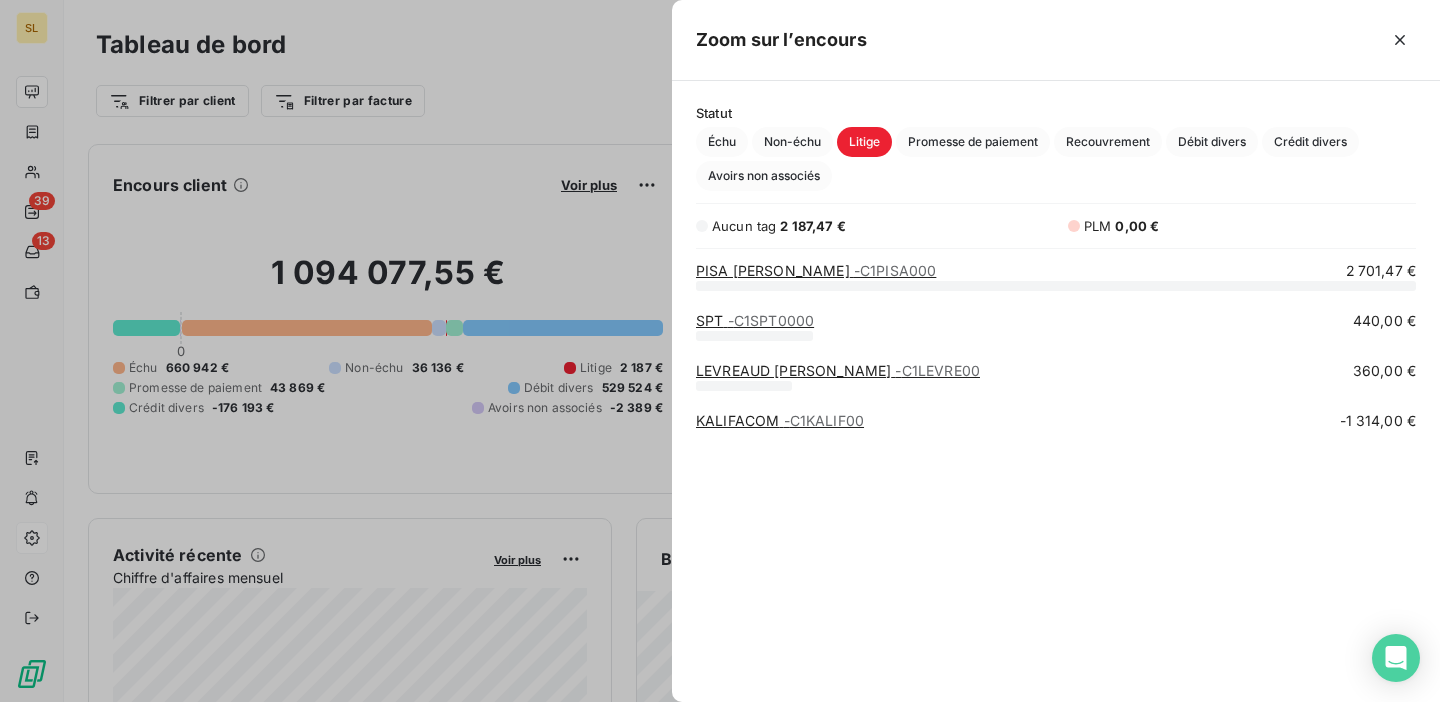 scroll, scrollTop: 1, scrollLeft: 1, axis: both 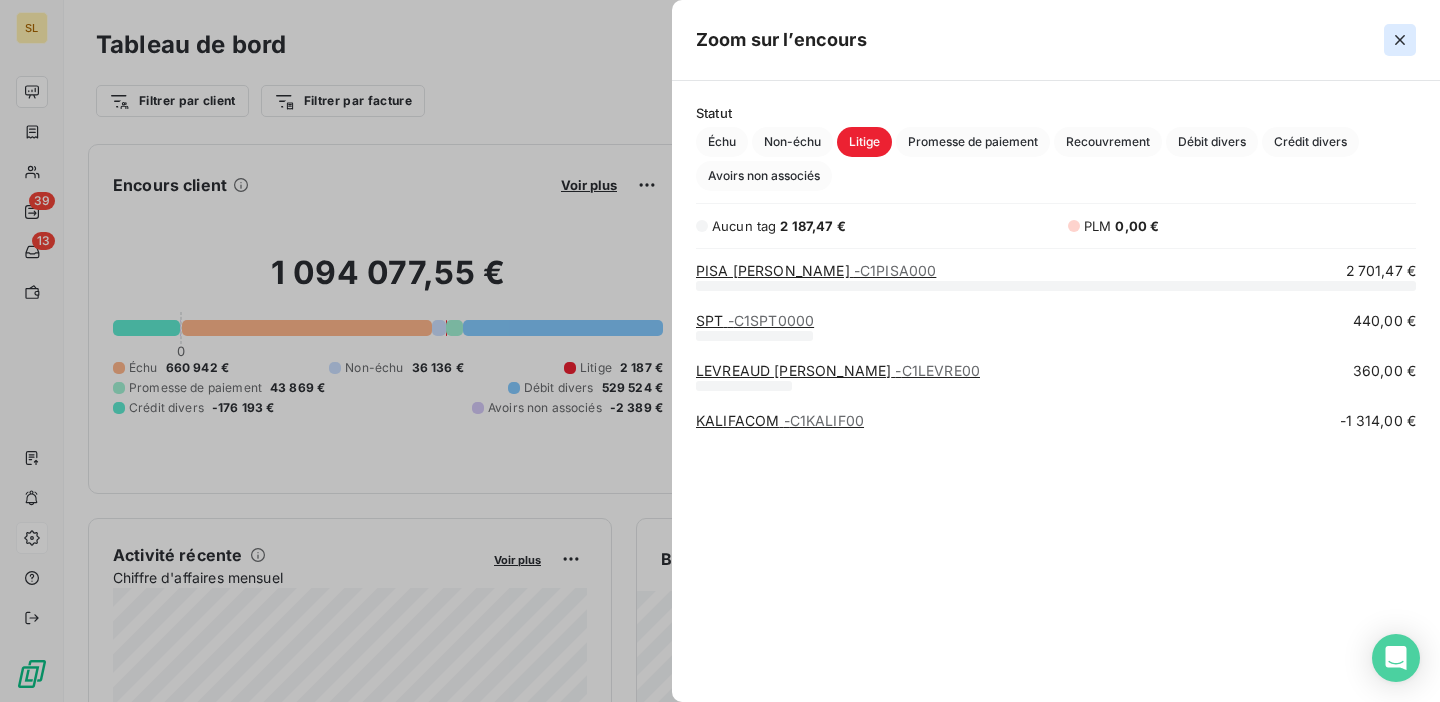 click at bounding box center (1400, 40) 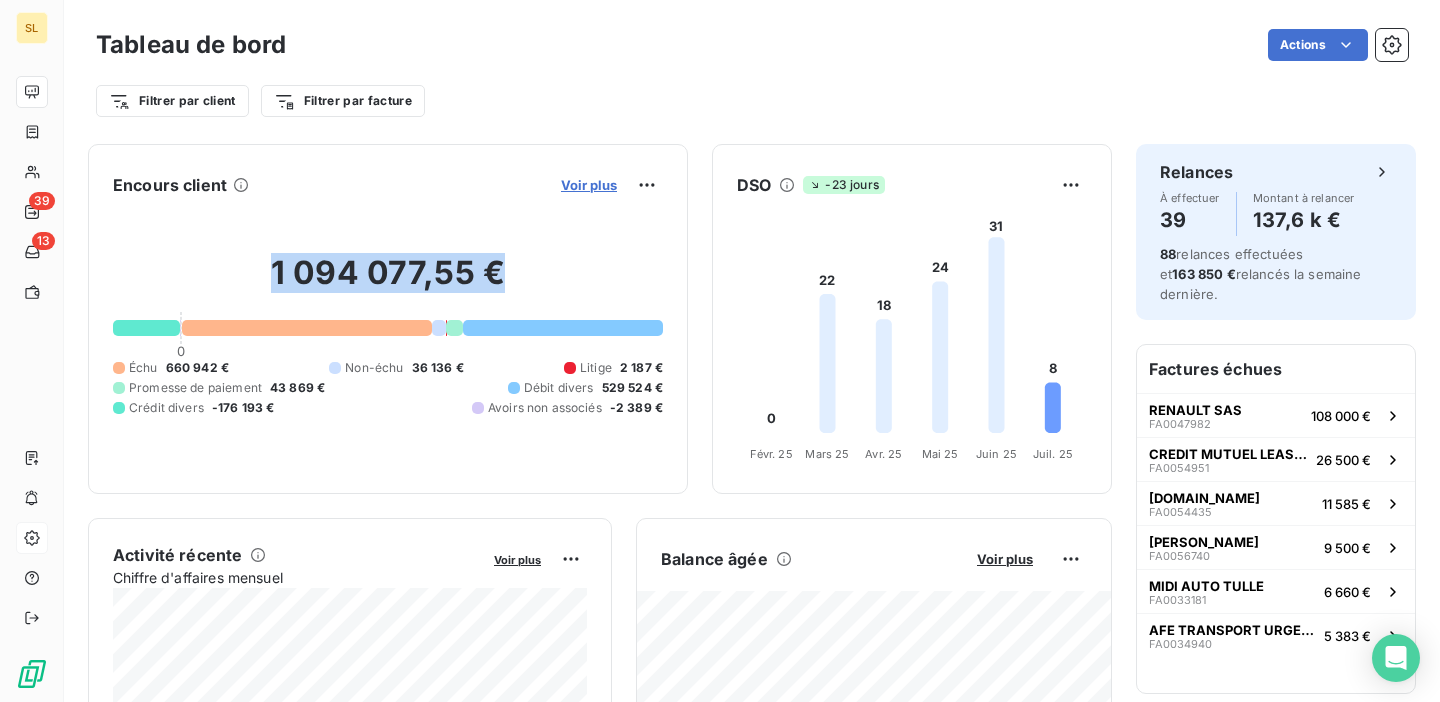 click on "Voir plus" at bounding box center [589, 185] 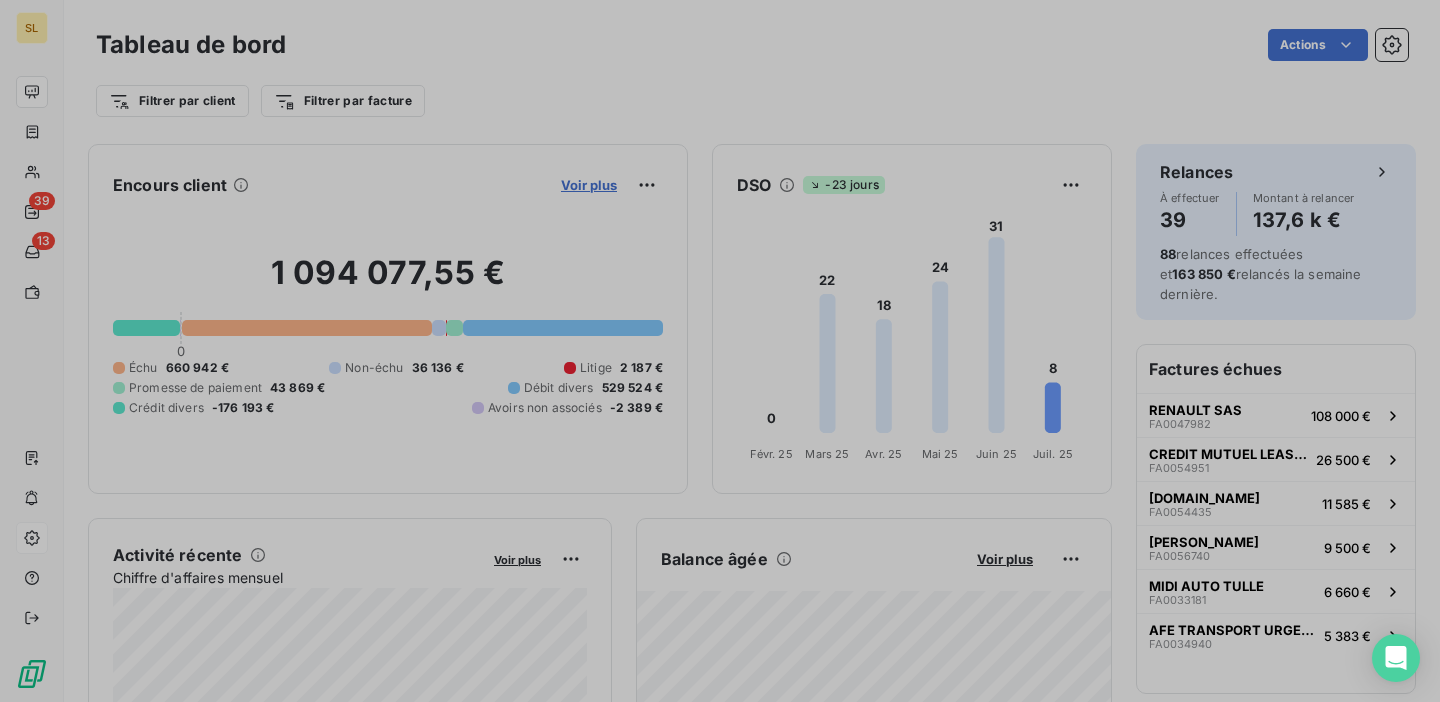 scroll, scrollTop: 702, scrollLeft: 768, axis: both 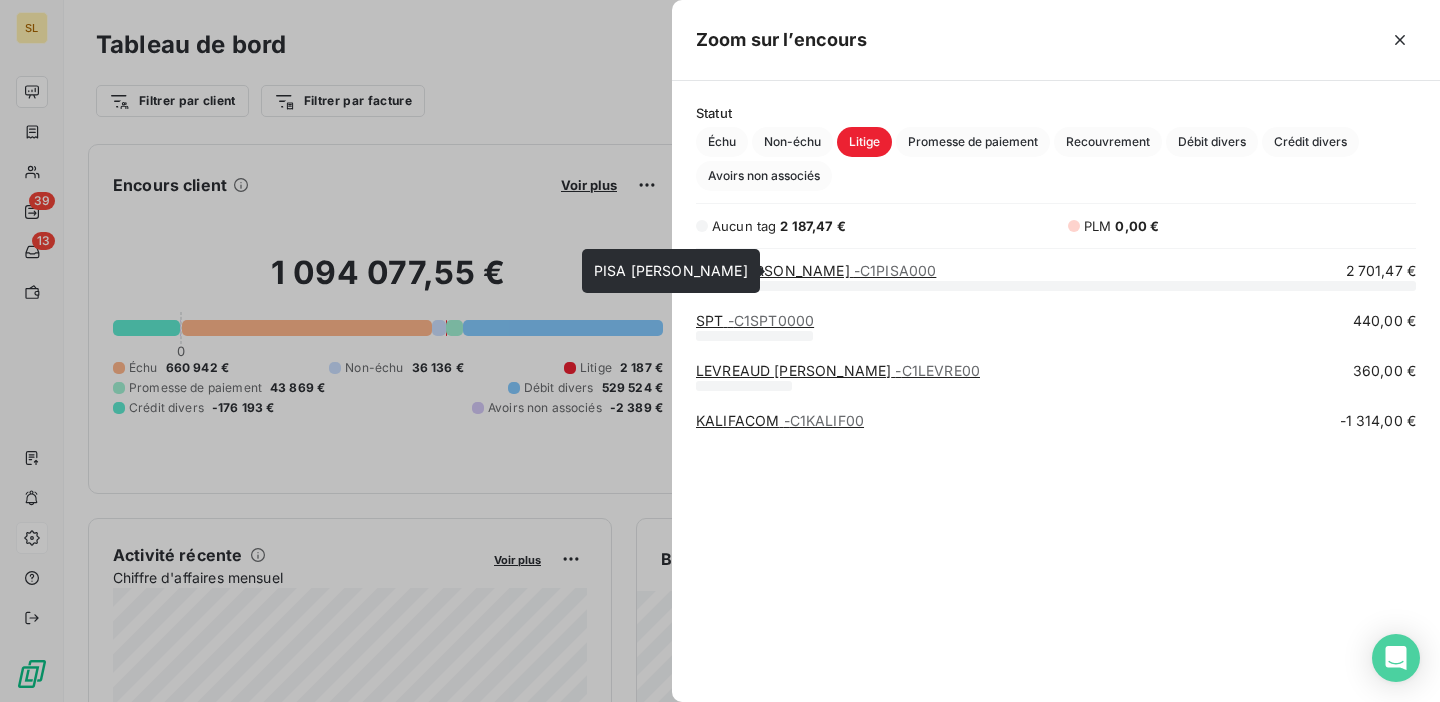 click on "PISA DIEGO   -  C1PISA000" at bounding box center [816, 270] 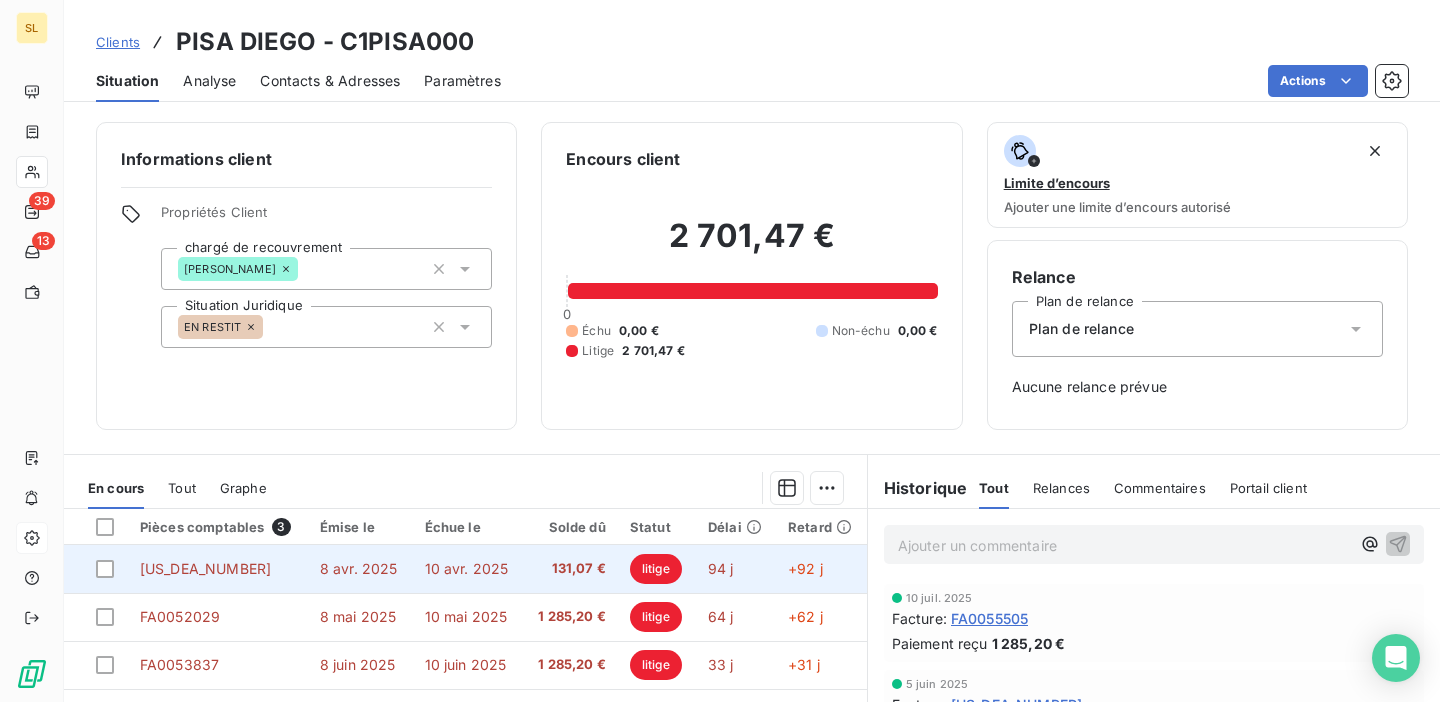 click on "131,07 €" at bounding box center (571, 569) 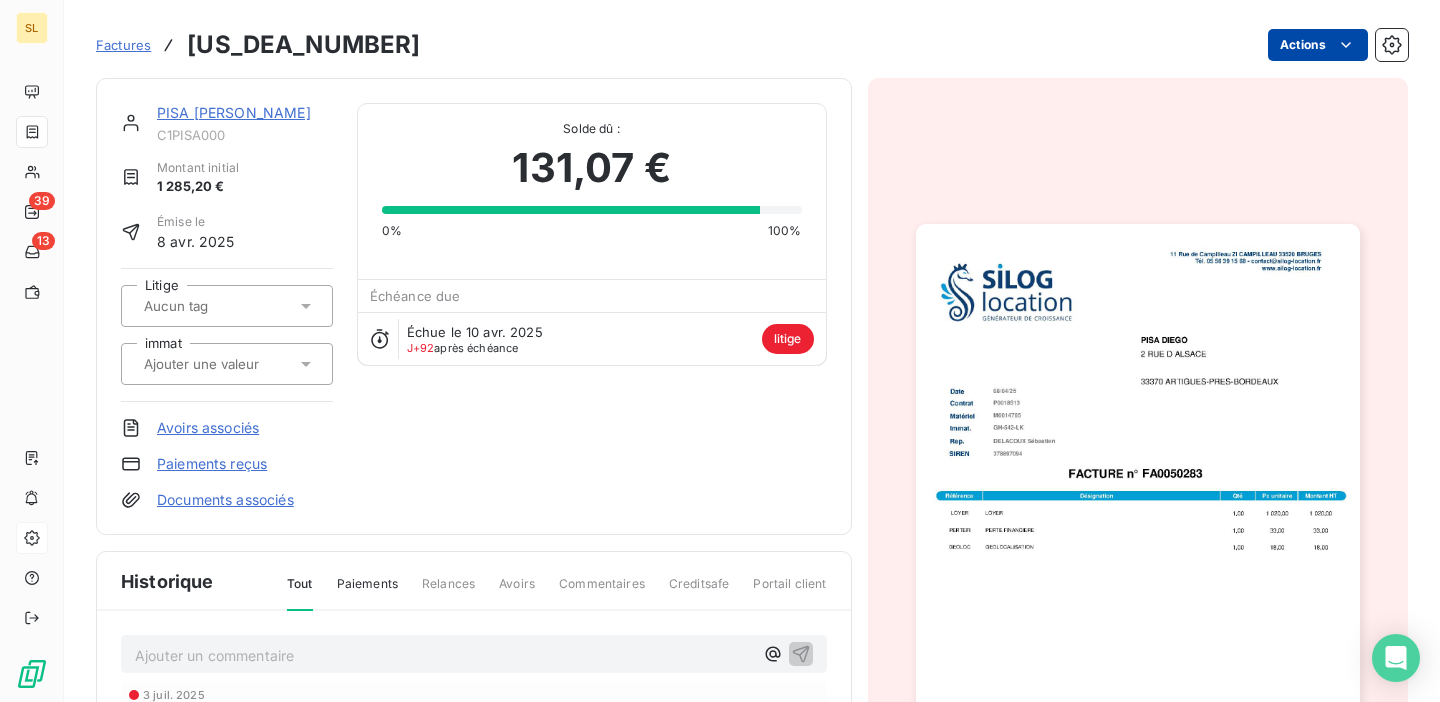 click on "SL 39 13 Factures [US_DEA_NUMBER] Actions PISA DIEGO C1PISA000 Montant initial 1 285,20 € Émise le 8 avr. 2025 Litige immat Avoirs associés Paiements reçus Documents associés Solde dû : 131,07 € 0% 100% Échéance due Échue le 10 avr. 2025 J+92  après échéance litige Historique Tout Paiements Relances Avoirs Commentaires Creditsafe Portail client Ajouter un commentaire ﻿ 3 juil. 2025 Mise en litige de la facture 5 juin 2025 Paiement reçu 1 154,13 € 10 avr. 2025 Échéance de la facture 8 avr. 2025 Émission de la facture" at bounding box center (720, 351) 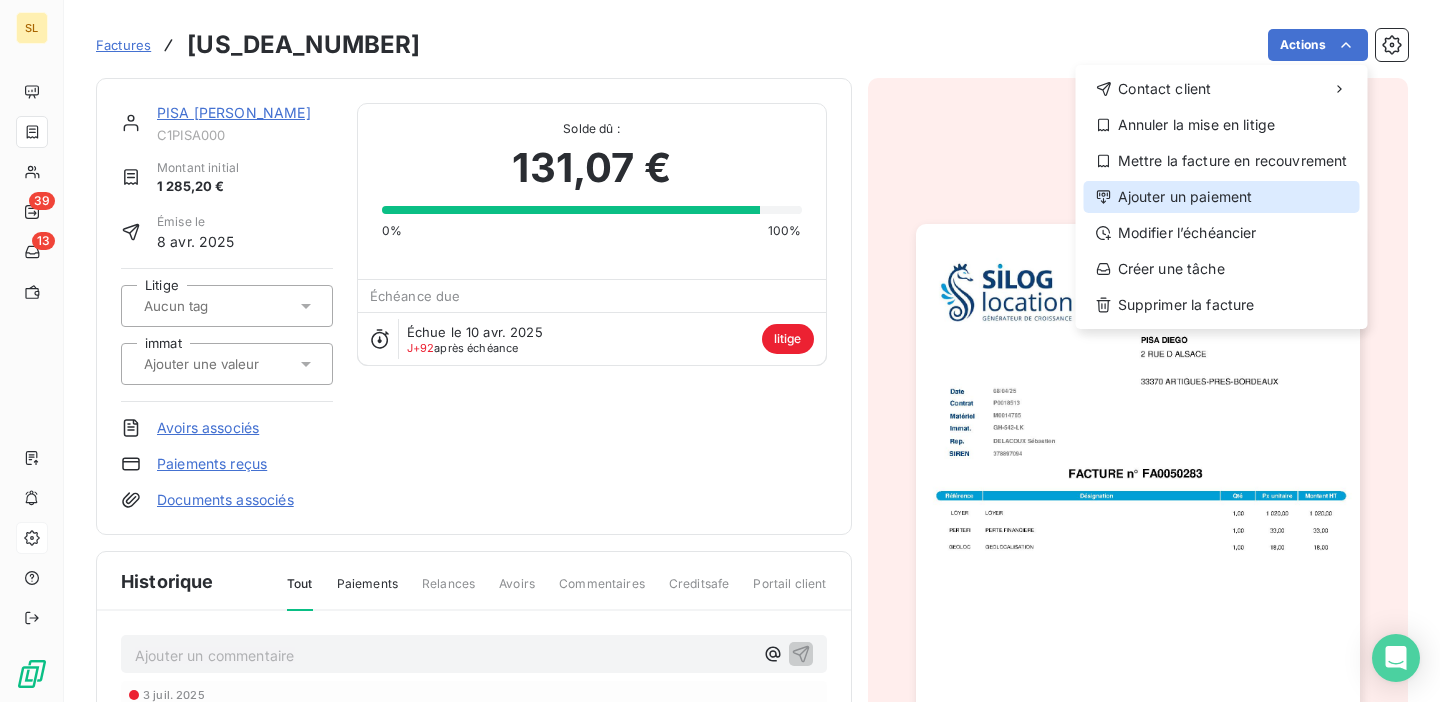 click on "Ajouter un paiement" at bounding box center [1222, 197] 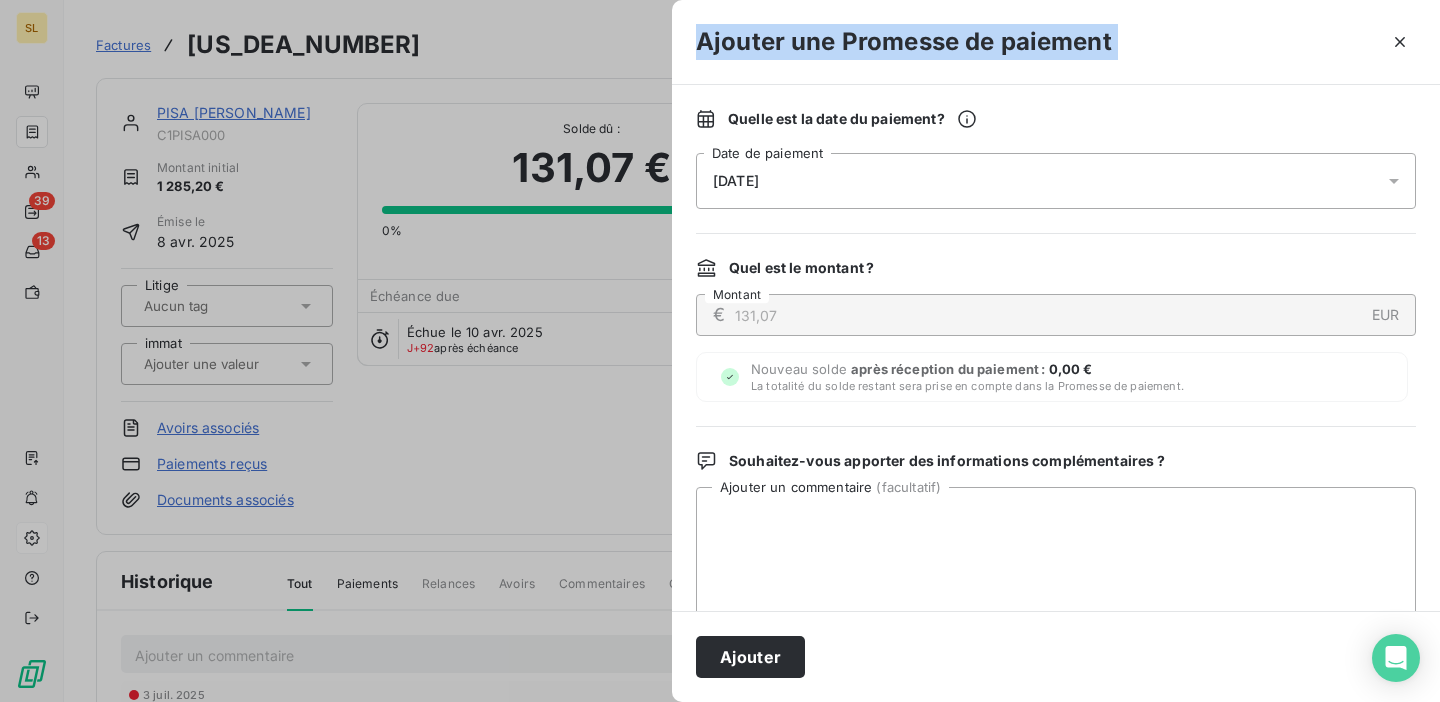 drag, startPoint x: 1114, startPoint y: 44, endPoint x: 703, endPoint y: 47, distance: 411.01096 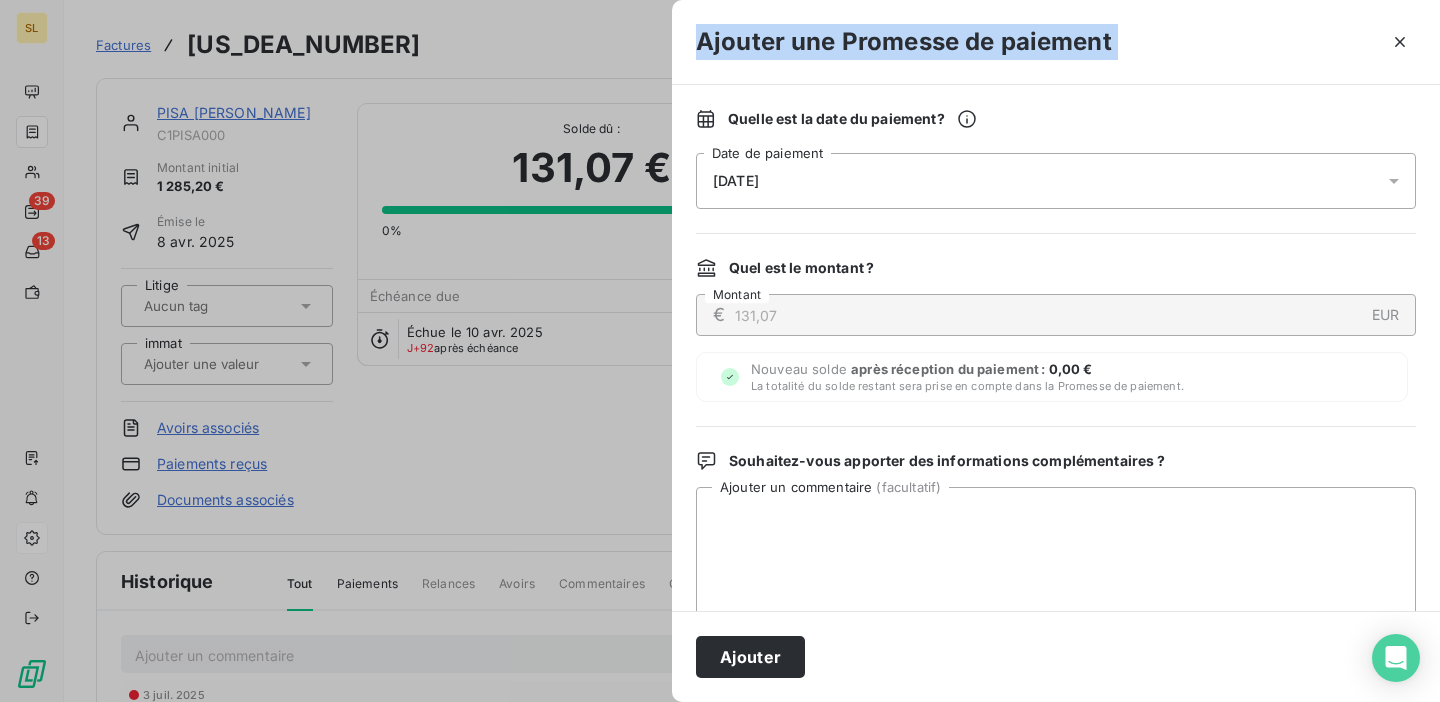 click on "Ajouter une Promesse de paiement" at bounding box center (1056, 42) 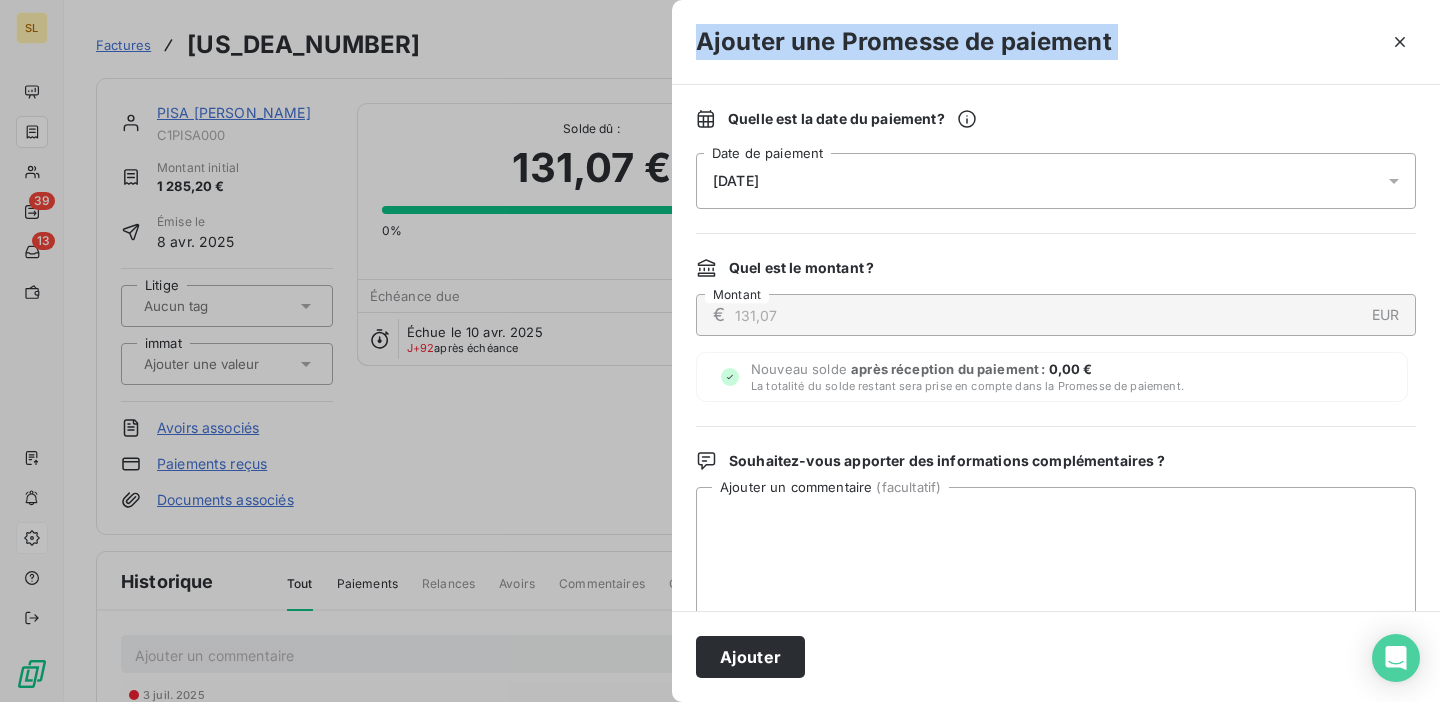 click on "[DATE]" at bounding box center (1056, 181) 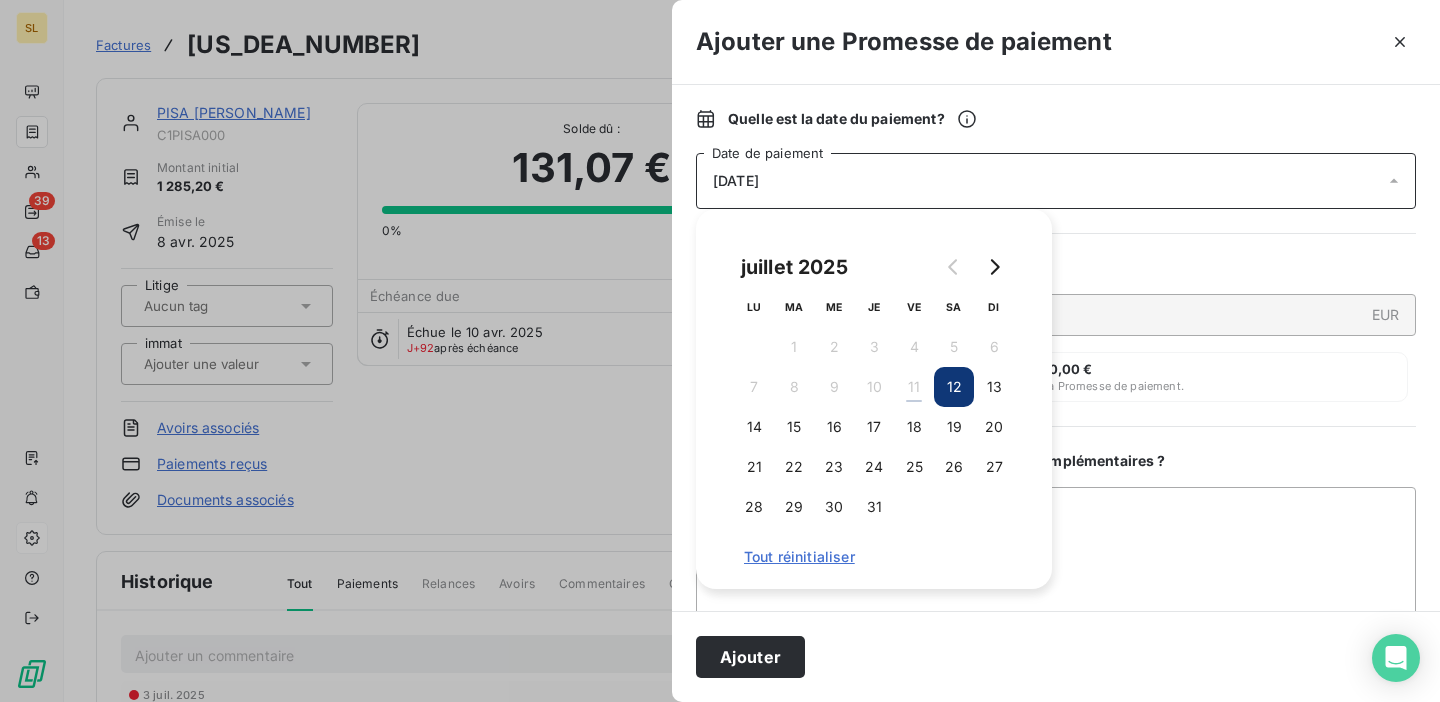 click on "[DATE]" at bounding box center (1056, 181) 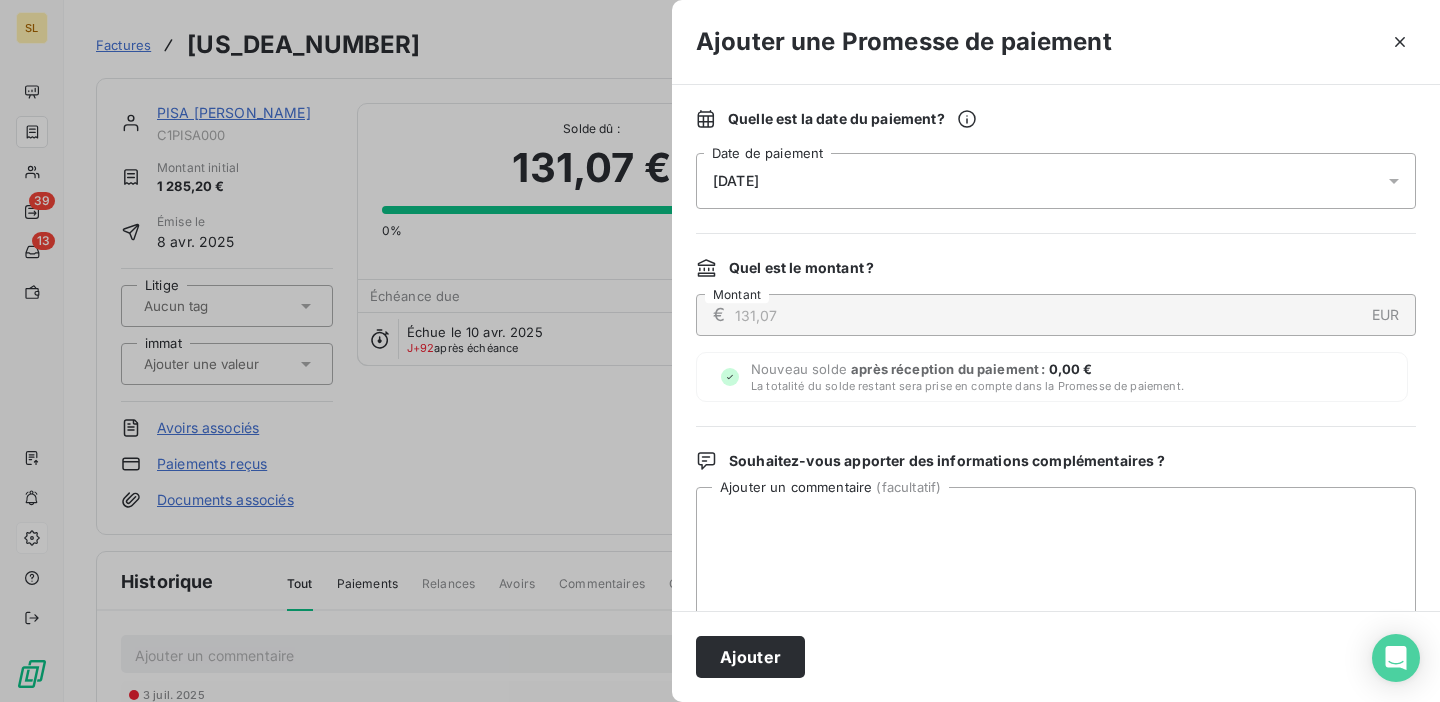 click on "[DATE]" at bounding box center [1056, 181] 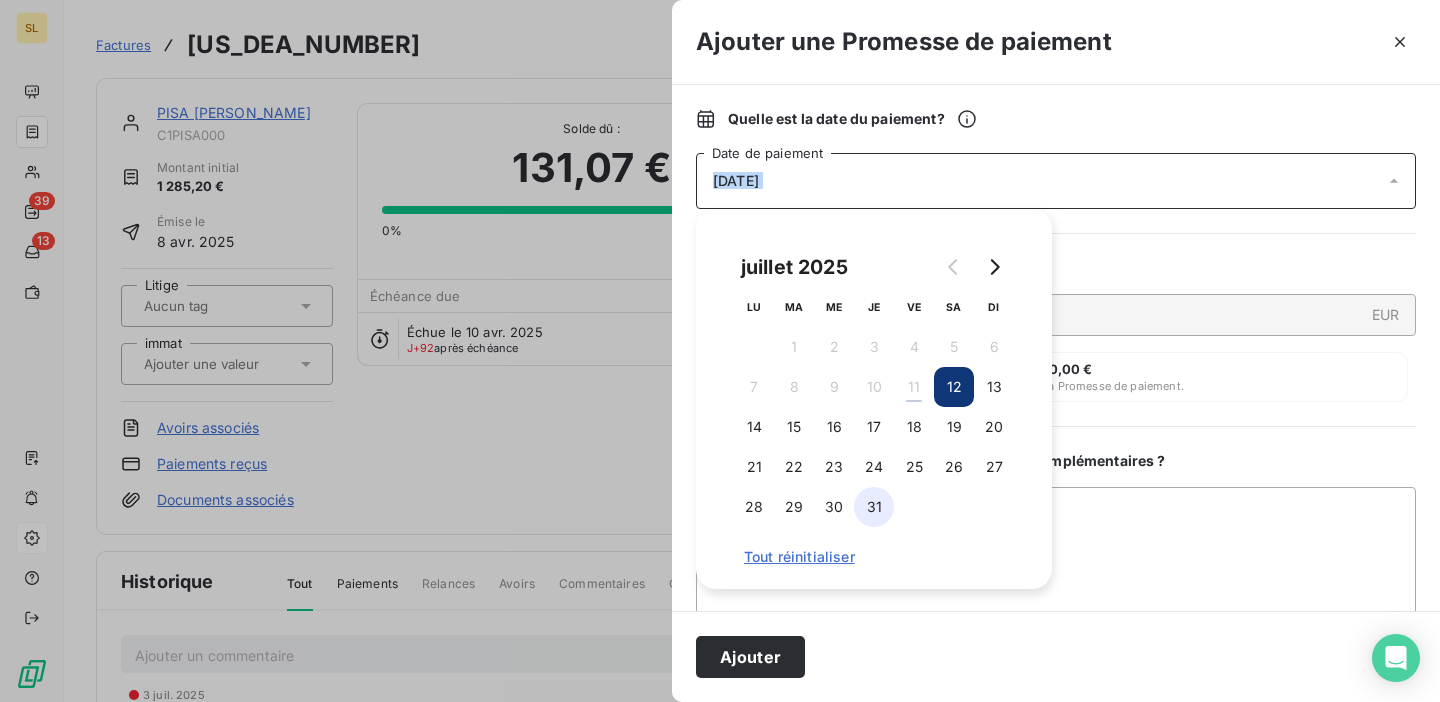 click on "31" at bounding box center (874, 507) 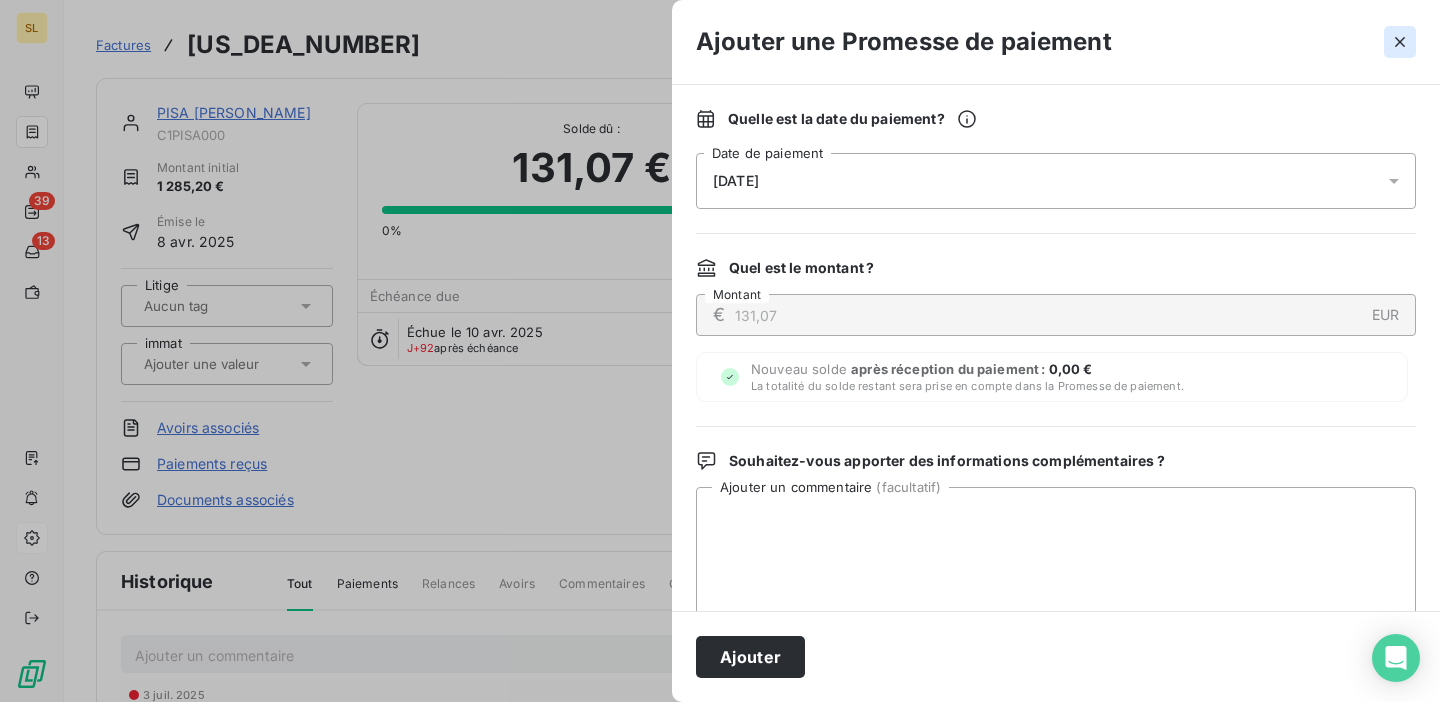 click at bounding box center (1400, 42) 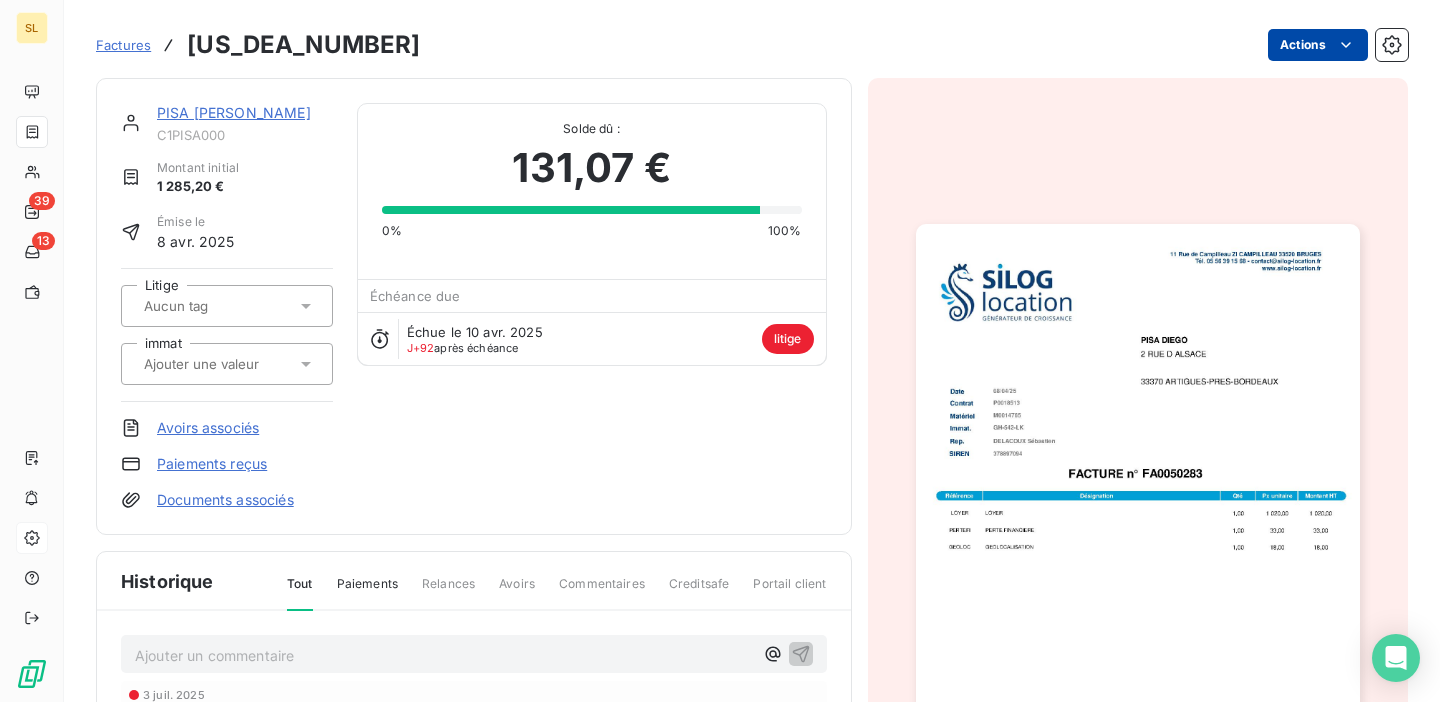 click on "SL 39 13 Factures [US_DEA_NUMBER] Actions PISA DIEGO C1PISA000 Montant initial 1 285,20 € Émise le 8 avr. 2025 Litige immat Avoirs associés Paiements reçus Documents associés Solde dû : 131,07 € 0% 100% Échéance due Échue le 10 avr. 2025 J+92  après échéance litige Historique Tout Paiements Relances Avoirs Commentaires Creditsafe Portail client Ajouter un commentaire ﻿ 3 juil. 2025 Mise en litige de la facture 5 juin 2025 Paiement reçu 1 154,13 € 10 avr. 2025 Échéance de la facture 8 avr. 2025 Émission de la facture" at bounding box center [720, 351] 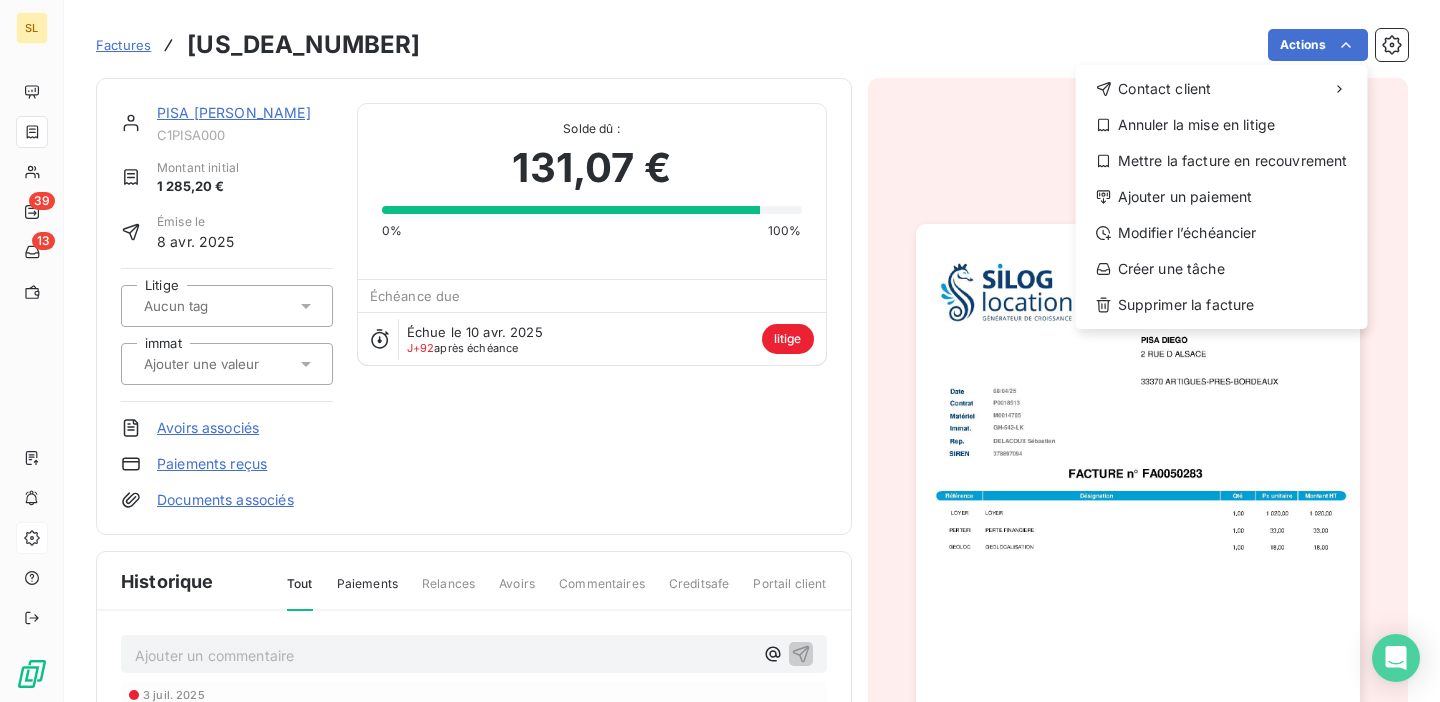 click on "SL 39 13 Factures [US_DEA_NUMBER] Actions Contact client Annuler la mise en litige Mettre la facture en recouvrement Ajouter un paiement Modifier l’échéancier Créer une tâche Supprimer la facture PISA DIEGO C1PISA000 Montant initial 1 285,20 € Émise le 8 avr. 2025 Litige immat Avoirs associés Paiements reçus Documents associés Solde dû : 131,07 € 0% 100% Échéance due Échue le 10 avr. 2025 J+92  après échéance litige Historique Tout Paiements Relances Avoirs Commentaires Creditsafe Portail client Ajouter un commentaire ﻿ 3 juil. 2025 Mise en litige de la facture 5 juin 2025 Paiement reçu 1 154,13 € 10 avr. 2025 Échéance de la facture 8 avr. 2025 Émission de la facture" at bounding box center (720, 351) 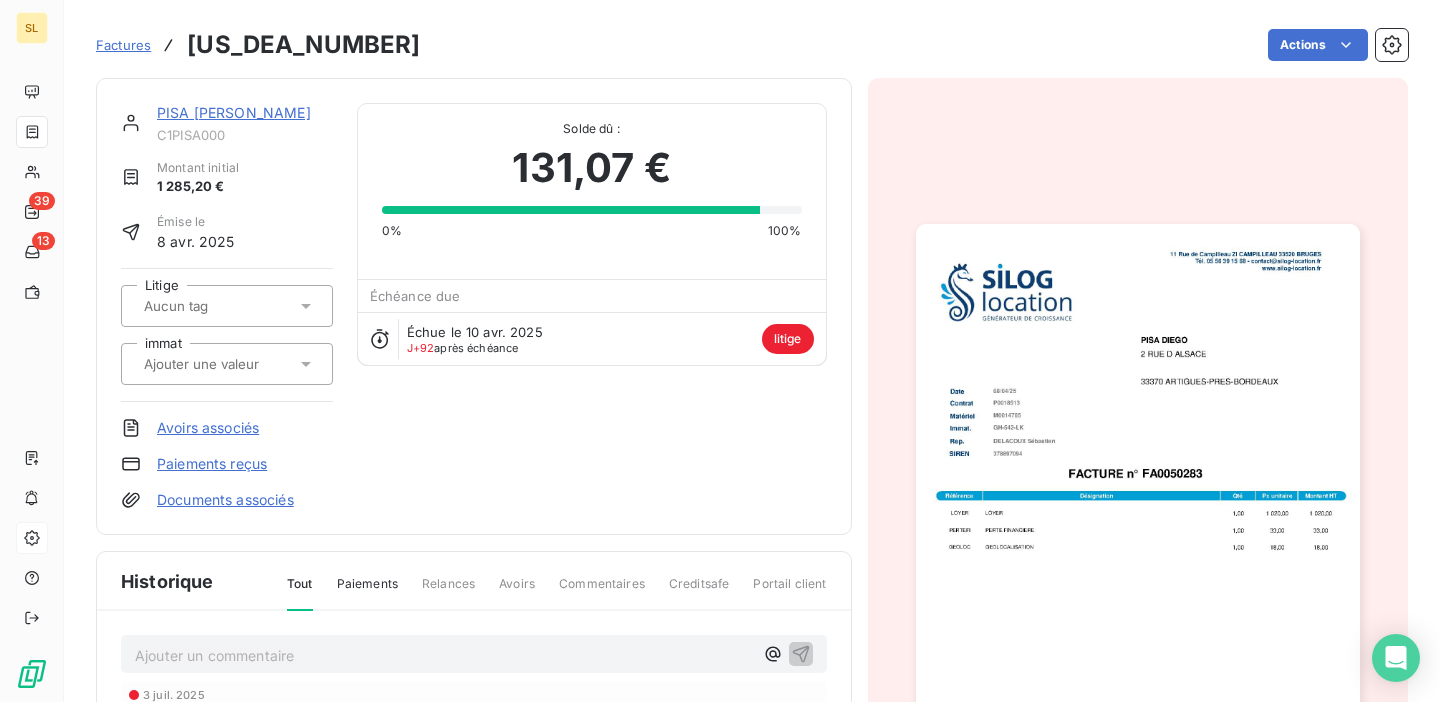 click on "Paiements reçus" at bounding box center [212, 464] 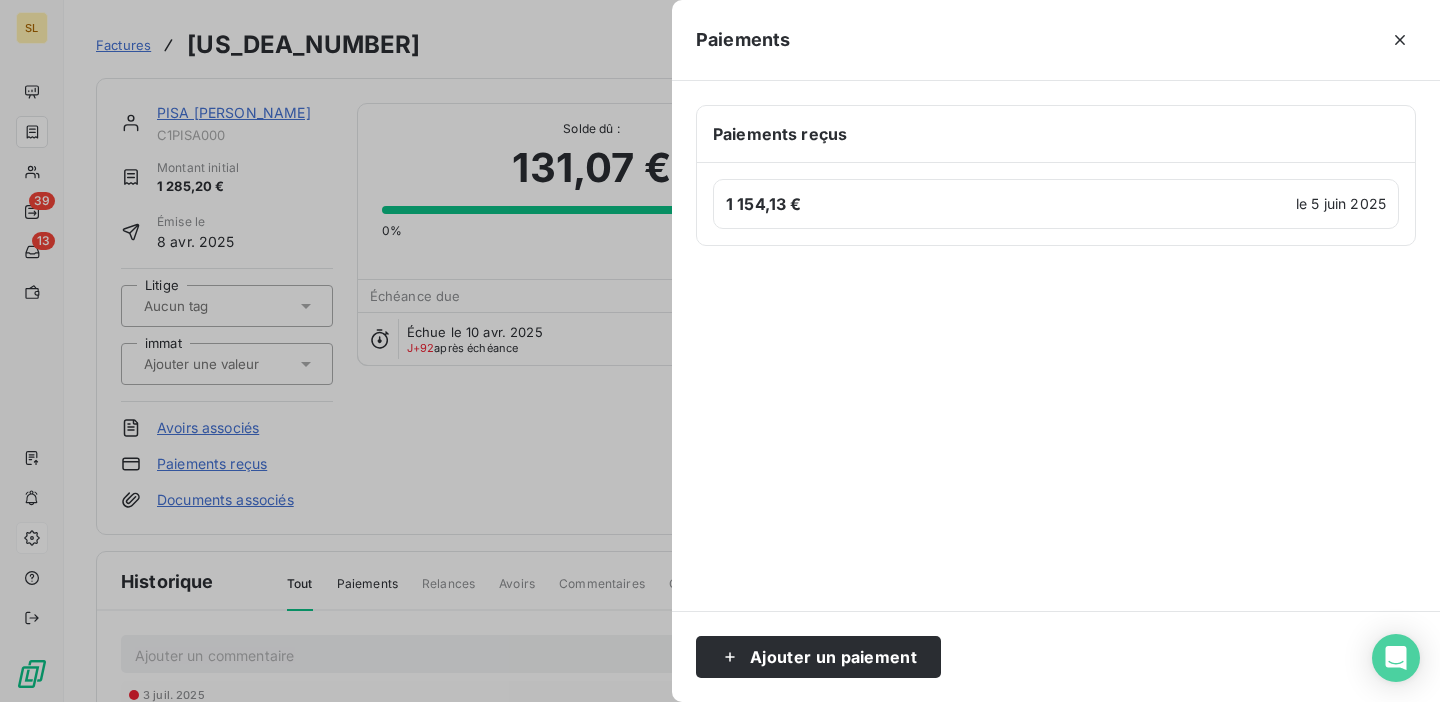 click on "1 154,13 €" at bounding box center (1008, 204) 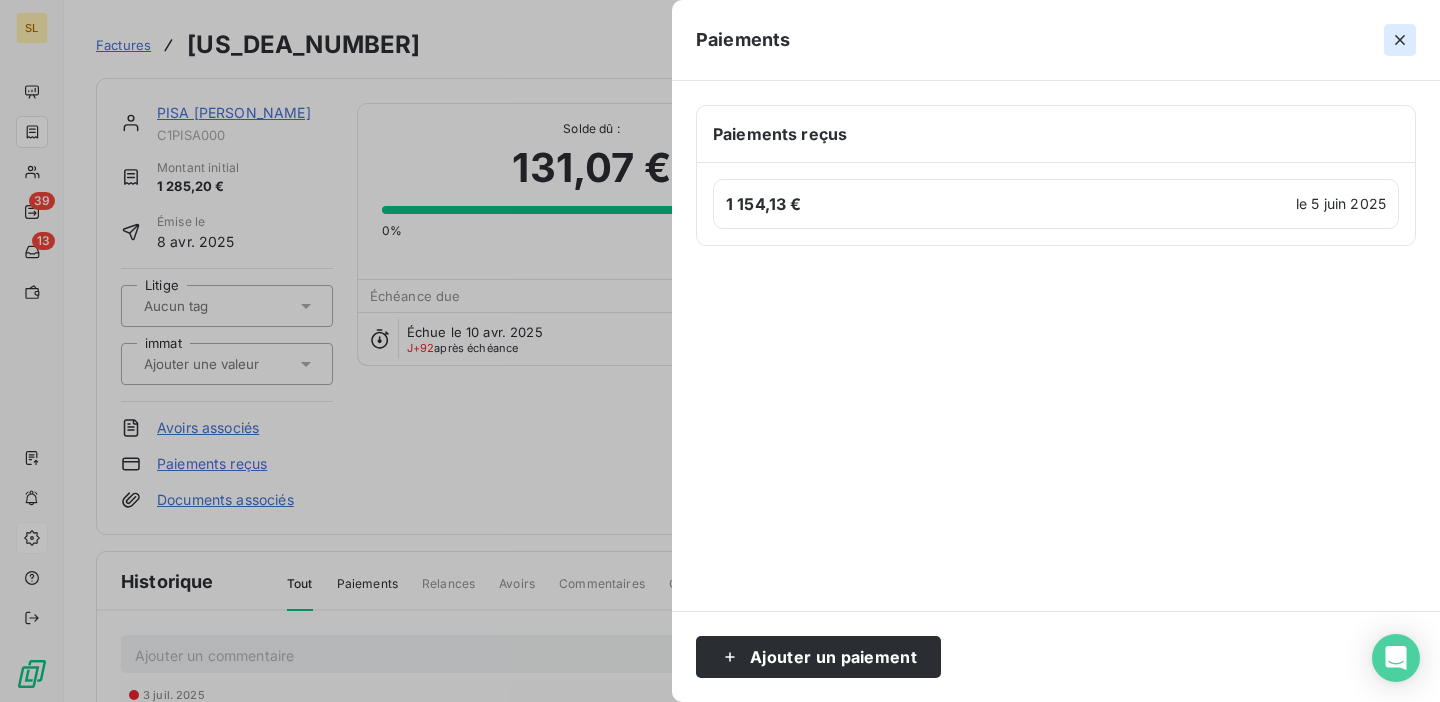 click 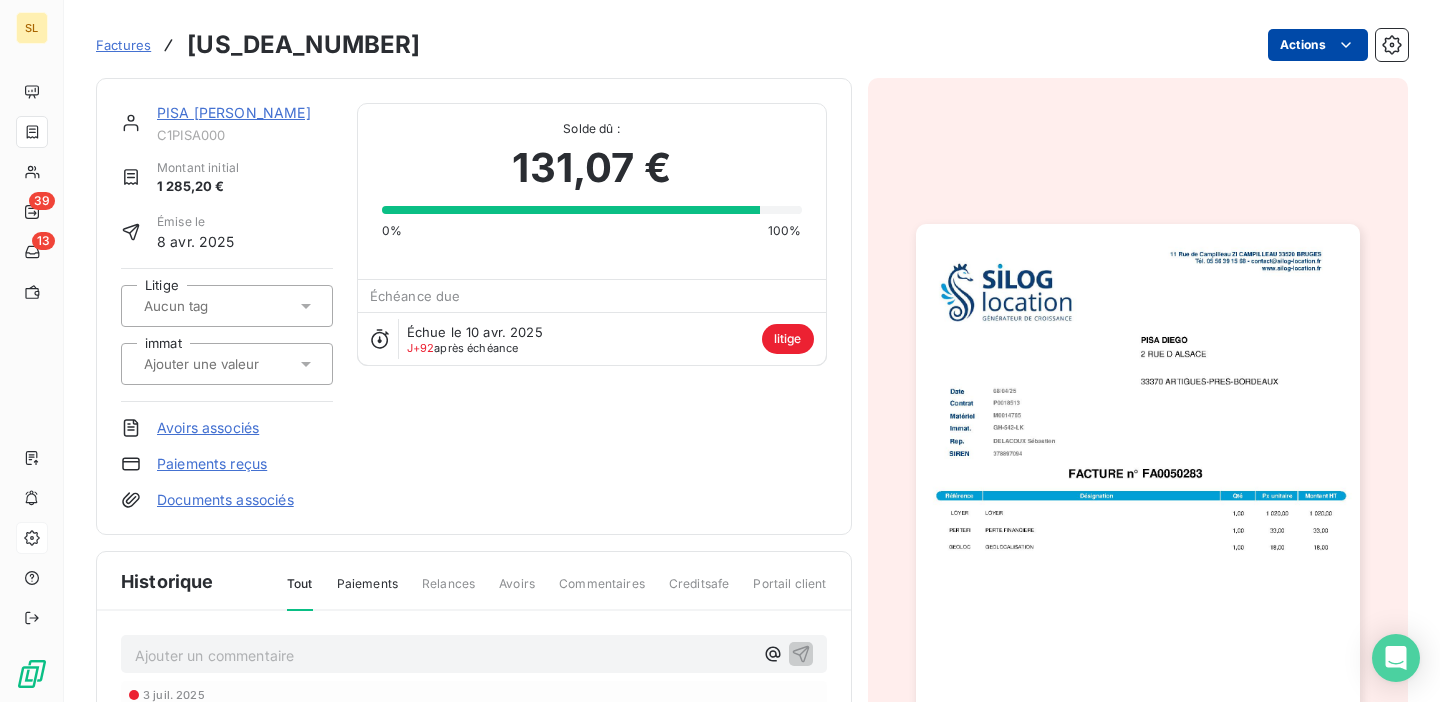 click on "SL 39 13 Factures [US_DEA_NUMBER] Actions PISA DIEGO C1PISA000 Montant initial 1 285,20 € Émise le 8 avr. 2025 Litige immat Avoirs associés Paiements reçus Documents associés Solde dû : 131,07 € 0% 100% Échéance due Échue le 10 avr. 2025 J+92  après échéance litige Historique Tout Paiements Relances Avoirs Commentaires Creditsafe Portail client Ajouter un commentaire ﻿ 3 juil. 2025 Mise en litige de la facture 5 juin 2025 Paiement reçu 1 154,13 € 10 avr. 2025 Échéance de la facture 8 avr. 2025 Émission de la facture" at bounding box center [720, 351] 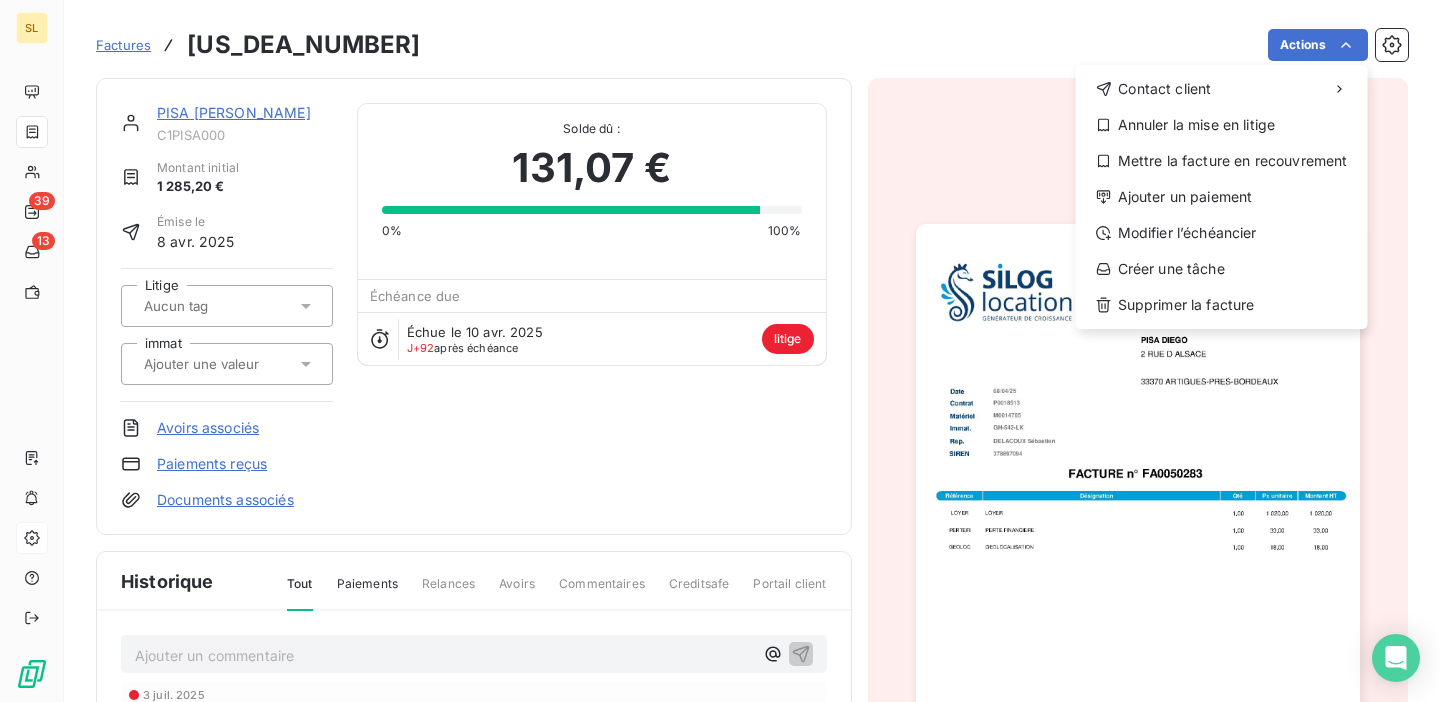 click on "SL 39 13 Factures [US_DEA_NUMBER] Actions Contact client Annuler la mise en litige Mettre la facture en recouvrement Ajouter un paiement Modifier l’échéancier Créer une tâche Supprimer la facture PISA DIEGO C1PISA000 Montant initial 1 285,20 € Émise le 8 avr. 2025 Litige immat Avoirs associés Paiements reçus Documents associés Solde dû : 131,07 € 0% 100% Échéance due Échue le 10 avr. 2025 J+92  après échéance litige Historique Tout Paiements Relances Avoirs Commentaires Creditsafe Portail client Ajouter un commentaire ﻿ 3 juil. 2025 Mise en litige de la facture 5 juin 2025 Paiement reçu 1 154,13 € 10 avr. 2025 Échéance de la facture 8 avr. 2025 Émission de la facture" at bounding box center [720, 351] 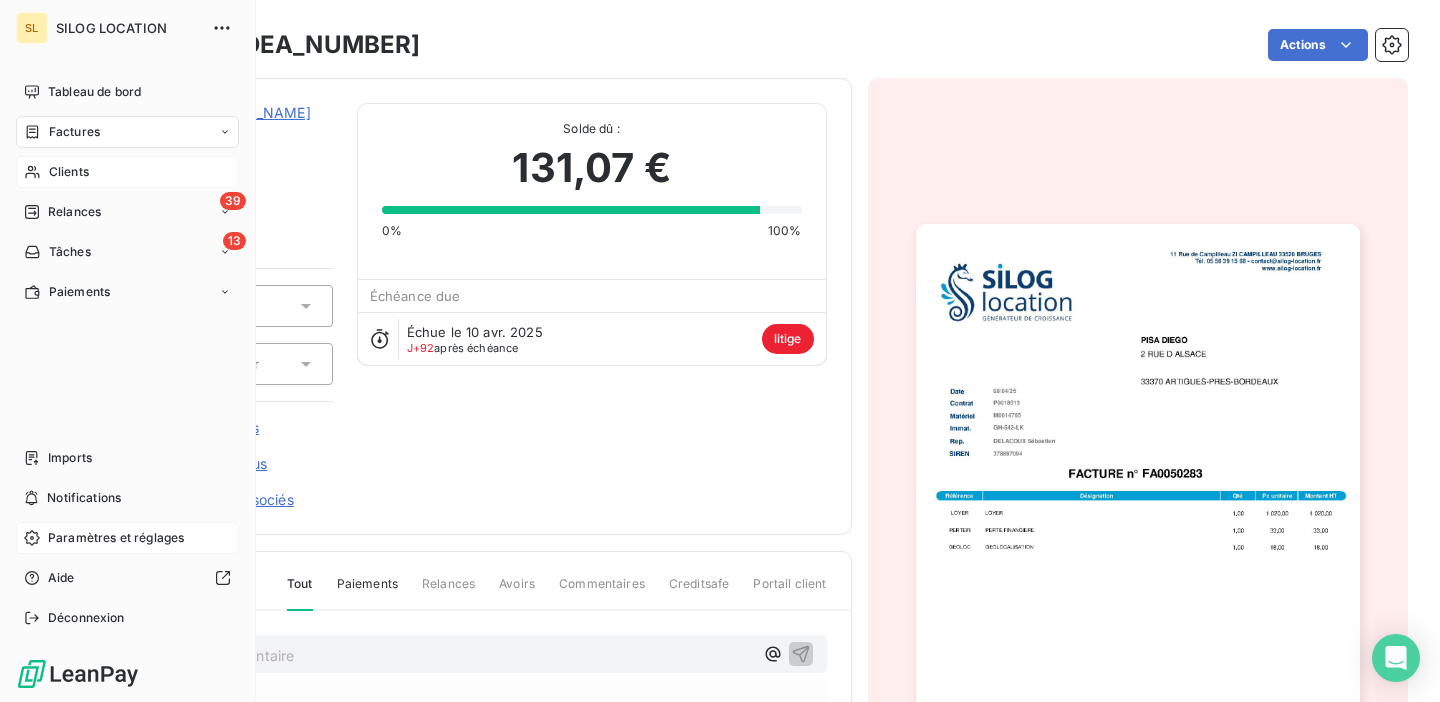 click on "Clients" at bounding box center [69, 172] 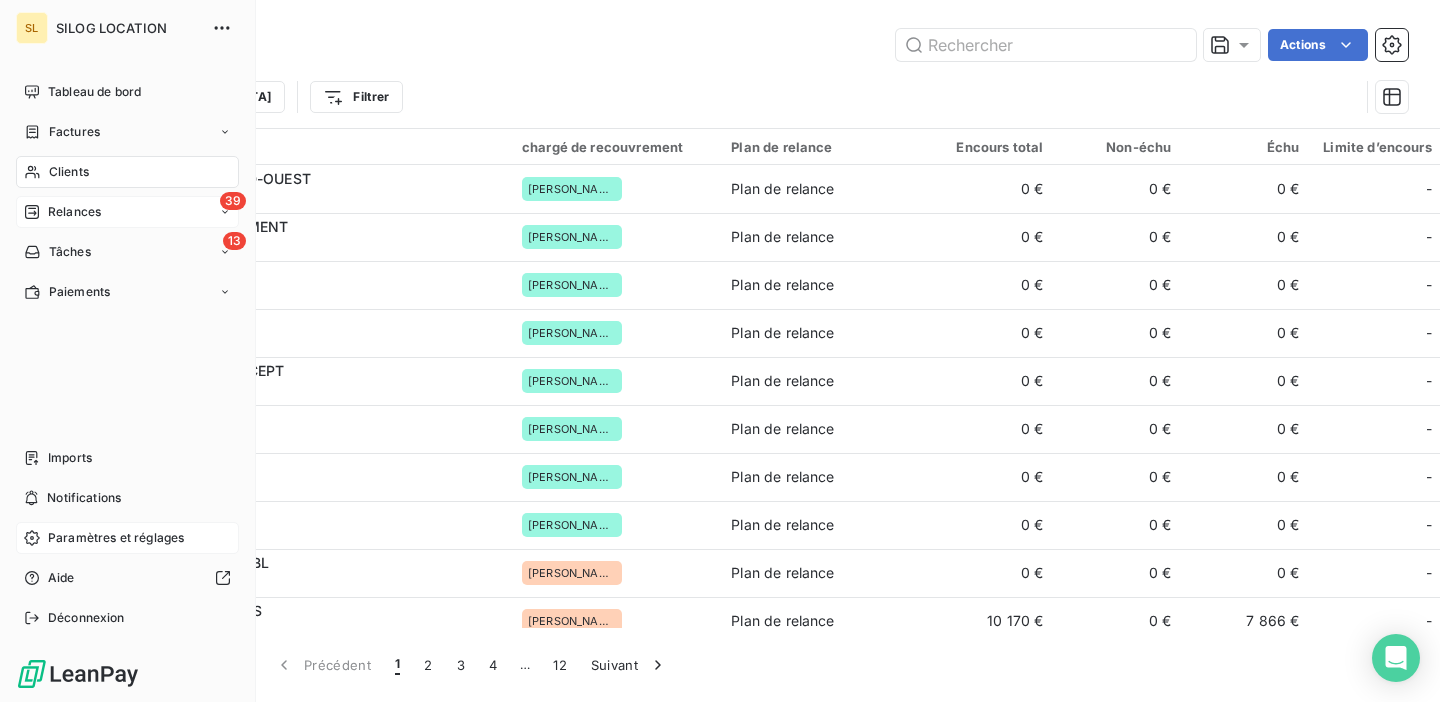 click on "Relances" at bounding box center [74, 212] 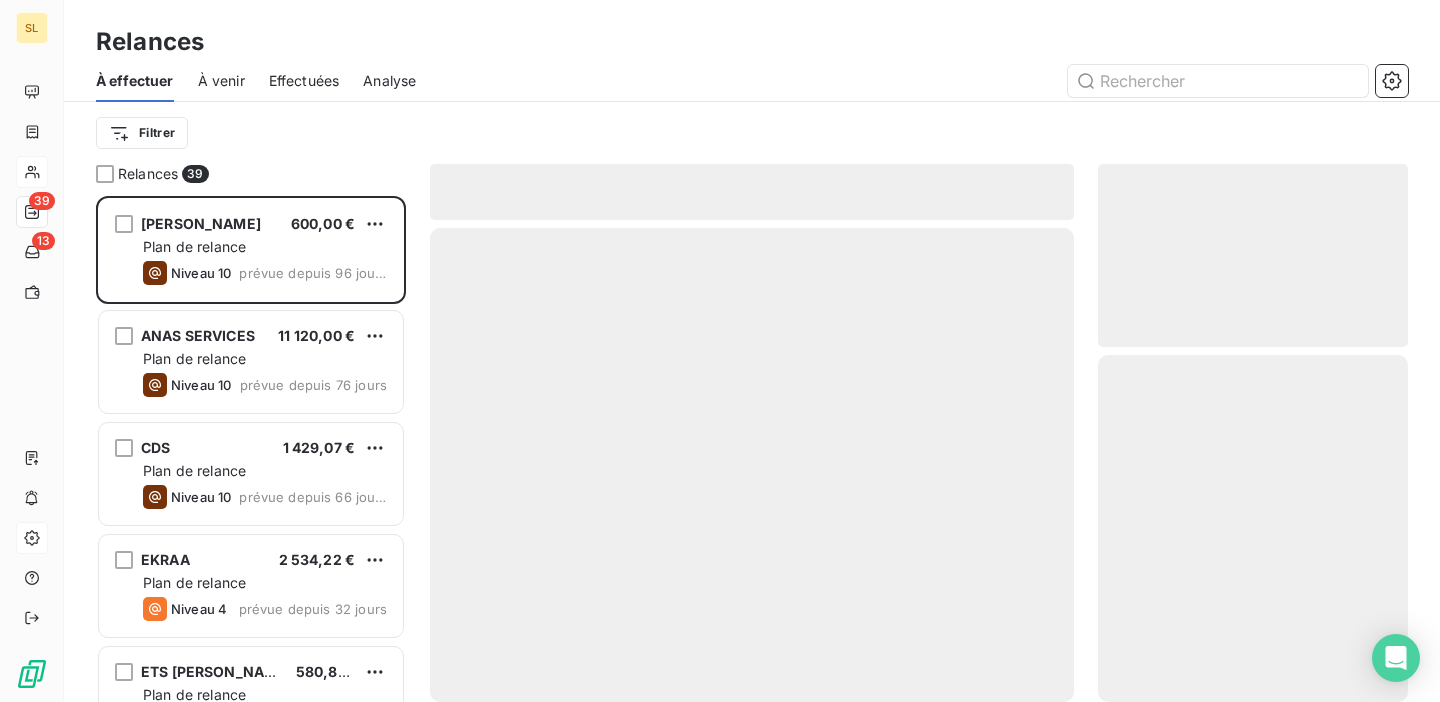 scroll, scrollTop: 1, scrollLeft: 1, axis: both 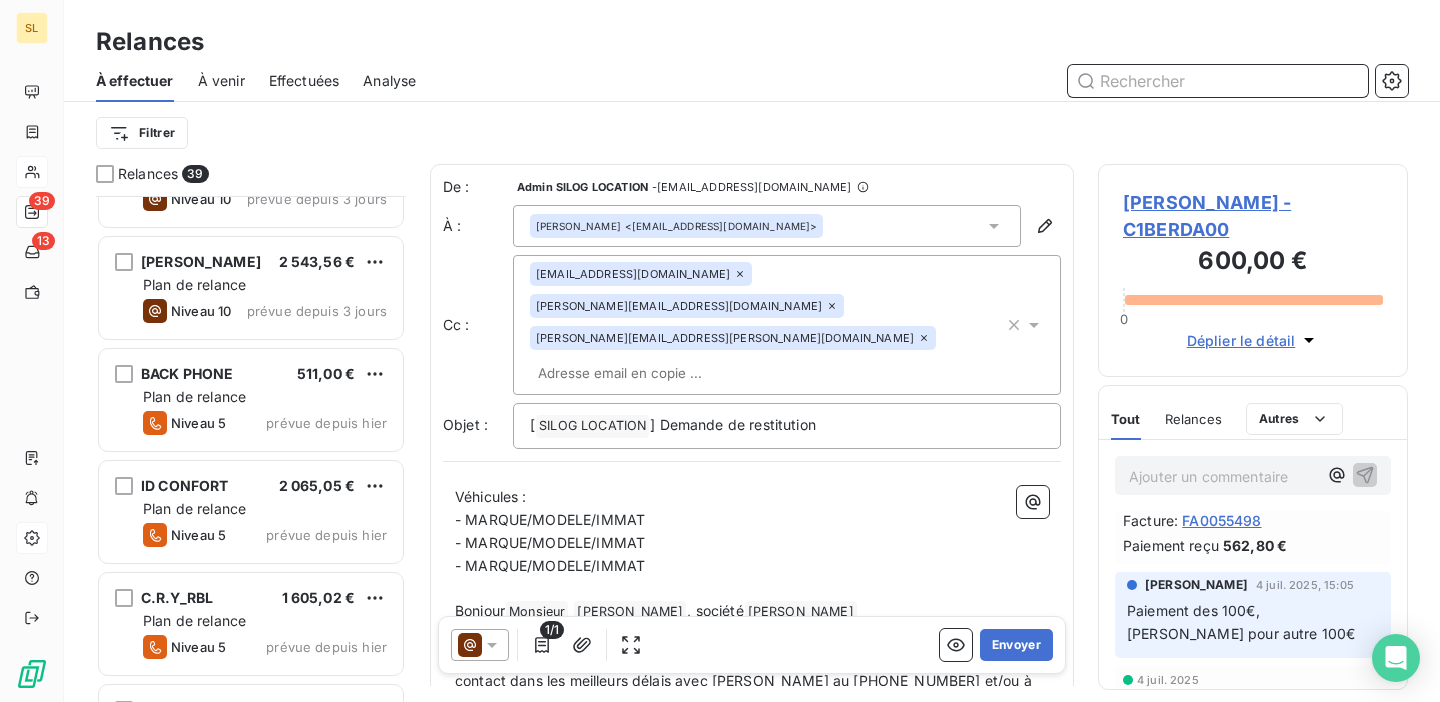 click on "Relances" at bounding box center [1193, 419] 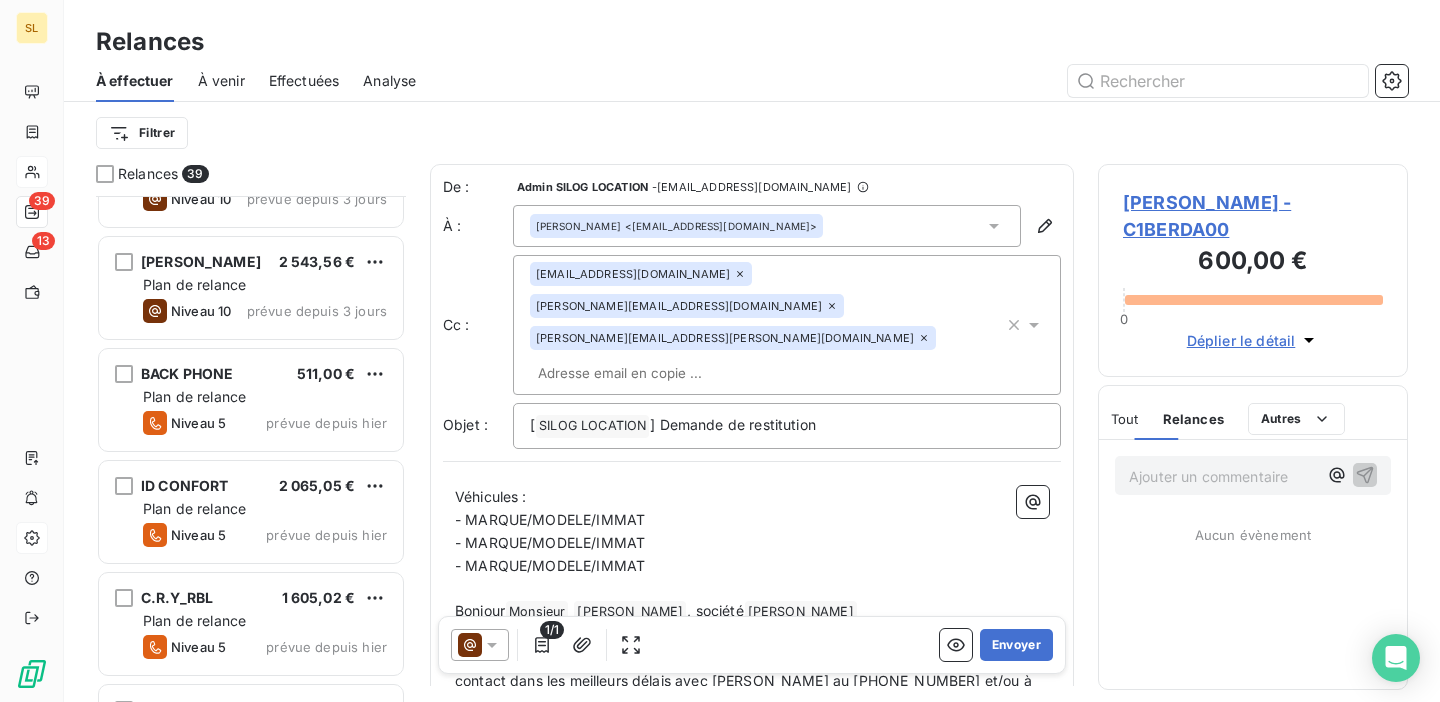 scroll, scrollTop: 0, scrollLeft: 0, axis: both 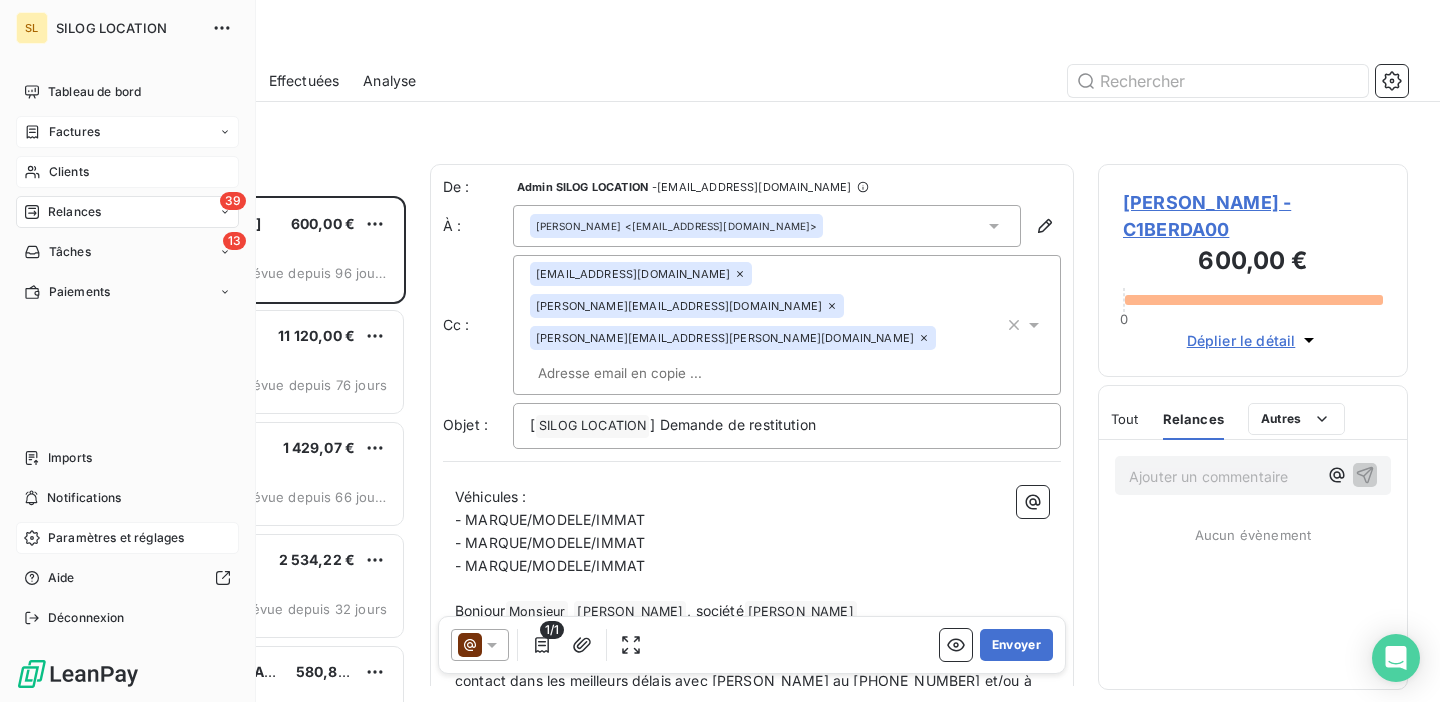 click on "Factures" at bounding box center (74, 132) 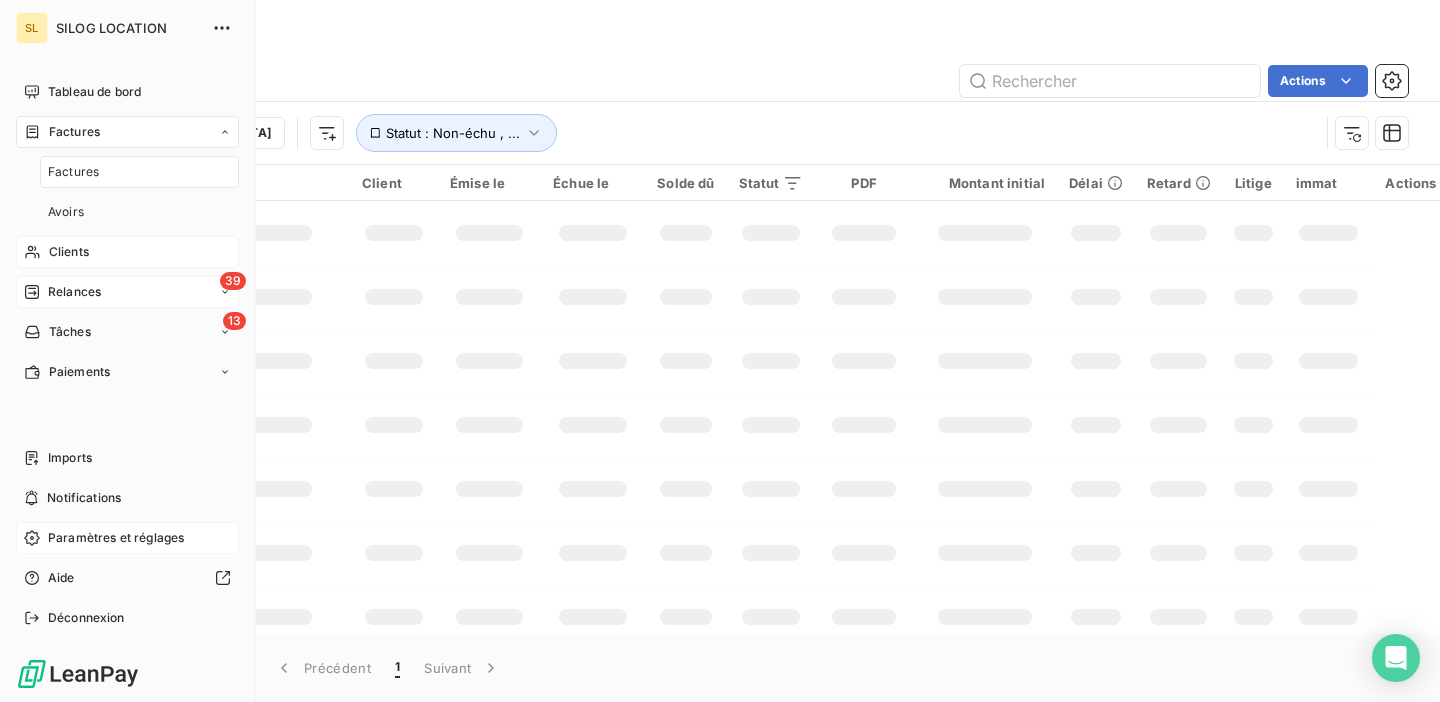 click on "Clients" at bounding box center [69, 252] 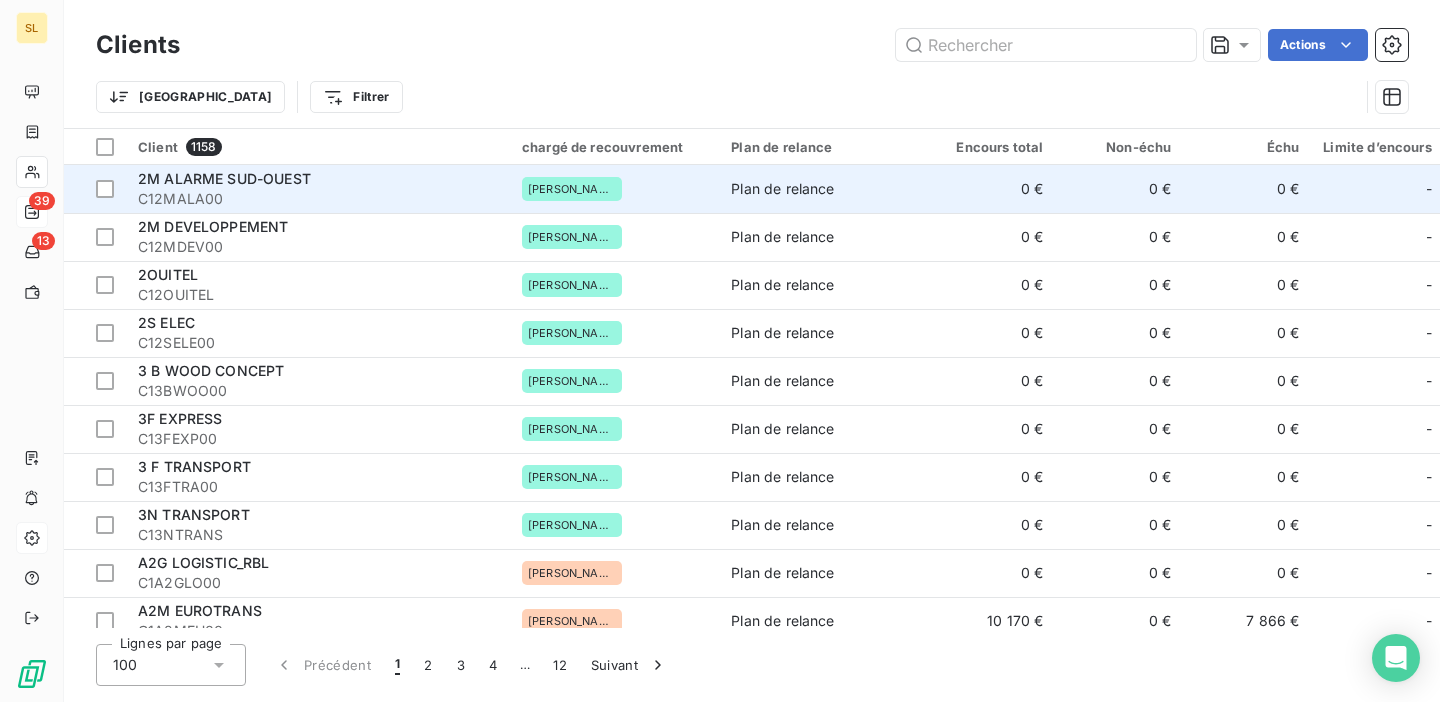 click on "[PERSON_NAME]" at bounding box center [614, 189] 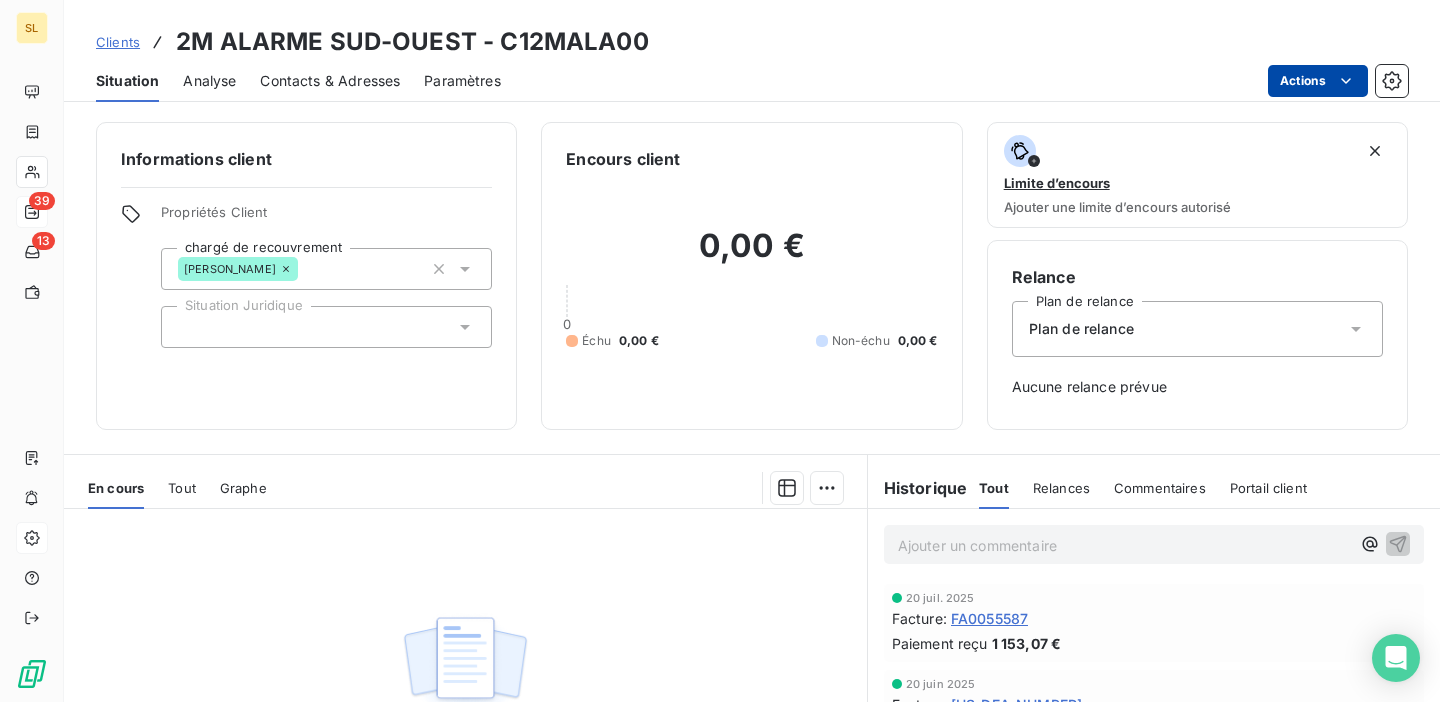 click on "SL 39 13 Clients 2M ALARME SUD-OUEST - C12MALA00 Situation Analyse Contacts & Adresses Paramètres Actions Informations client Propriétés Client chargé de recouvrement Alexandra Situation Juridique Encours client   0,00 € 0 Échu 0,00 € Non-échu 0,00 €     Limite d’encours Ajouter une limite d’encours autorisé Relance Plan de relance Plan de relance Aucune relance prévue En cours Tout Graphe Aucune pièce disponible Lignes par page 25 Précédent Suivant Historique Tout Relances Commentaires Portail client Tout Relances Commentaires Portail client Ajouter un commentaire ﻿ 20 juil. 2025 Facture  : FA0055587 Paiement reçu 1 153,07 € 20 juin 2025 Facture  : [US_DEA_NUMBER] Paiement reçu 1 153,07 € 20 mai 2025 Facture  : FA0052116 Paiement reçu 1 153,07 € 20 avr. 2025 Facture  : FA0050375 Paiement reçu 1 153,07 € 20 mars 2025 Facture  : FA0048369 Paiement reçu 1 153,07 € 20 févr. 2025 Facture  : FA0046708 Paiement reçu 1 153,07 € 20 janv. 2025 Facture" at bounding box center [720, 351] 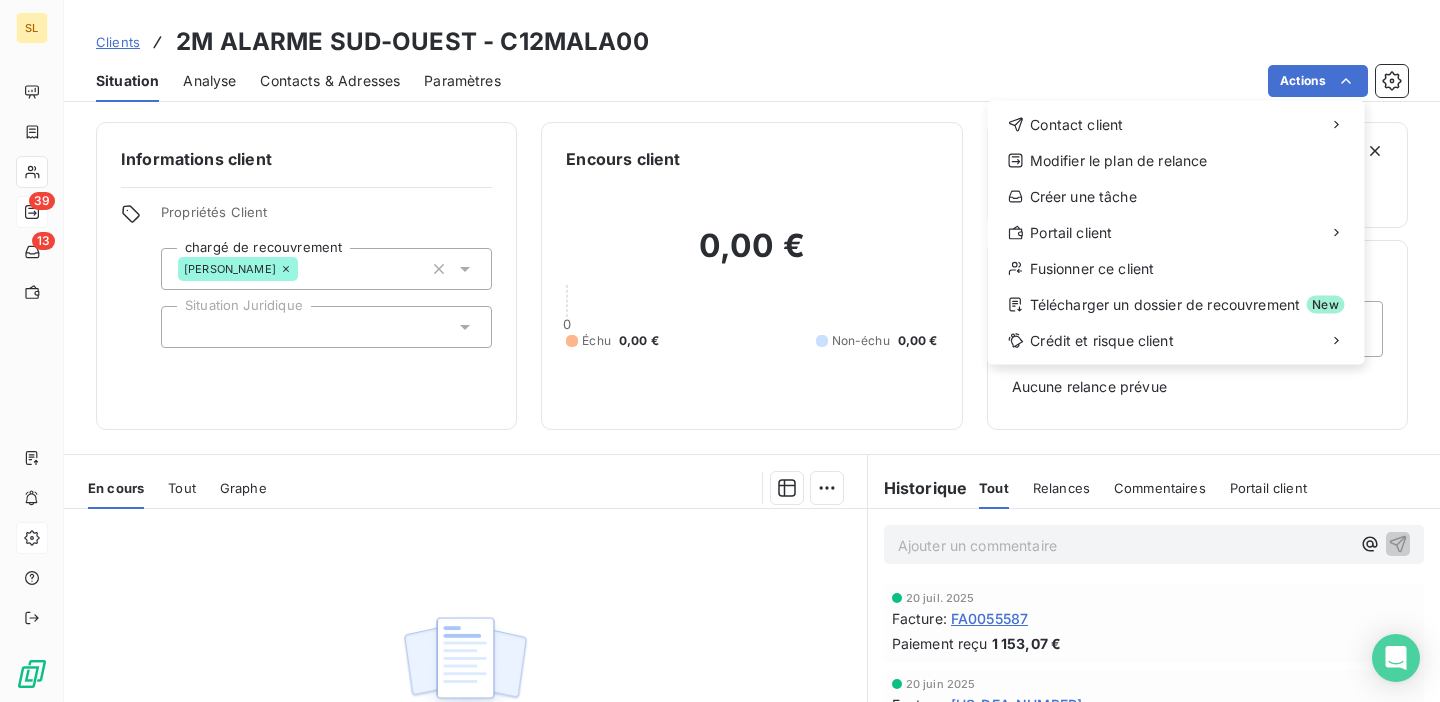 click on "SL 39 13 Clients 2M ALARME SUD-OUEST - C12MALA00 Situation Analyse Contacts & Adresses Paramètres Actions Contact client Modifier le plan de relance Créer une tâche Portail client Fusionner ce client Télécharger un dossier de recouvrement New Crédit et risque client Informations client Propriétés Client chargé de recouvrement Alexandra Situation Juridique Encours client   0,00 € 0 Échu 0,00 € Non-échu 0,00 €     Limite d’encours Ajouter une limite d’encours autorisé Relance Plan de relance Plan de relance Aucune relance prévue En cours Tout Graphe Aucune pièce disponible Lignes par page 25 Précédent Suivant Historique Tout Relances Commentaires Portail client Tout Relances Commentaires Portail client Ajouter un commentaire ﻿ 20 juil. 2025 Facture  : FA0055587 Paiement reçu 1 153,07 € 20 juin 2025 Facture  : [US_DEA_NUMBER] Paiement reçu 1 153,07 € 20 mai 2025 Facture  : FA0052116 Paiement reçu 1 153,07 € 20 avr. 2025 Facture  : FA0050375 Paiement reçu" at bounding box center [720, 351] 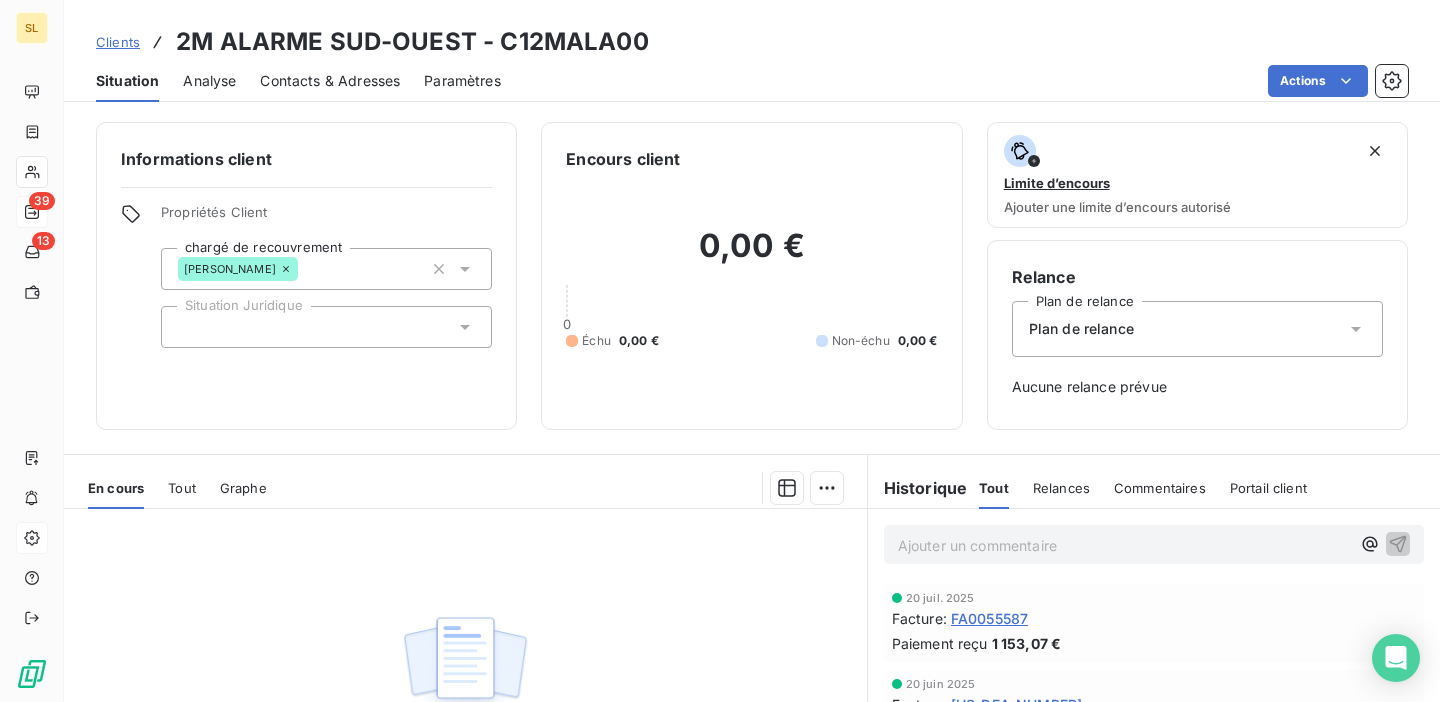 click 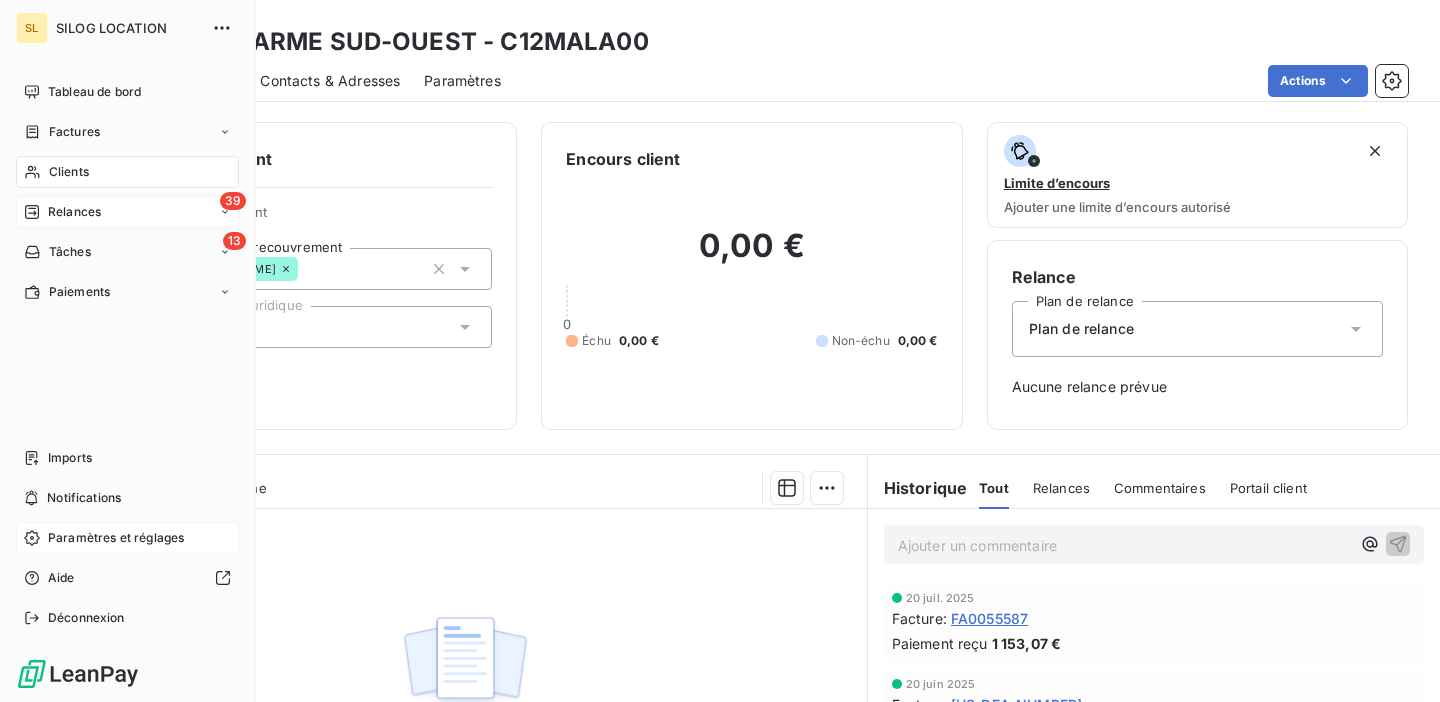 click on "Clients" at bounding box center [127, 172] 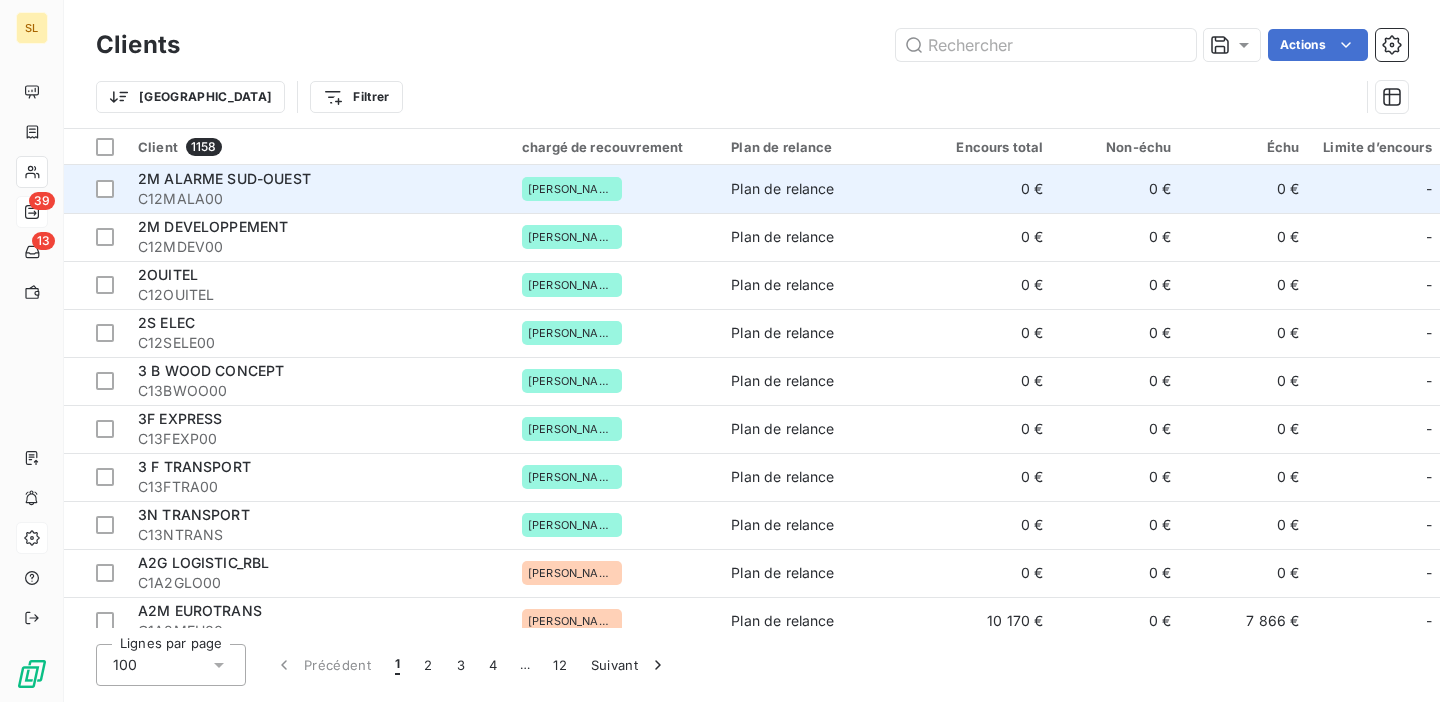click on "C12MALA00" at bounding box center (318, 199) 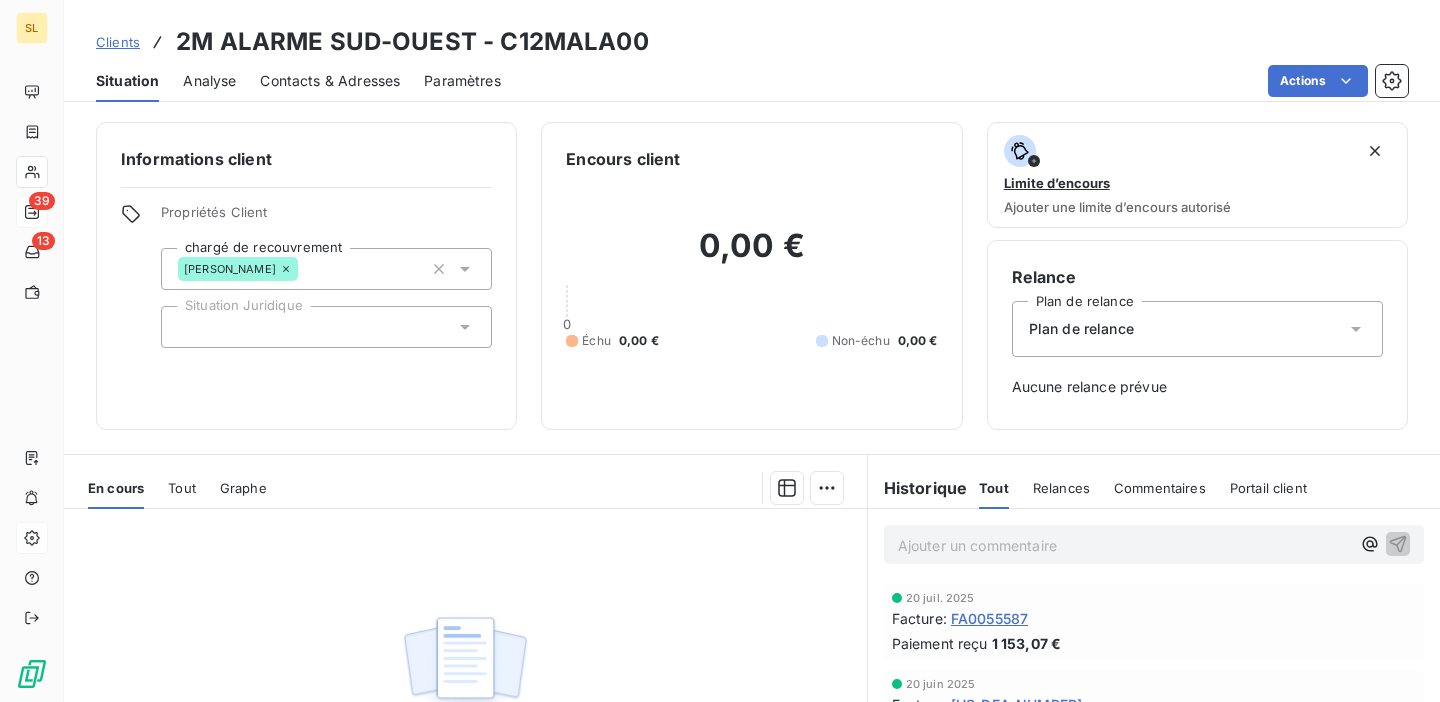 click on "Analyse" at bounding box center [209, 81] 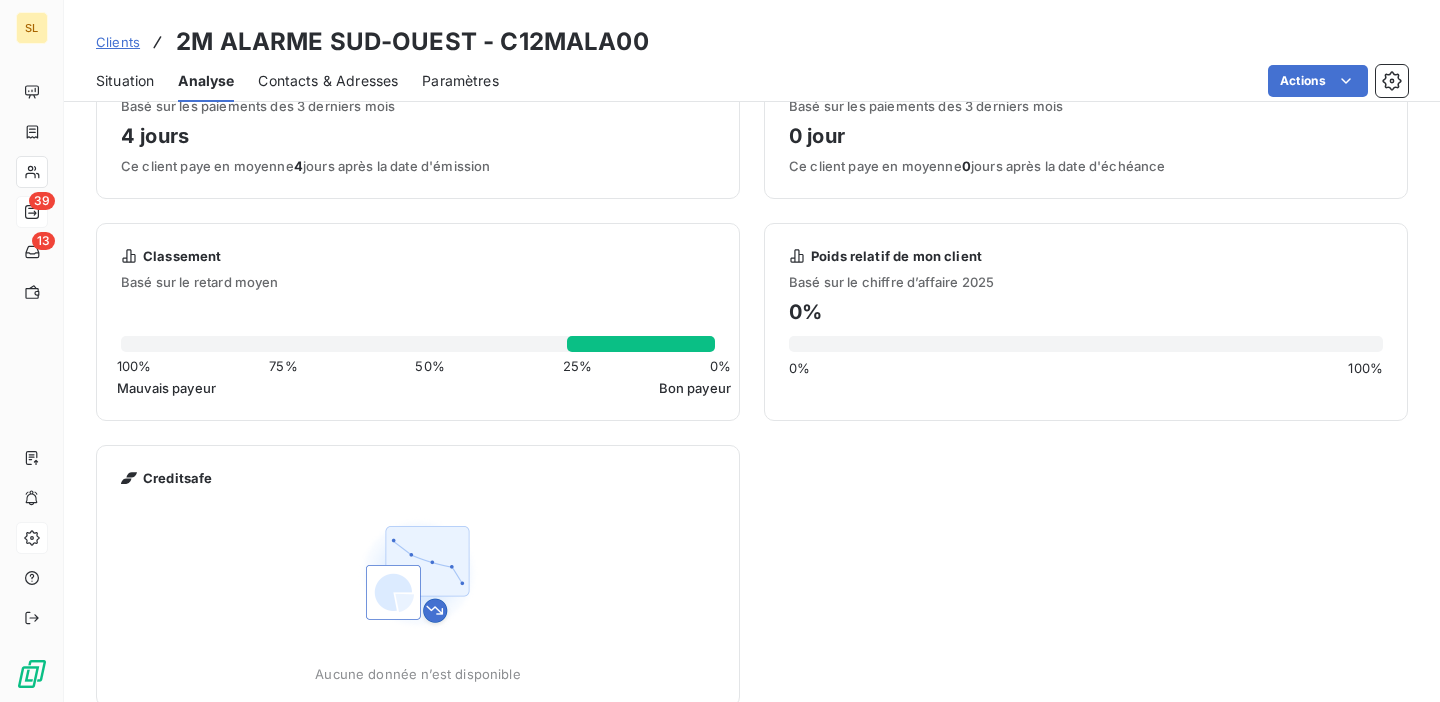 scroll, scrollTop: 76, scrollLeft: 0, axis: vertical 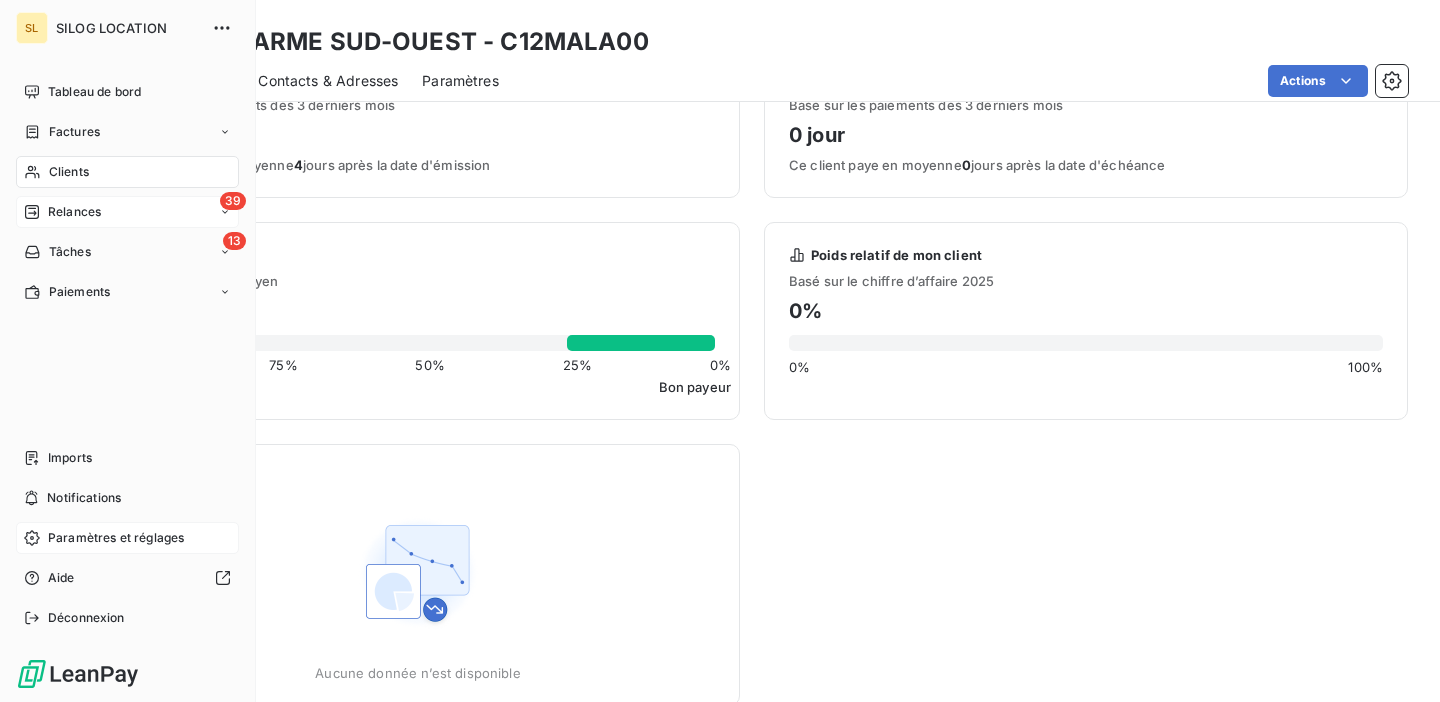 click 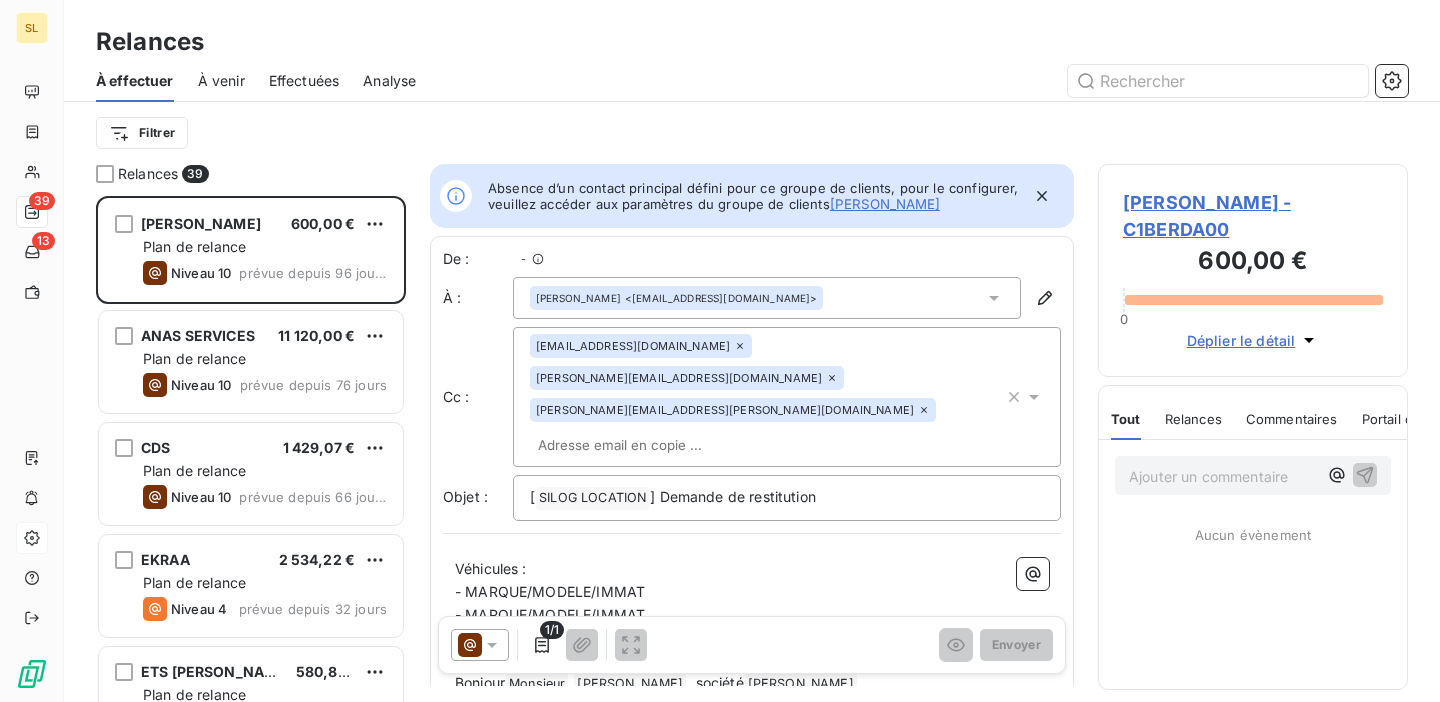scroll, scrollTop: 506, scrollLeft: 310, axis: both 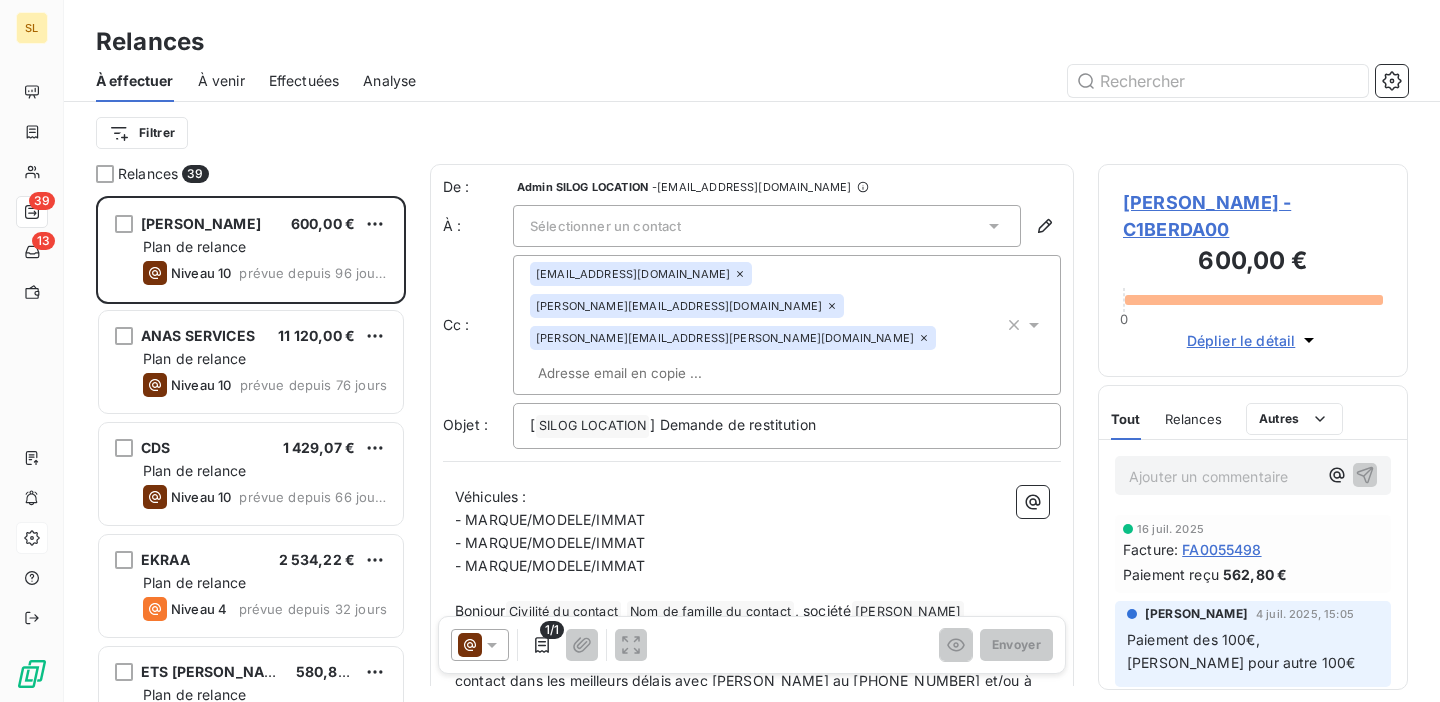 click on "Analyse" at bounding box center (389, 81) 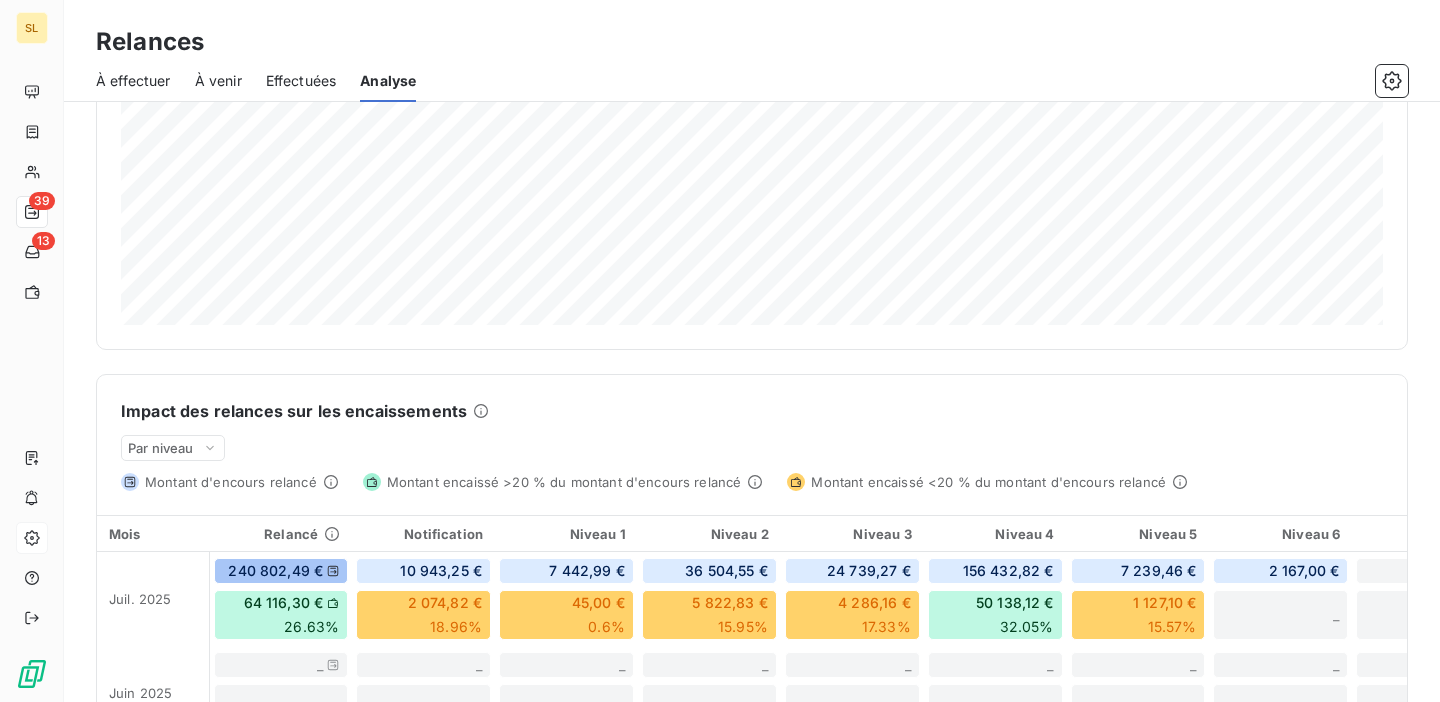 scroll, scrollTop: 224, scrollLeft: 0, axis: vertical 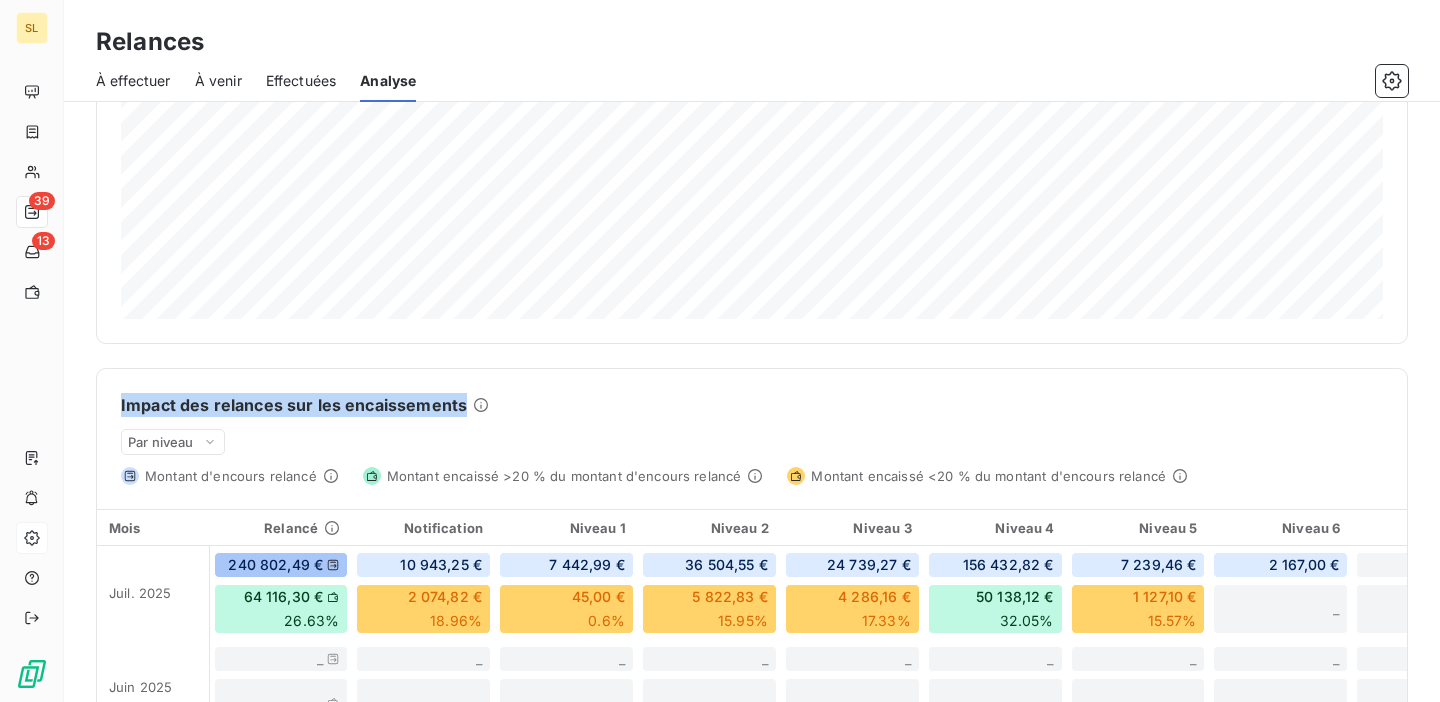 drag, startPoint x: 116, startPoint y: 403, endPoint x: 467, endPoint y: 423, distance: 351.56934 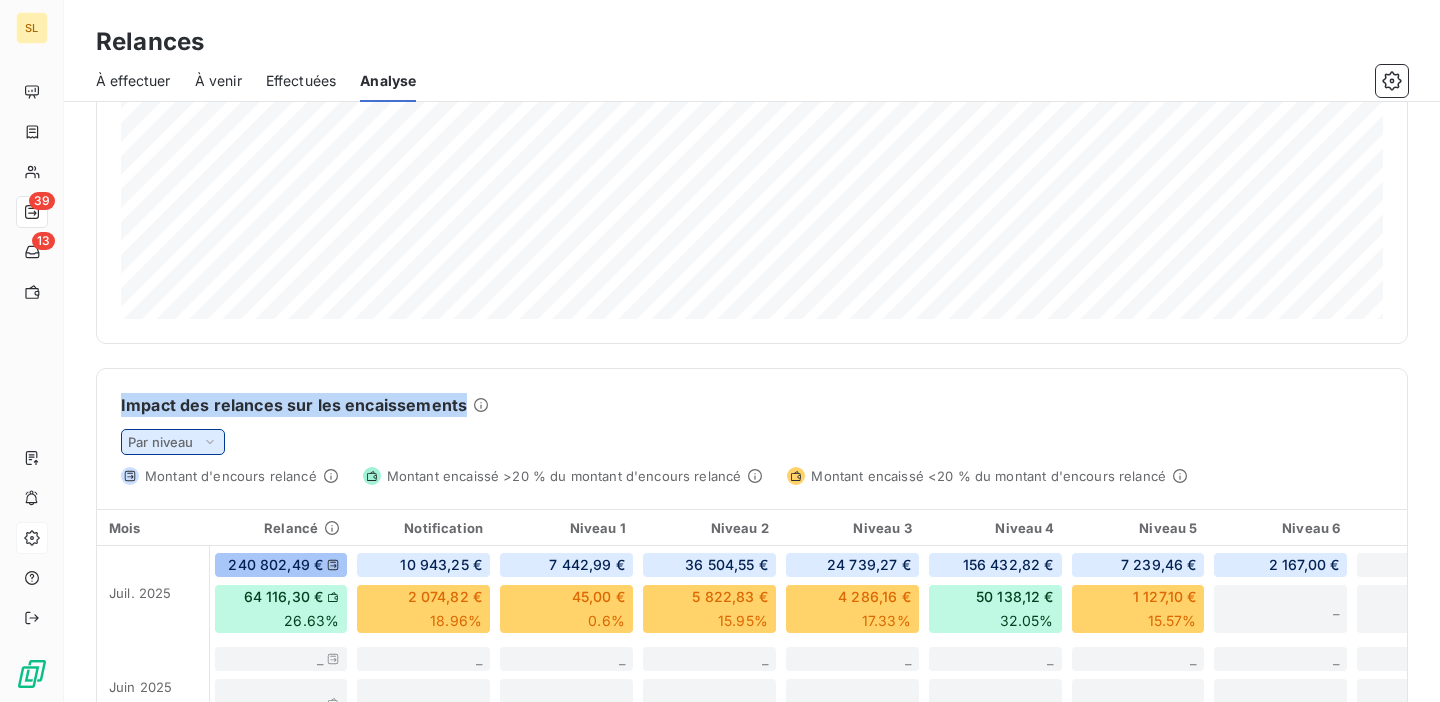 click 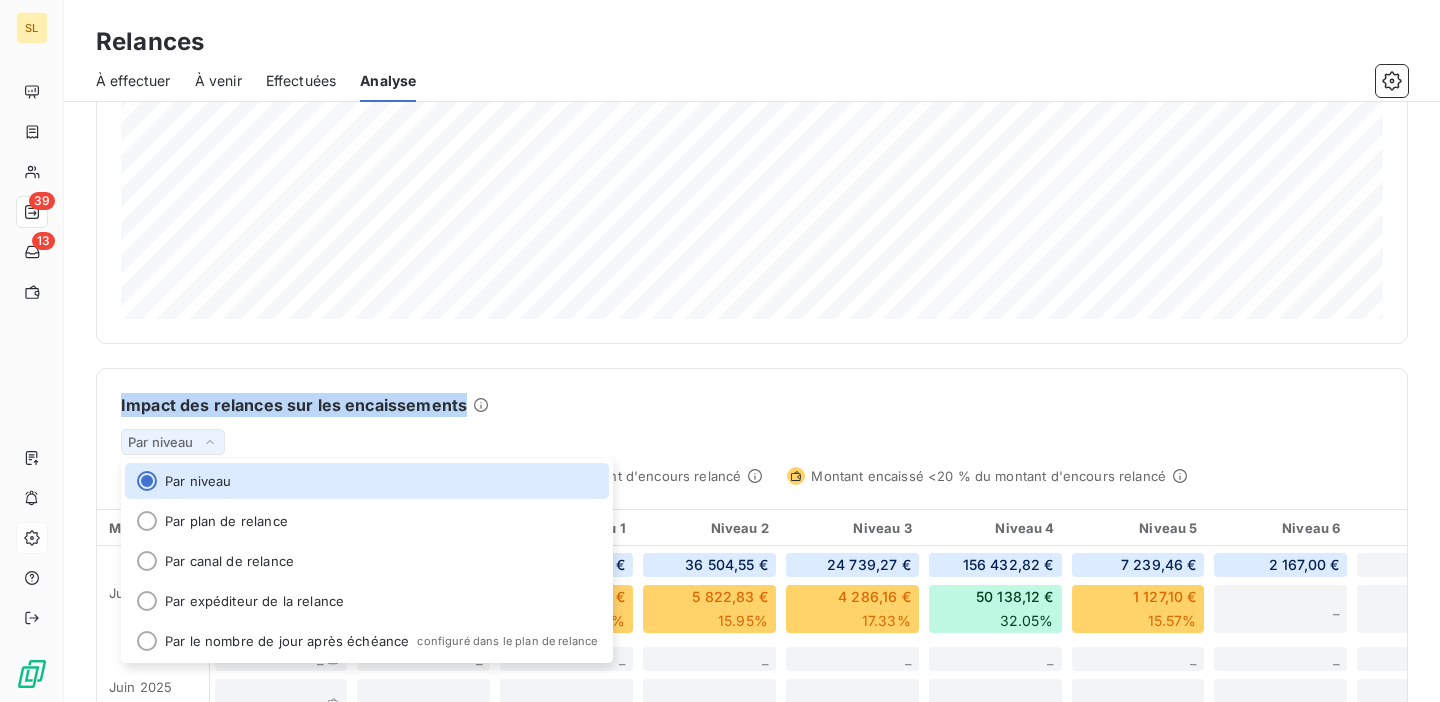 click on "Impact des relances sur les encaissements Par niveau Par niveau Par plan de relance Par canal de relance Par expéditeur de la relance Par le nombre de jour après échéance configuré dans le plan de relance Montant d'encours relancé Montant encaissé >20 % du montant d'encours relancé Montant encaissé <20 % du montant d'encours relancé" at bounding box center (752, 427) 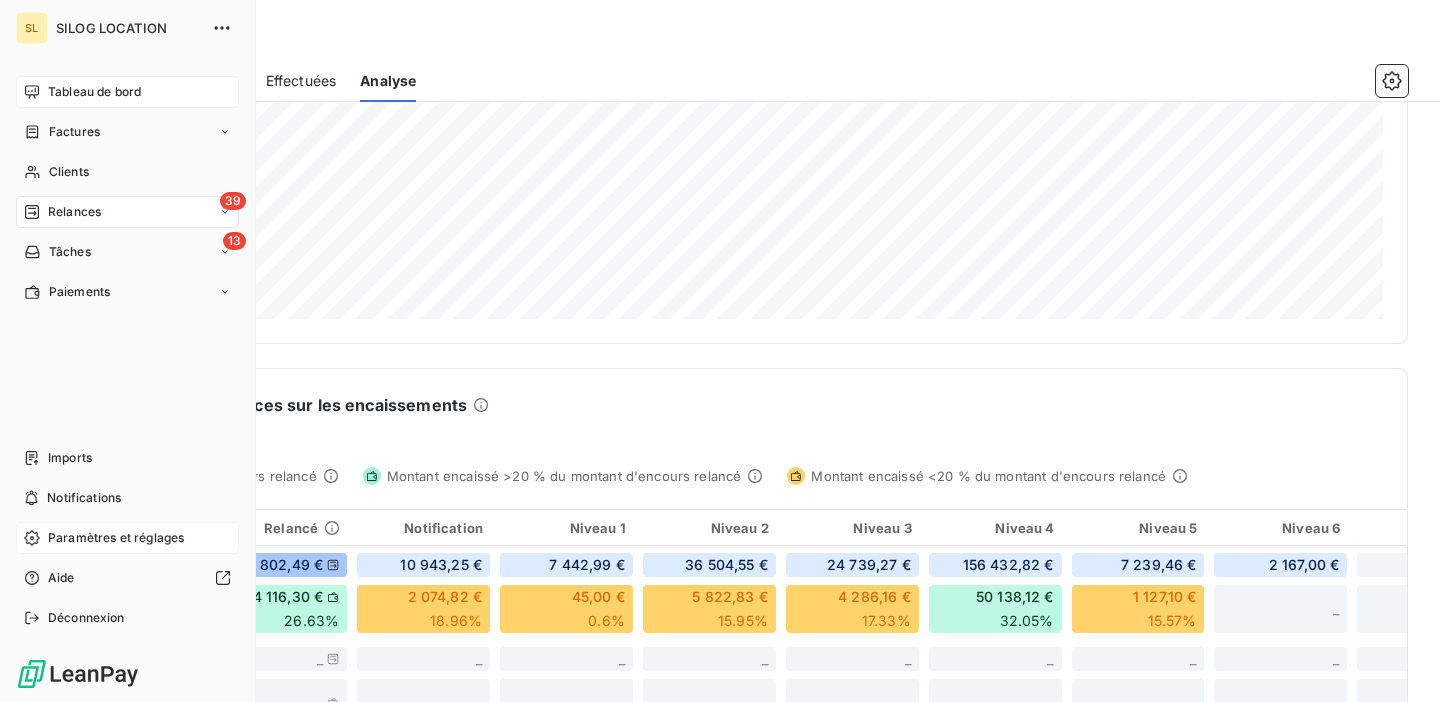 click on "Tableau de bord" at bounding box center [94, 92] 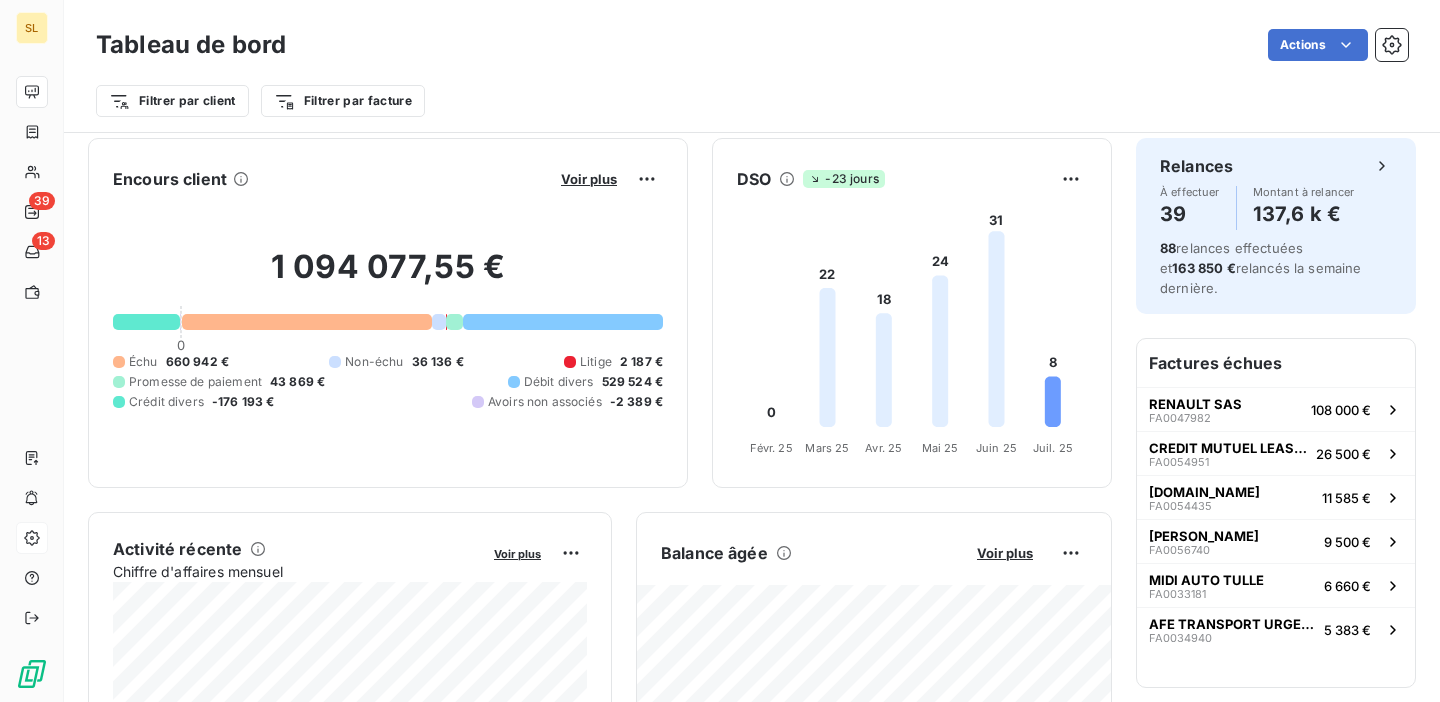 scroll, scrollTop: 0, scrollLeft: 0, axis: both 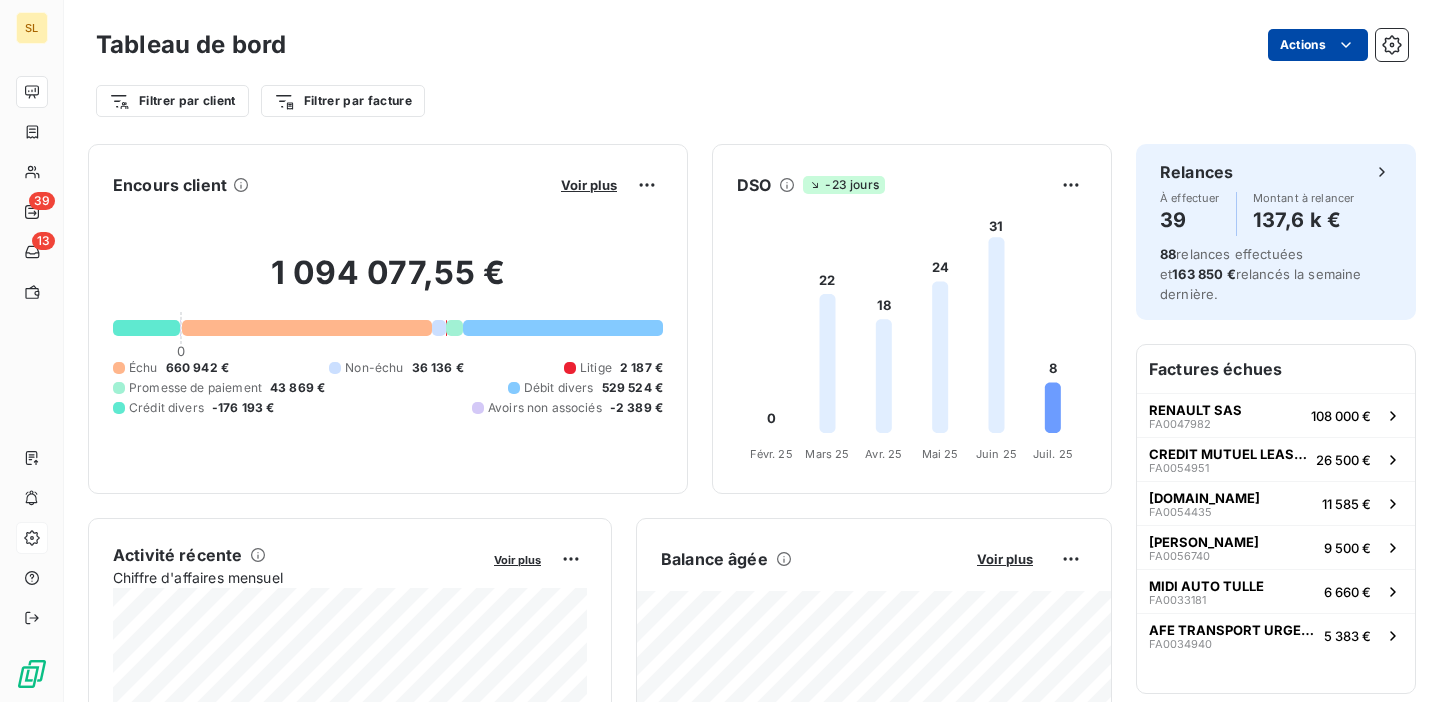 click on "SL 39 13 Tableau de bord Actions Filtrer par client Filtrer par facture Encours client   Voir plus 1 094 077,55 € 0 Échu 660 942 € Non-échu 36 136 €   Litige 2 187 € Promesse de paiement 43 869 € Débit divers 529 524 € Crédit divers -176 193 € Avoirs non associés -2 389 € DSO -23 jours 0 22 18 24 31 8 Févr. 25 Févr. 25 Mars 25 Mars 25 Avr. 25 Avr. 25 Mai 25 Mai 25 Juin 25 Juin 25 Juil. 25 Juil. 25 Activité récente Chiffre d'affaires mensuel Voir plus Balance [PERSON_NAME] Voir plus Relances par montant Encaissements Prévisionnel basé sur le délai moyen de paiement des 3 derniers mois Relances À effectuer 39 Montant à relancer 137,6 k € 88  relances effectuées et  163 850 €  relancés la semaine dernière. Factures échues RENAULT SAS FA0047982 108 000 € CREDIT MUTUEL LEASING FA0054951 26 500 € [DOMAIN_NAME] FA0054435 11 585 € [PERSON_NAME] FA0056740 9 500 € MIDI AUTO TULLE FA0033181 6 660 € AFE TRANSPORT URGENT FA0034940" at bounding box center (720, 351) 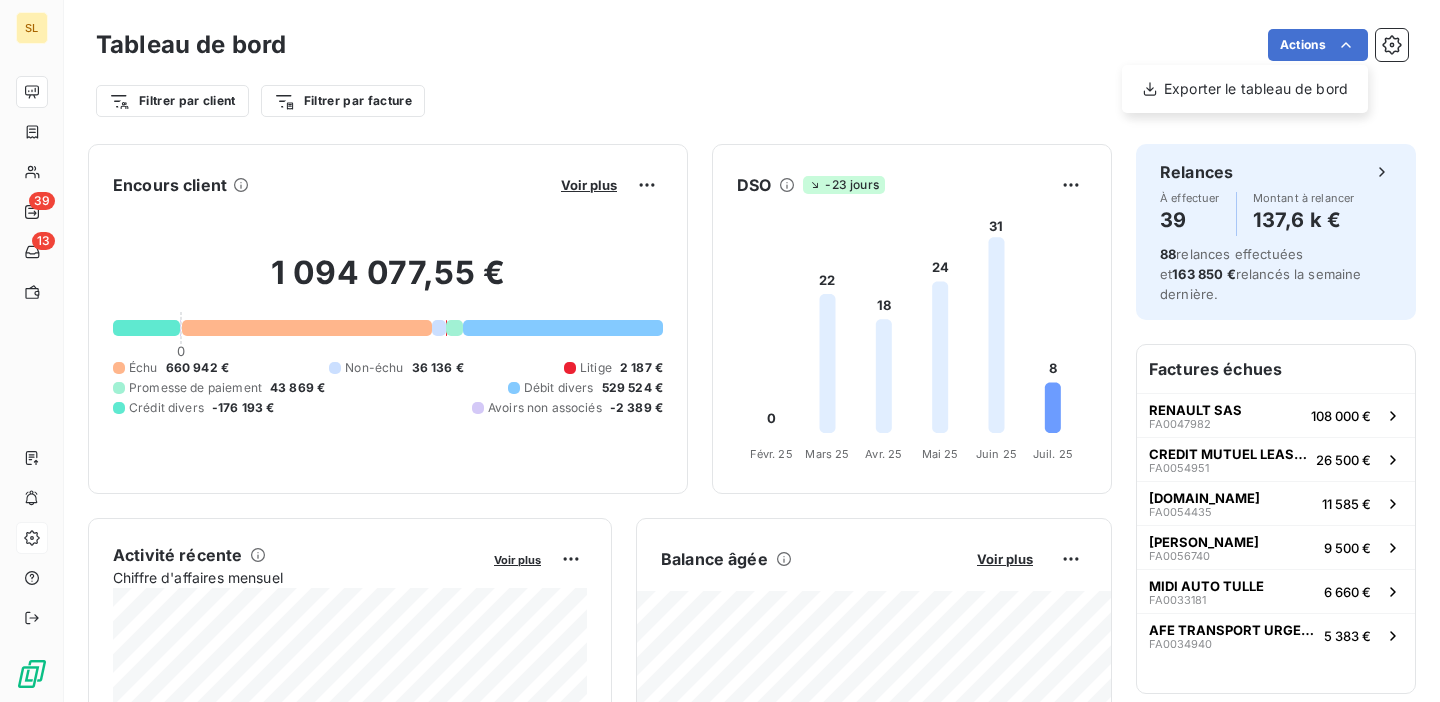 click on "SL 39 13 Tableau de bord Actions Exporter le tableau de bord Filtrer par client Filtrer par facture Encours client   Voir plus 1 094 077,55 € 0 Échu 660 942 € Non-échu 36 136 €   Litige 2 187 € Promesse de paiement 43 869 € Débit divers 529 524 € Crédit divers -176 193 € Avoirs non associés -2 389 € DSO -23 jours 0 22 18 24 31 8 Févr. 25 Févr. 25 Mars 25 Mars 25 Avr. 25 Avr. 25 Mai 25 Mai 25 Juin 25 Juin 25 Juil. 25 Juil. 25 Activité récente Chiffre d'affaires mensuel Voir plus Balance [PERSON_NAME] Voir plus Relances par montant Encaissements Prévisionnel basé sur le délai moyen de paiement des 3 derniers mois Relances À effectuer 39 Montant à relancer 137,6 k € 88  relances effectuées et  163 850 €  relancés la semaine dernière. Factures échues RENAULT SAS FA0047982 108 000 € CREDIT MUTUEL LEASING FA0054951 26 500 € [DOMAIN_NAME] FA0054435 11 585 € [PERSON_NAME] FA0056740 9 500 € MIDI AUTO TULLE FA0033181 6 660 € FA0034940" at bounding box center [720, 351] 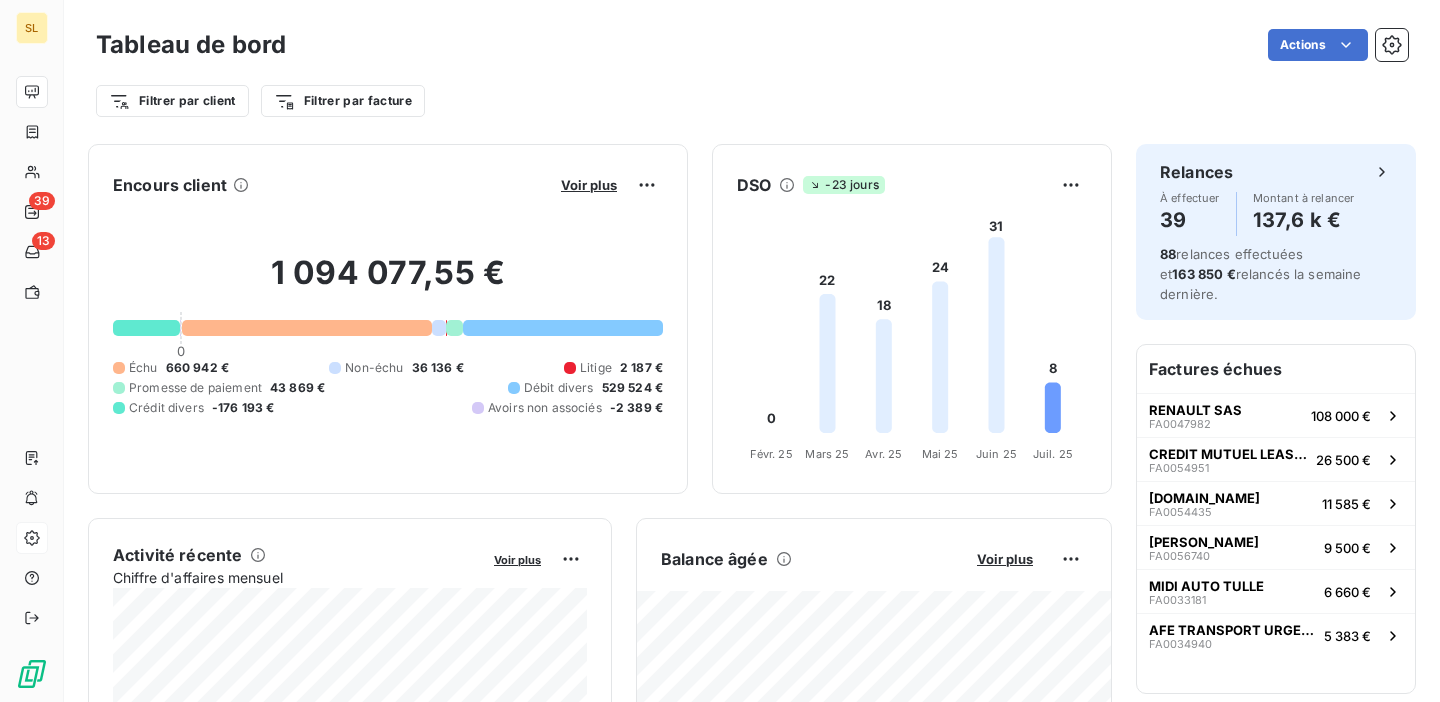 click on "Filtrer par client Filtrer par facture" at bounding box center [752, 101] 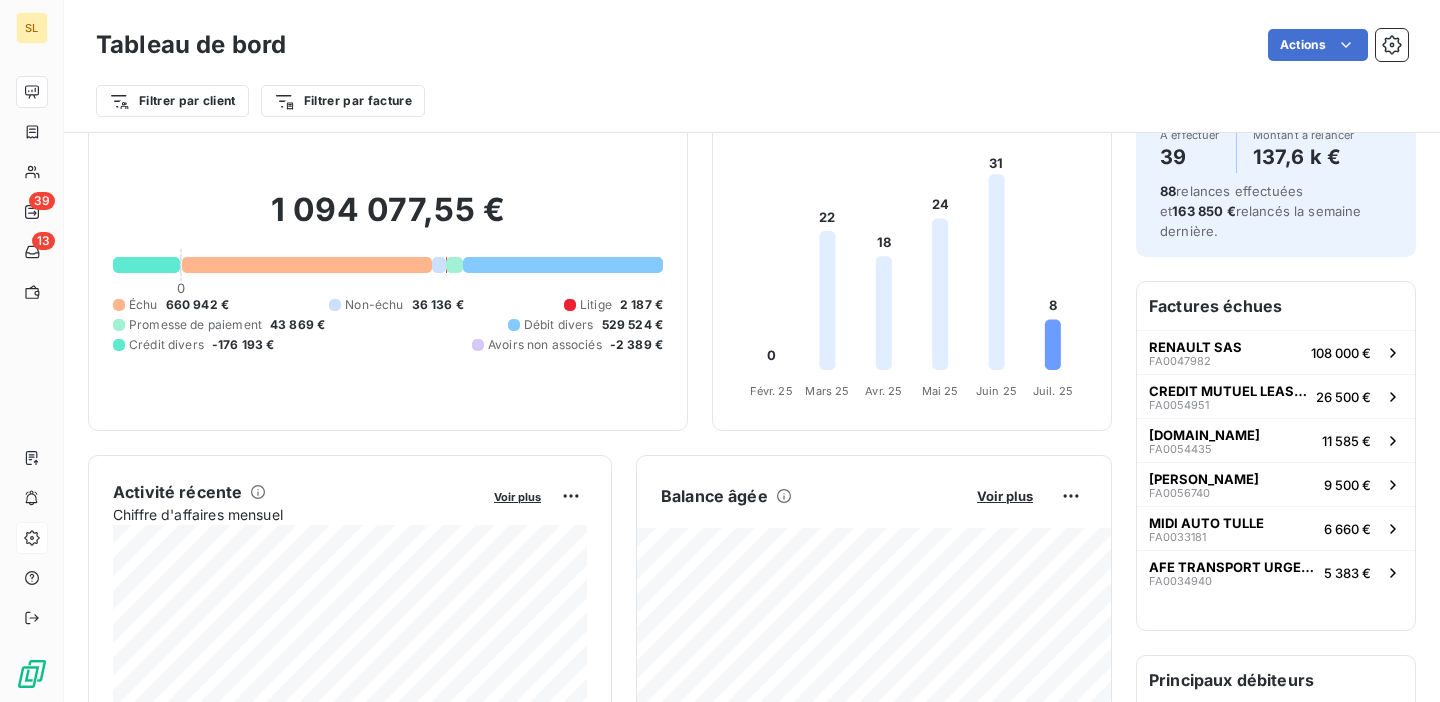 scroll, scrollTop: 72, scrollLeft: 0, axis: vertical 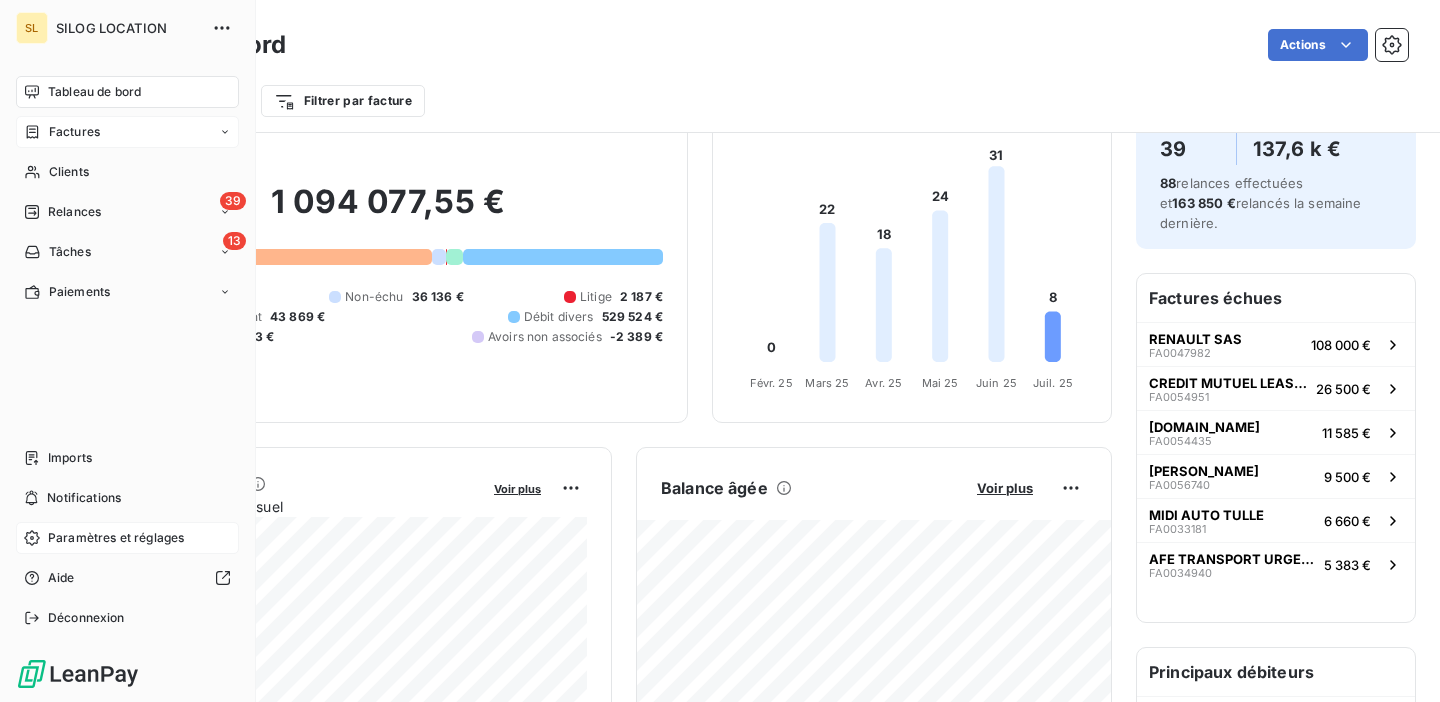 click 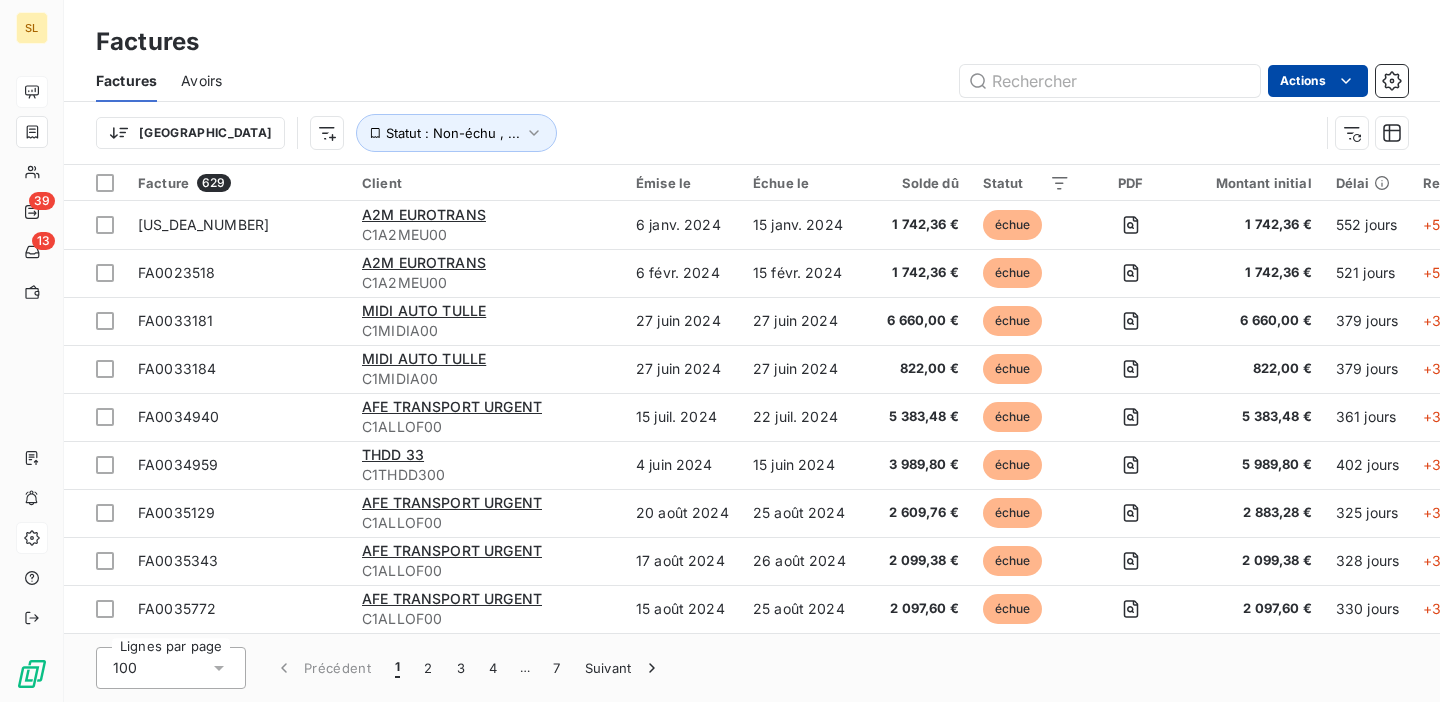 click on "SL 39 13 Factures Factures Avoirs Actions Trier Statut  : Non-échu , ... Facture 629 Client Émise le Échue le Solde dû Statut PDF Montant initial Délai Retard   Litige immat Actions [US_DEA_NUMBER] A2M EUROTRANS C1A2MEU00 6 janv. 2024 15 janv. 2024 1 742,36 € échue 1 742,36 € 552 jours +543 j _ _ FA0023518 A2M EUROTRANS C1A2MEU00 6 févr. 2024 15 févr. 2024 1 742,36 € échue 1 742,36 € 521 jours +512 j _ _ FA0033181 MIDI AUTO TULLE C1MIDIA00 27 juin 2024 27 juin 2024 6 660,00 € échue 6 660,00 € 379 jours +379 j _ _ FA0033184 MIDI AUTO TULLE C1MIDIA00 27 juin 2024 27 juin 2024 822,00 € échue 822,00 € 379 jours +379 j _ _ FA0034940 AFE TRANSPORT URGENT C1ALLOF00 15 juil. 2024 22 juil. 2024 5 383,48 € échue 5 383,48 € 361 jours +354 j _ _ FA0034959 THDD 33 C1THDD300 4 juin 2024 15 juin 2024 3 989,80 € échue 5 989,80 € 402 jours +391 j _ _ FA0035129 AFE TRANSPORT URGENT C1ALLOF00 20 août 2024 25 août 2024 2 609,76 € échue 2 883,28 € _" at bounding box center [720, 351] 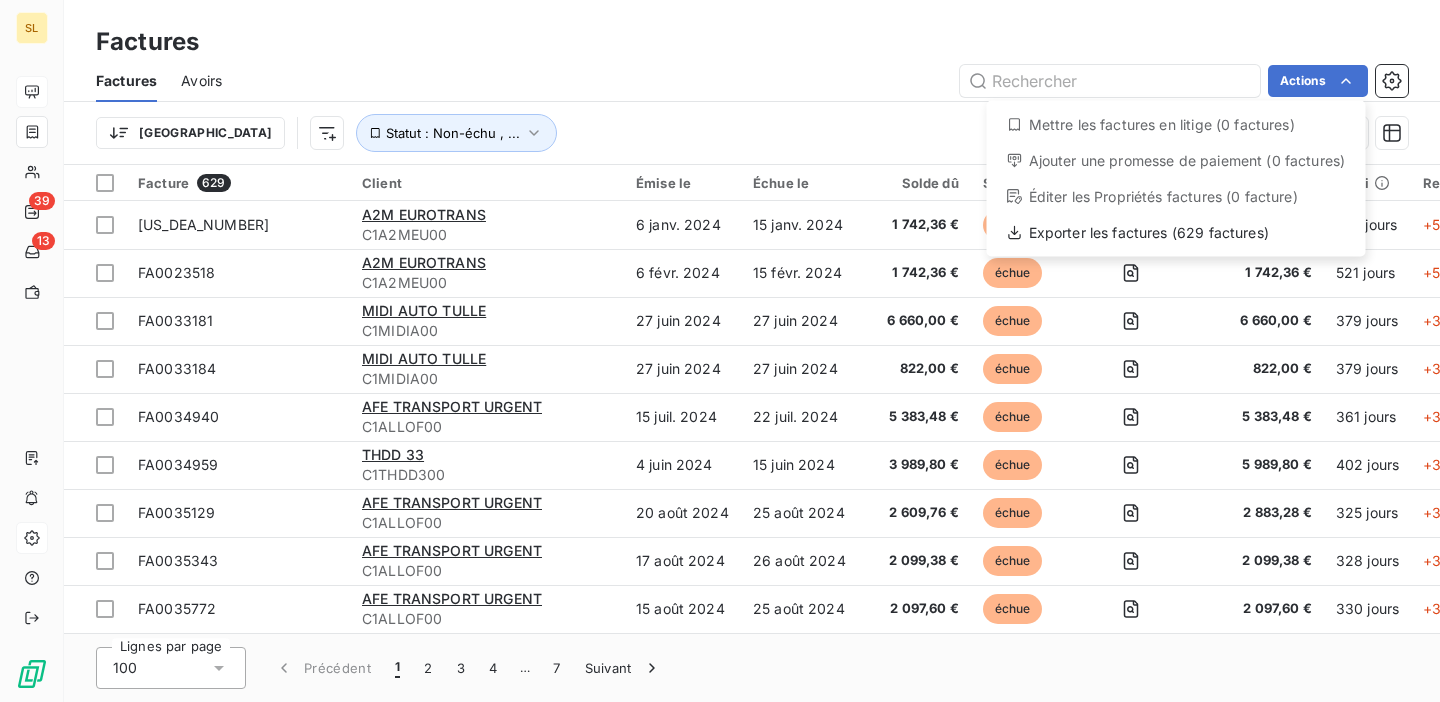 click on "SL 39 13 Factures Factures Avoirs Actions Mettre les factures en litige (0 factures) Ajouter une promesse de paiement (0 factures) Éditer les Propriétés factures  (0 facture) Exporter les factures (629 factures) Trier Statut  : Non-échu , ... Facture 629 Client Émise le Échue le Solde dû Statut PDF Montant initial Délai Retard   Litige immat Actions [US_DEA_NUMBER] A2M EUROTRANS C1A2MEU00 6 janv. 2024 15 janv. 2024 1 742,36 € échue 1 742,36 € 552 jours +543 j _ _ FA0023518 A2M EUROTRANS C1A2MEU00 6 févr. 2024 15 févr. 2024 1 742,36 € échue 1 742,36 € 521 jours +512 j _ _ FA0033181 MIDI AUTO TULLE C1MIDIA00 27 juin 2024 27 juin 2024 6 660,00 € échue 6 660,00 € 379 jours +379 j _ _ FA0033184 MIDI AUTO TULLE C1MIDIA00 27 juin 2024 27 juin 2024 822,00 € échue 822,00 € 379 jours +379 j _ _ FA0034940 AFE TRANSPORT URGENT C1ALLOF00 15 juil. 2024 22 juil. 2024 5 383,48 € échue 5 383,48 € 361 jours +354 j _ _ FA0034959 THDD 33 C1THDD300 4 juin 2024 échue" at bounding box center (720, 351) 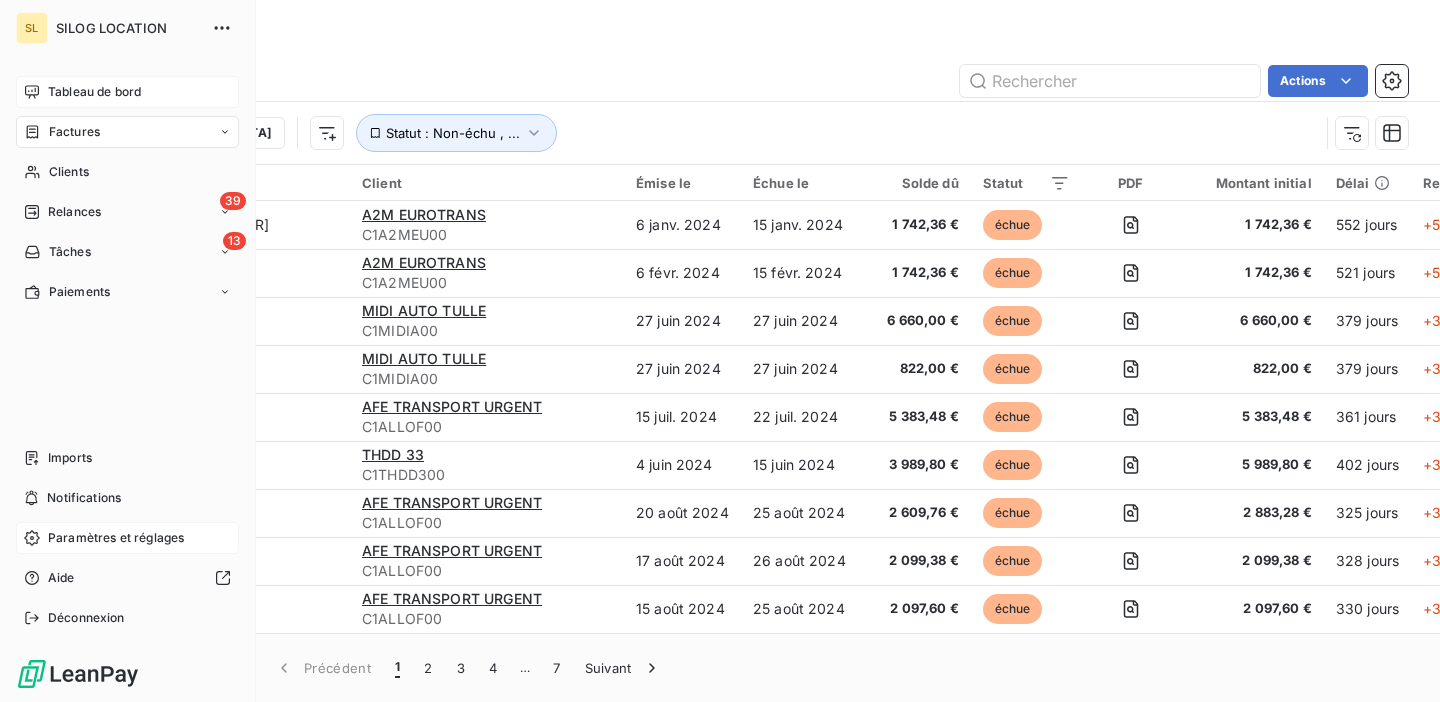 click on "Tableau de bord" at bounding box center [94, 92] 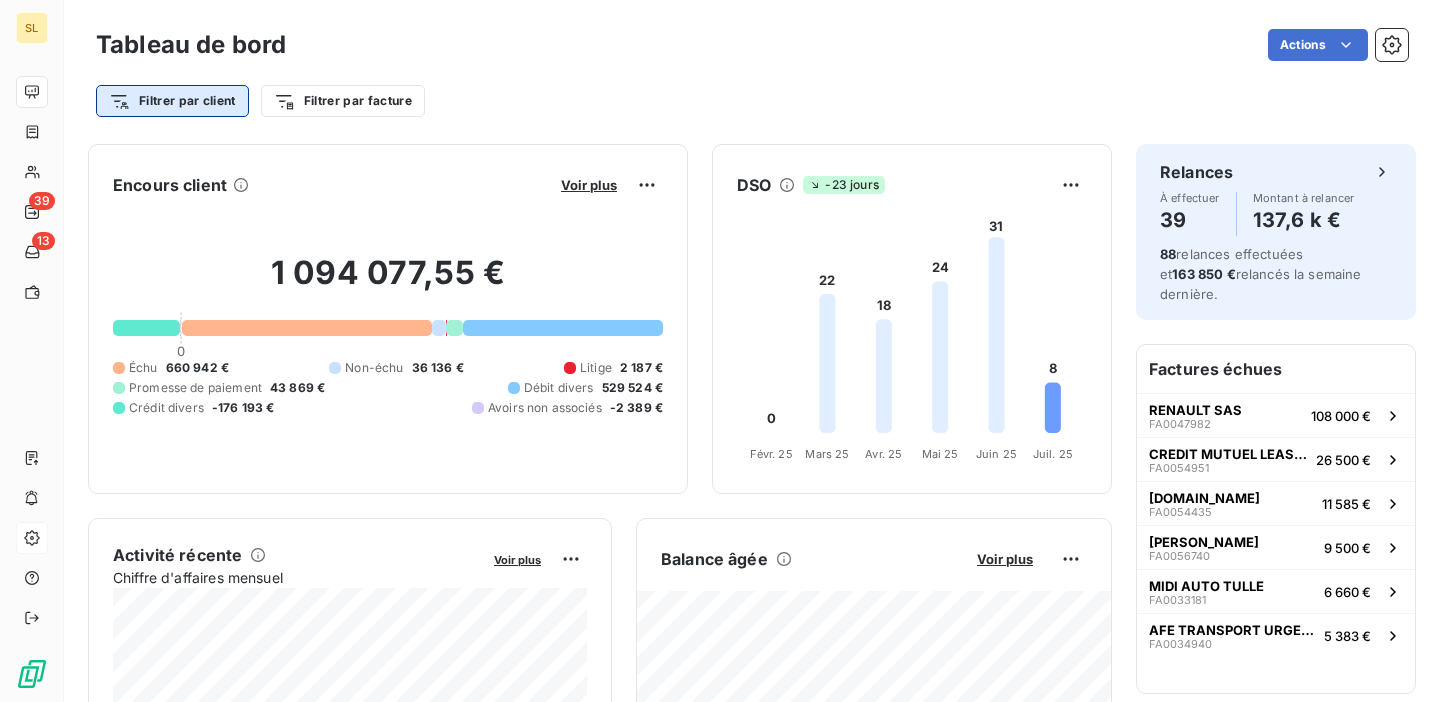 click on "SL 39 13 Tableau de bord Actions Filtrer par client Filtrer par facture Encours client   Voir plus 1 094 077,55 € 0 Échu 660 942 € Non-échu 36 136 €   Litige 2 187 € Promesse de paiement 43 869 € Débit divers 529 524 € Crédit divers -176 193 € Avoirs non associés -2 389 € DSO -23 jours 0 22 18 24 31 8 Févr. 25 Févr. 25 Mars 25 Mars 25 Avr. 25 Avr. 25 Mai 25 Mai 25 Juin 25 Juin 25 Juil. 25 Juil. 25 Activité récente Chiffre d'affaires mensuel Voir plus Balance [PERSON_NAME] Voir plus Relances par montant Encaissements Prévisionnel basé sur le délai moyen de paiement des 3 derniers mois Relances À effectuer 39 Montant à relancer 137,6 k € 88  relances effectuées et  163 850 €  relancés la semaine dernière. Factures échues RENAULT SAS FA0047982 108 000 € CREDIT MUTUEL LEASING FA0054951 26 500 € [DOMAIN_NAME] FA0054435 11 585 € [PERSON_NAME] FA0056740 9 500 € MIDI AUTO TULLE FA0033181 6 660 € AFE TRANSPORT URGENT FA0034940" at bounding box center (720, 351) 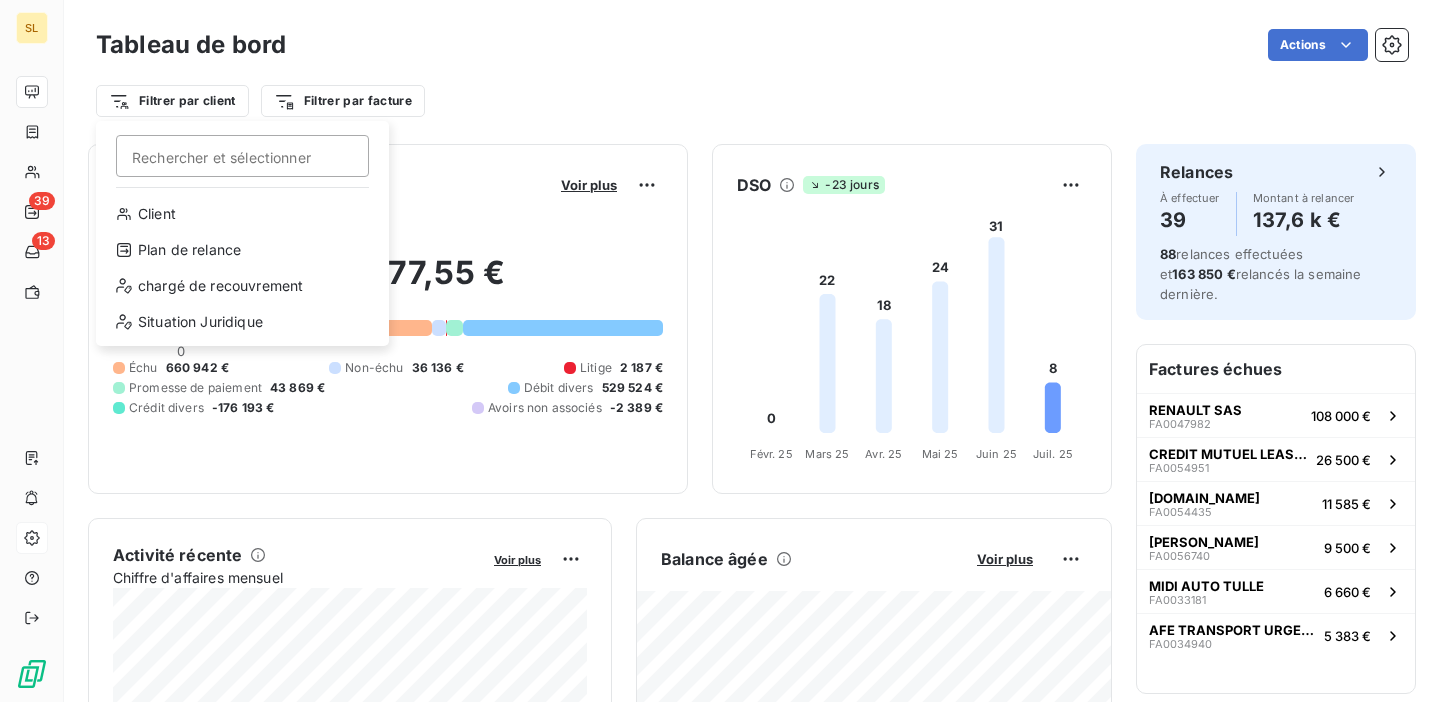 click on "SL 39 13 Tableau de bord Actions Filtrer par client [PERSON_NAME] et sélectionner Client Plan de relance chargé de recouvrement Situation Juridique Filtrer par facture Encours client   Voir plus 1 094 077,55 € 0 Échu 660 942 € Non-échu 36 136 €   Litige 2 187 € Promesse de paiement 43 869 € Débit divers 529 524 € Crédit divers -176 193 € Avoirs non associés -2 389 € DSO -23 jours 0 22 18 24 31 8 Févr. 25 Févr. 25 Mars 25 Mars 25 Avr. 25 Avr. 25 Mai 25 Mai 25 Juin 25 Juin 25 Juil. 25 Juil. 25 Activité récente Chiffre d'affaires mensuel Voir plus Balance [PERSON_NAME] Voir plus Relances par montant Encaissements Prévisionnel basé sur le délai moyen de paiement des 3 derniers mois Relances À effectuer 39 Montant à relancer 137,6 k € 88  relances effectuées et  163 850 €  relancés la semaine dernière. Factures échues RENAULT SAS FA0047982 108 000 € CREDIT MUTUEL LEASING FA0054951 26 500 € [DOMAIN_NAME] FA0054435 11 585 € [PERSON_NAME]" at bounding box center [720, 351] 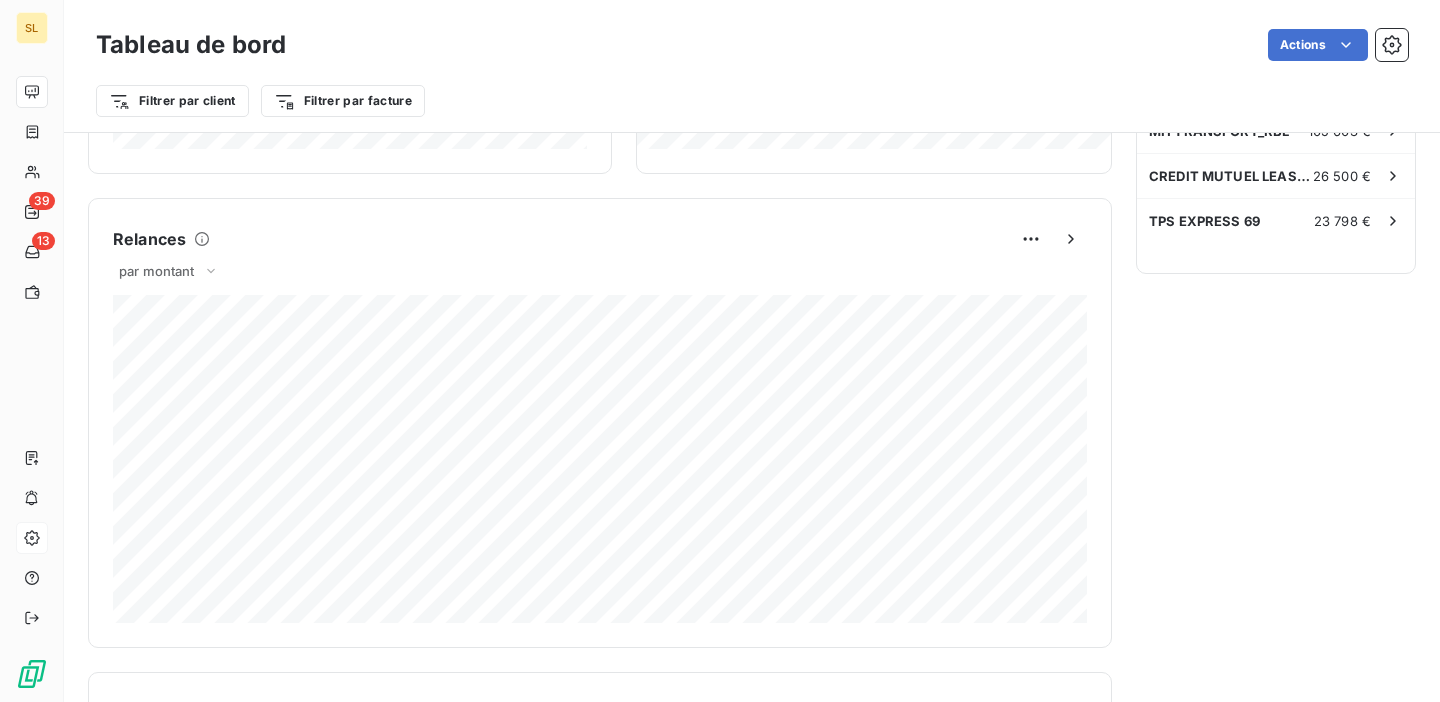 scroll, scrollTop: 791, scrollLeft: 0, axis: vertical 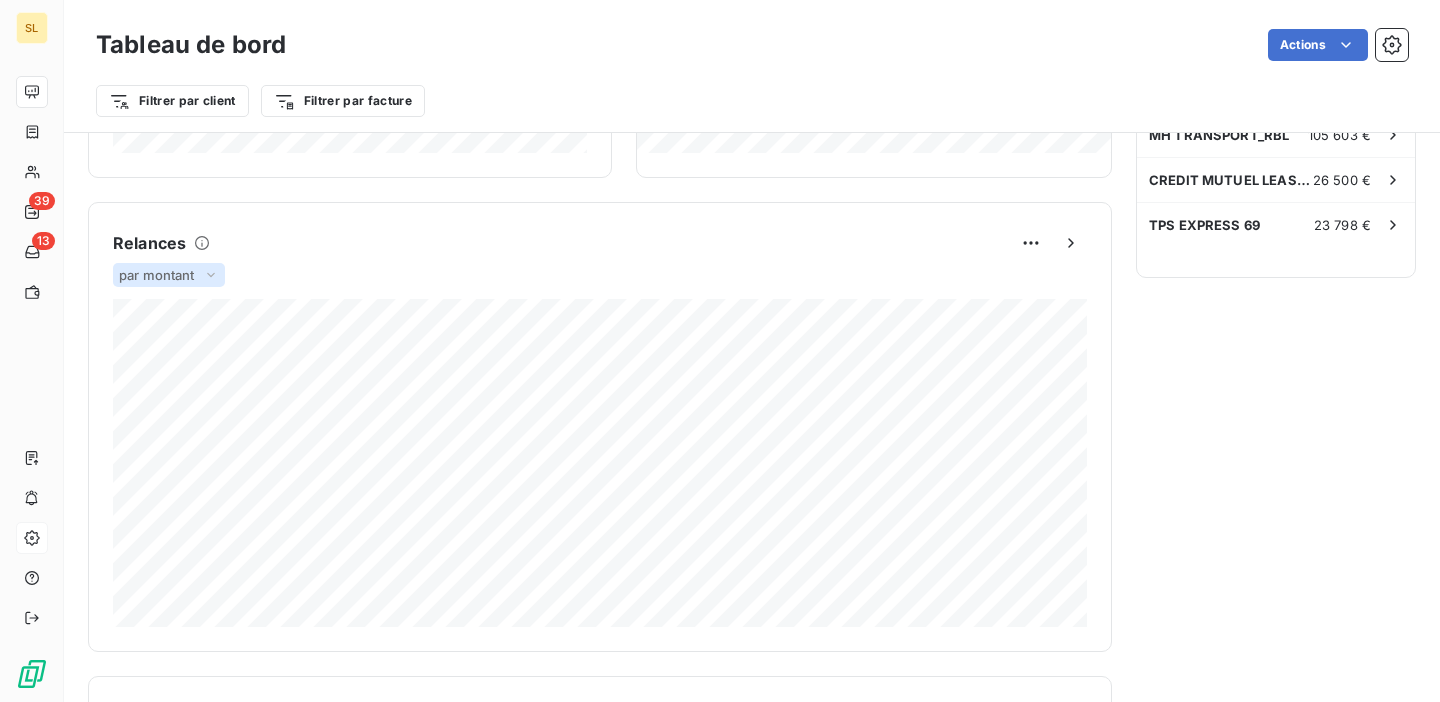 click on "par montant" at bounding box center (169, 275) 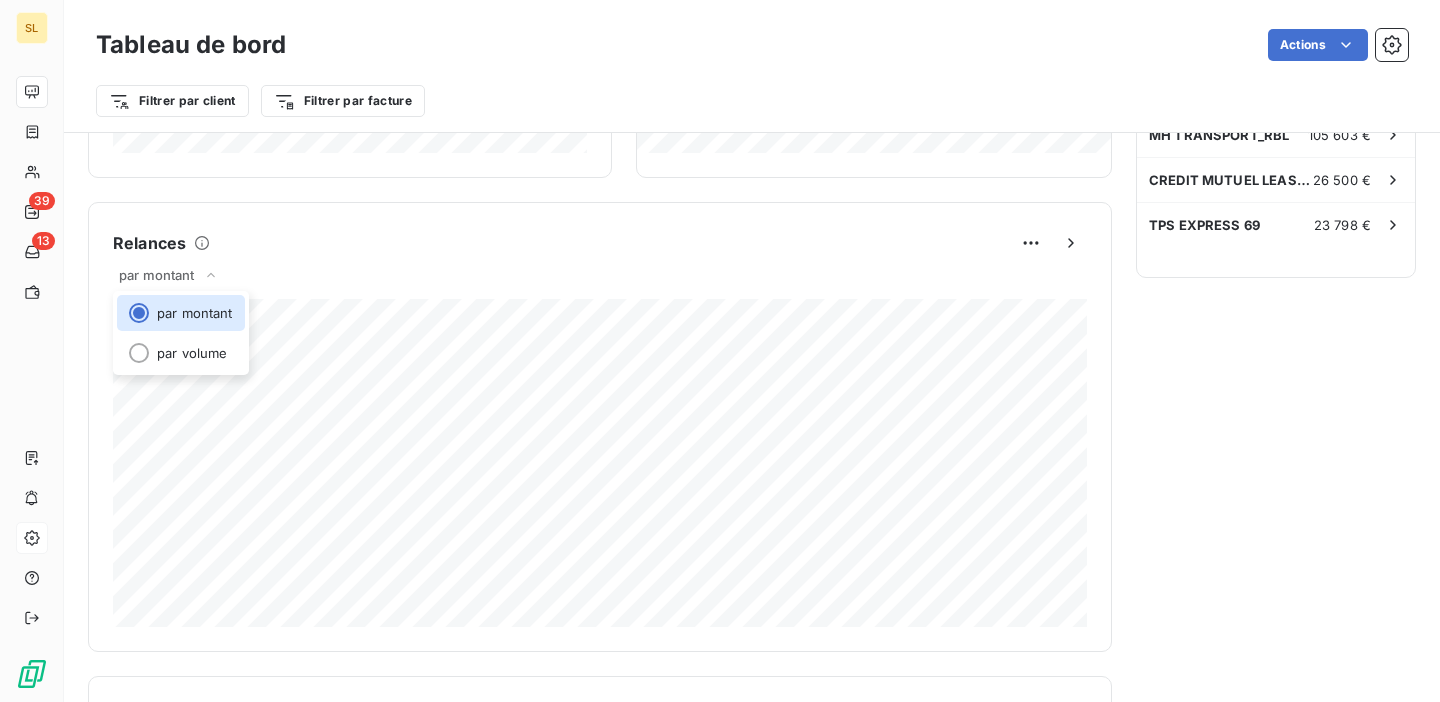 click on "Relances" at bounding box center [600, 243] 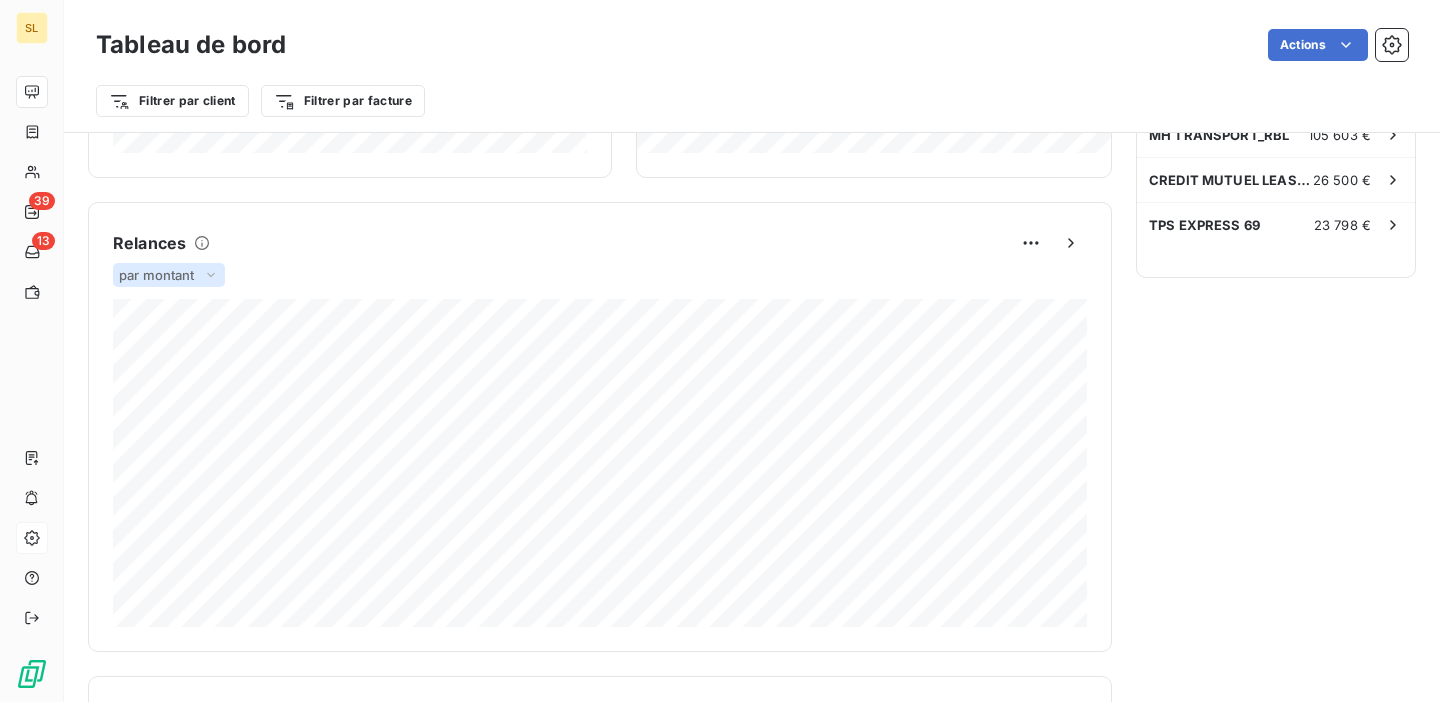 click on "par montant" at bounding box center (157, 275) 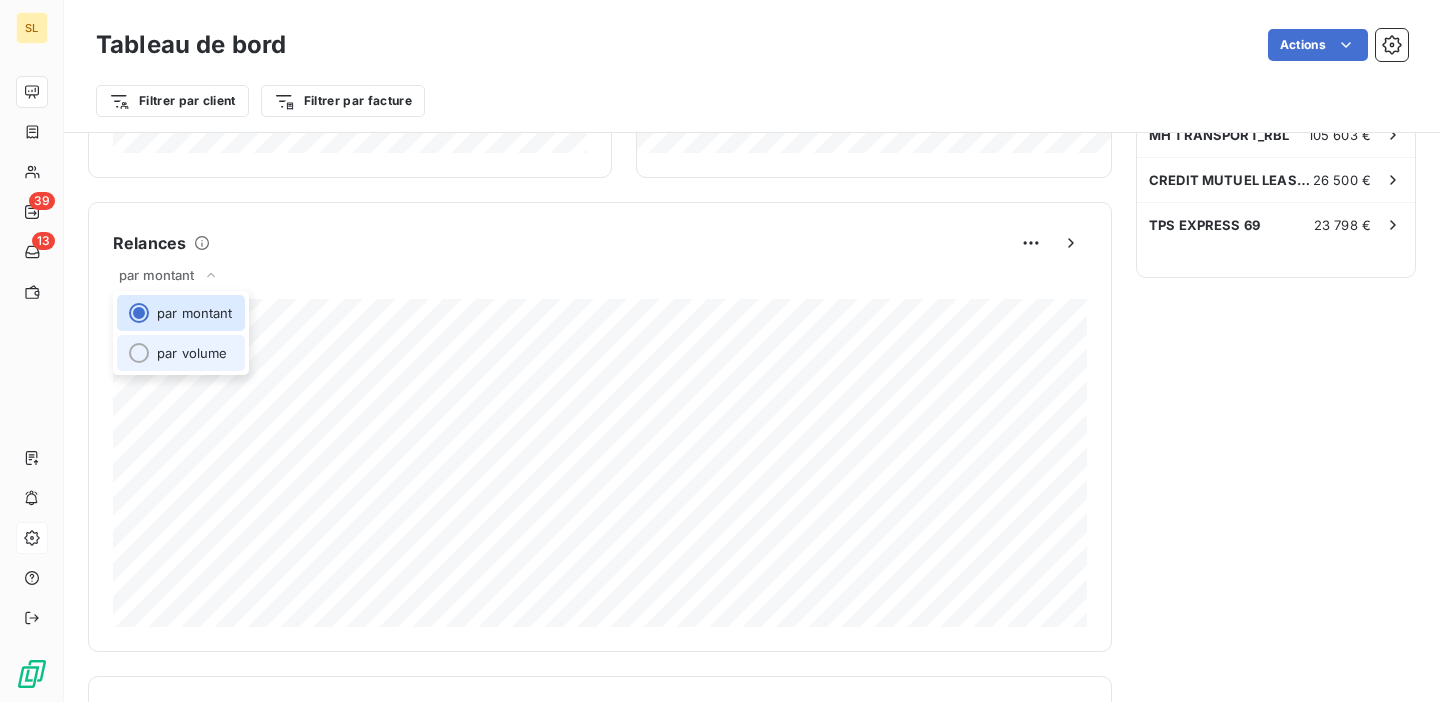 click on "par volume" at bounding box center (181, 353) 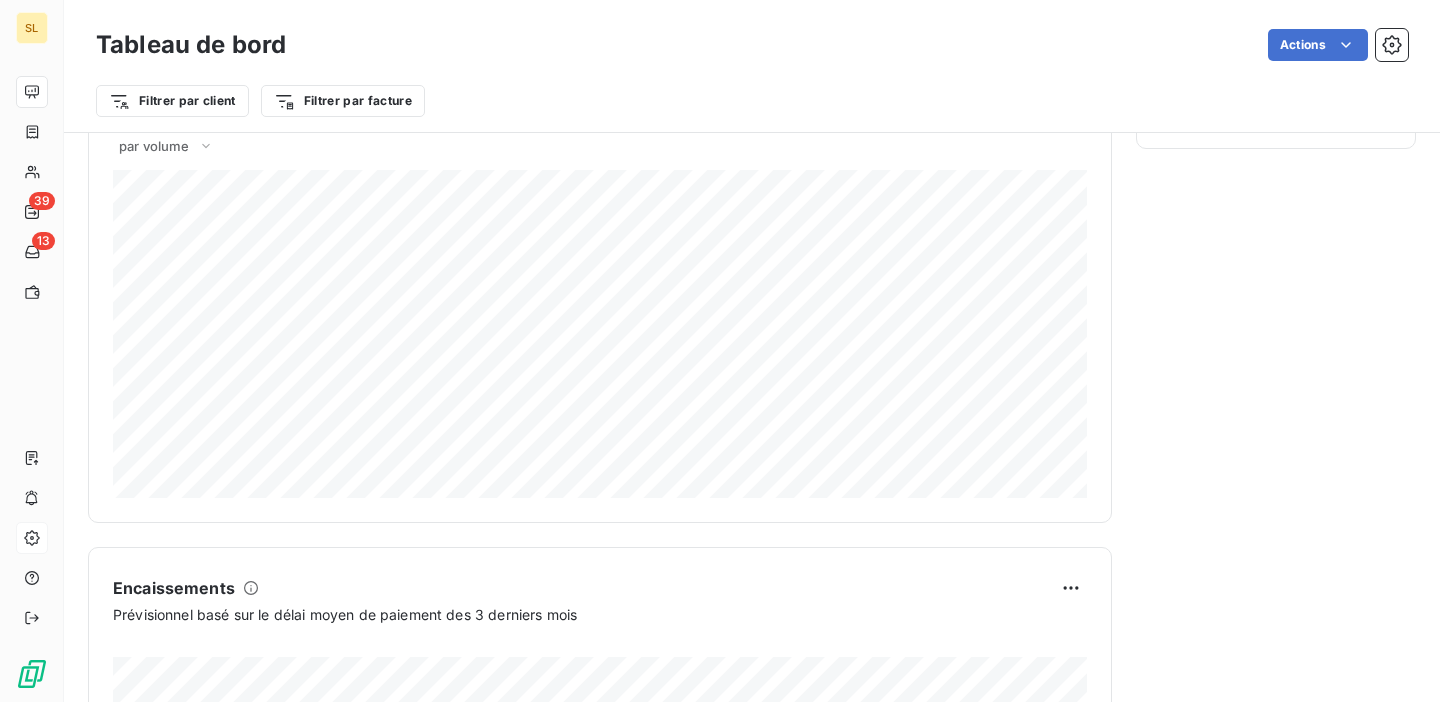 scroll, scrollTop: 901, scrollLeft: 0, axis: vertical 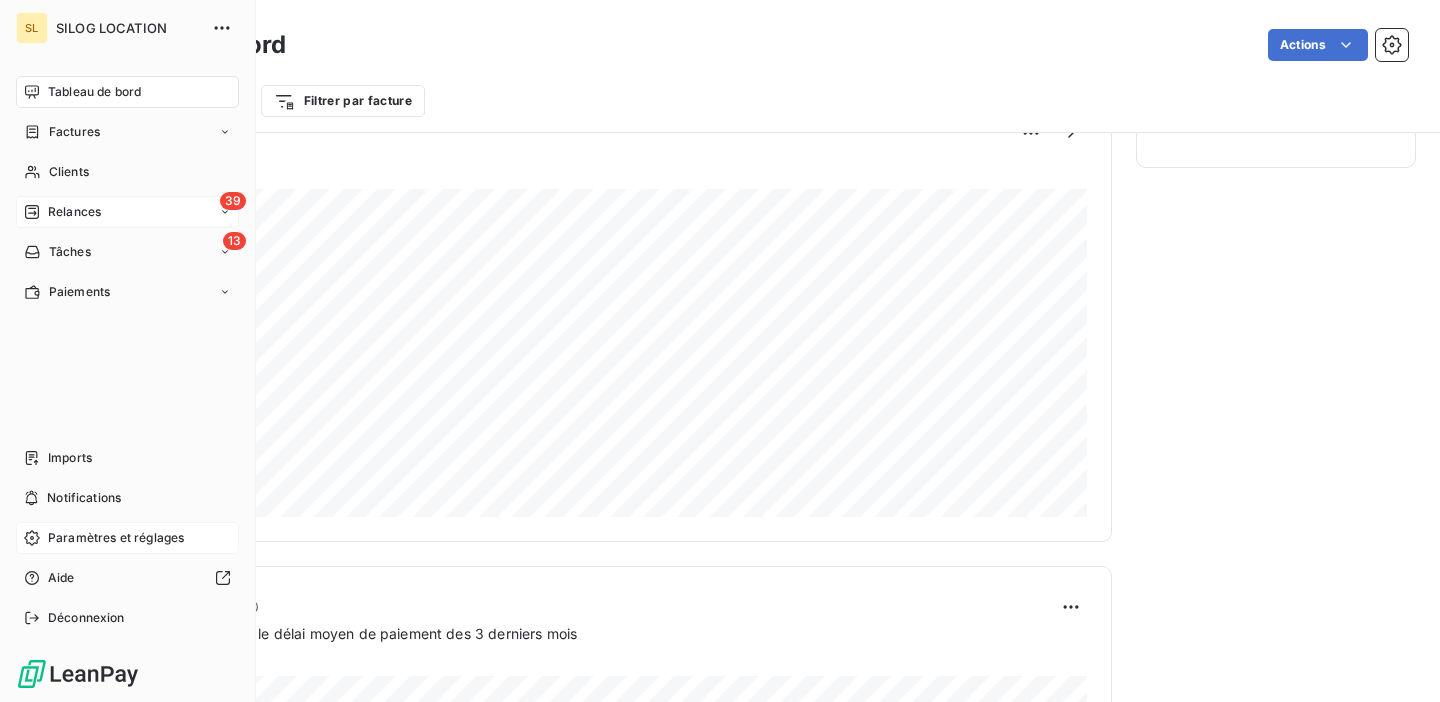 click on "Relances" at bounding box center [74, 212] 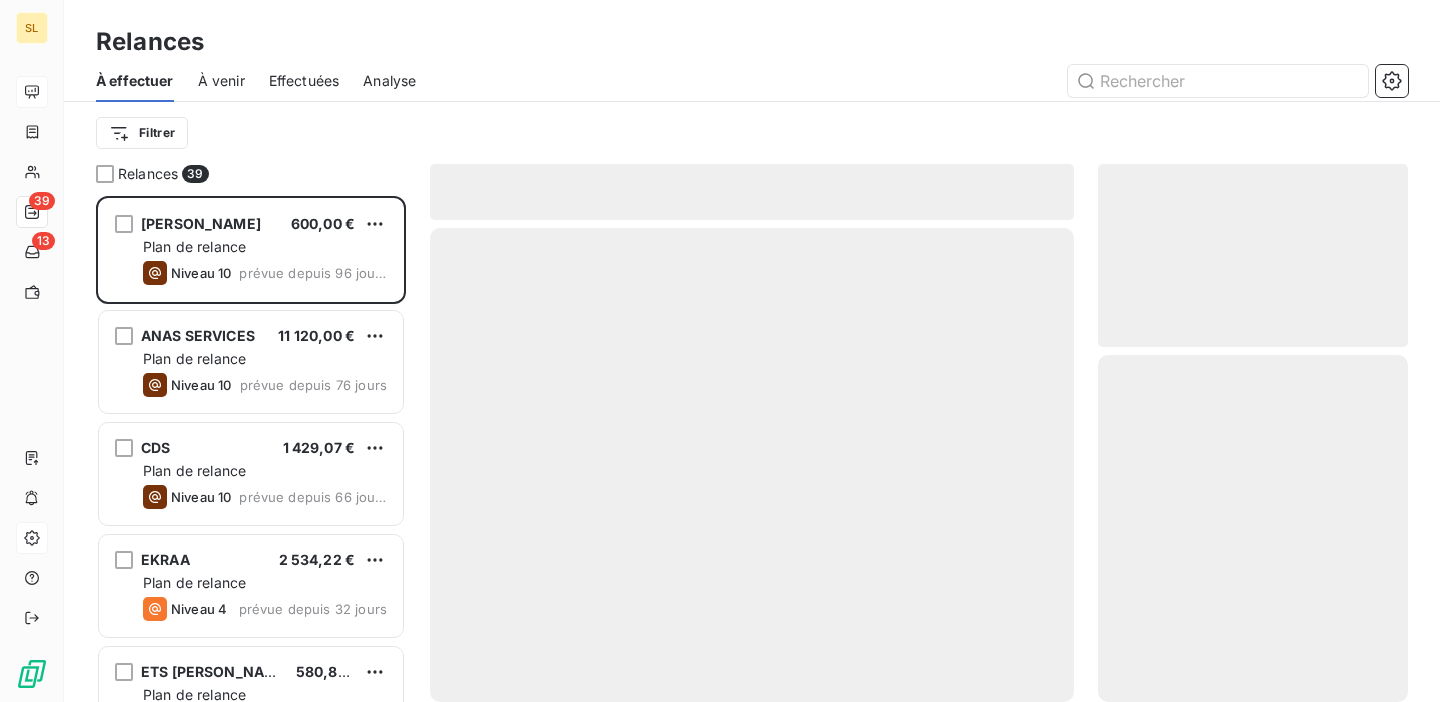 scroll, scrollTop: 1, scrollLeft: 1, axis: both 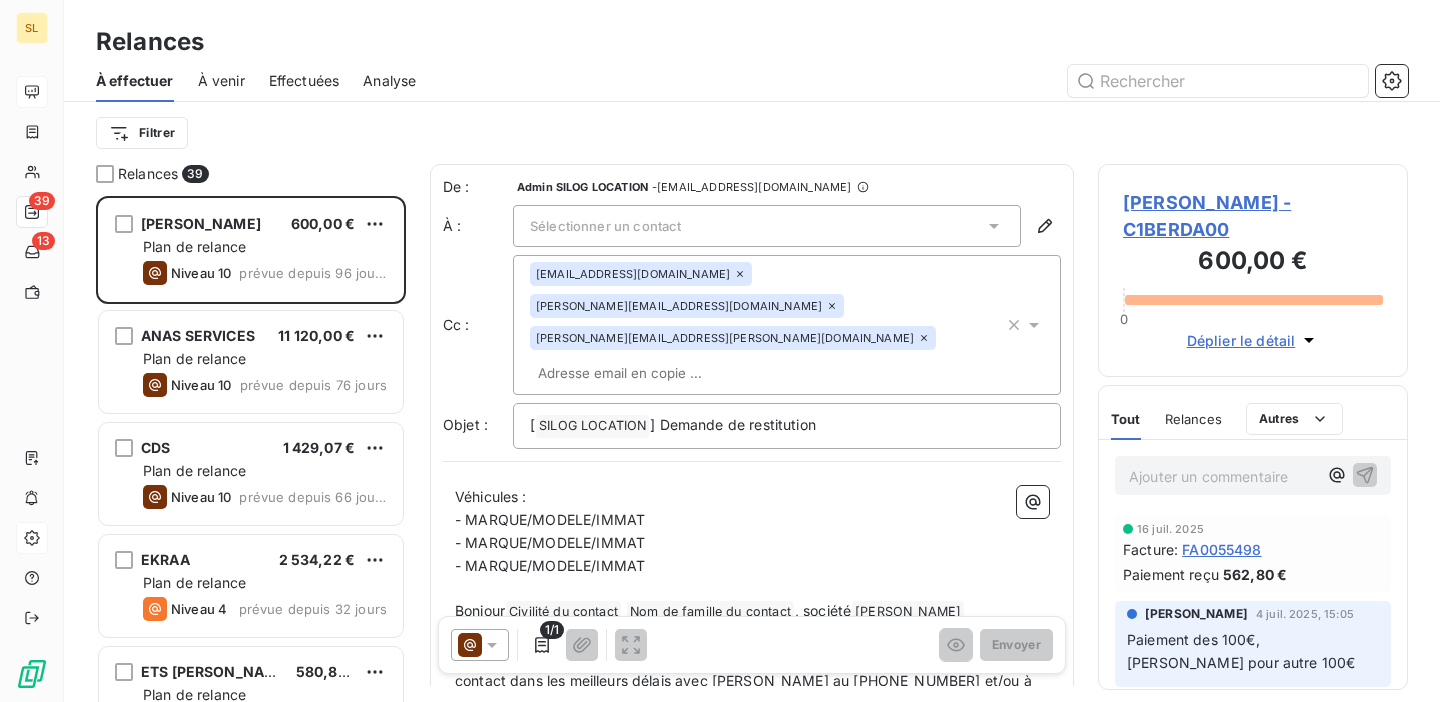 click on "Analyse" at bounding box center (389, 81) 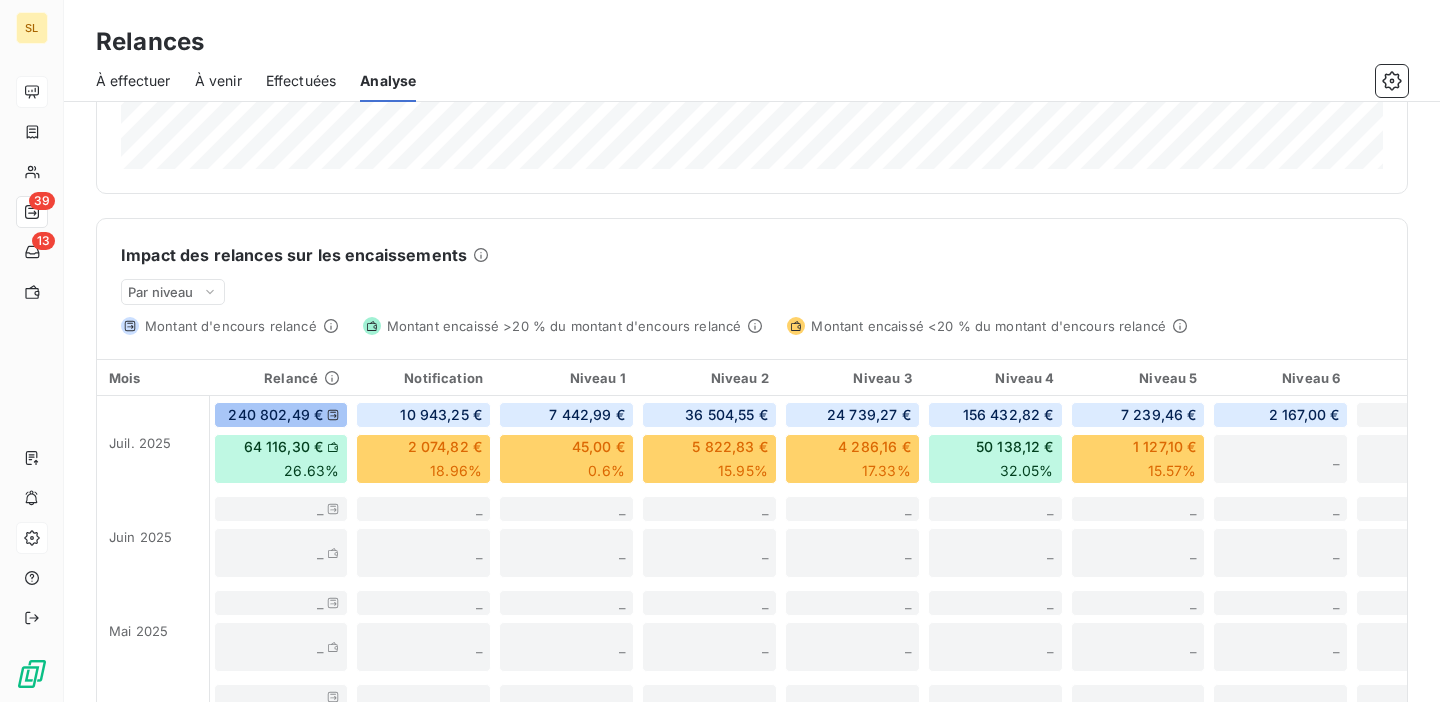 scroll, scrollTop: 420, scrollLeft: 0, axis: vertical 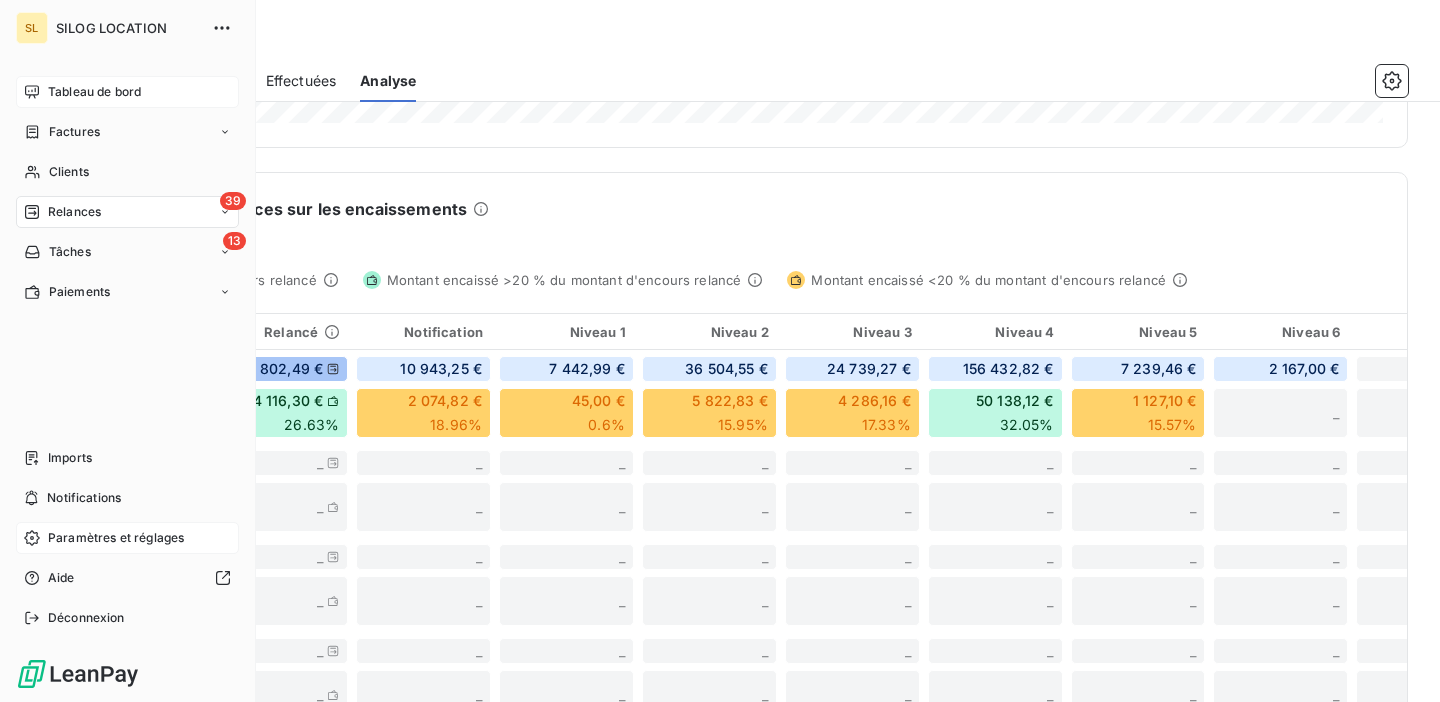 click on "Tableau de bord" at bounding box center (94, 92) 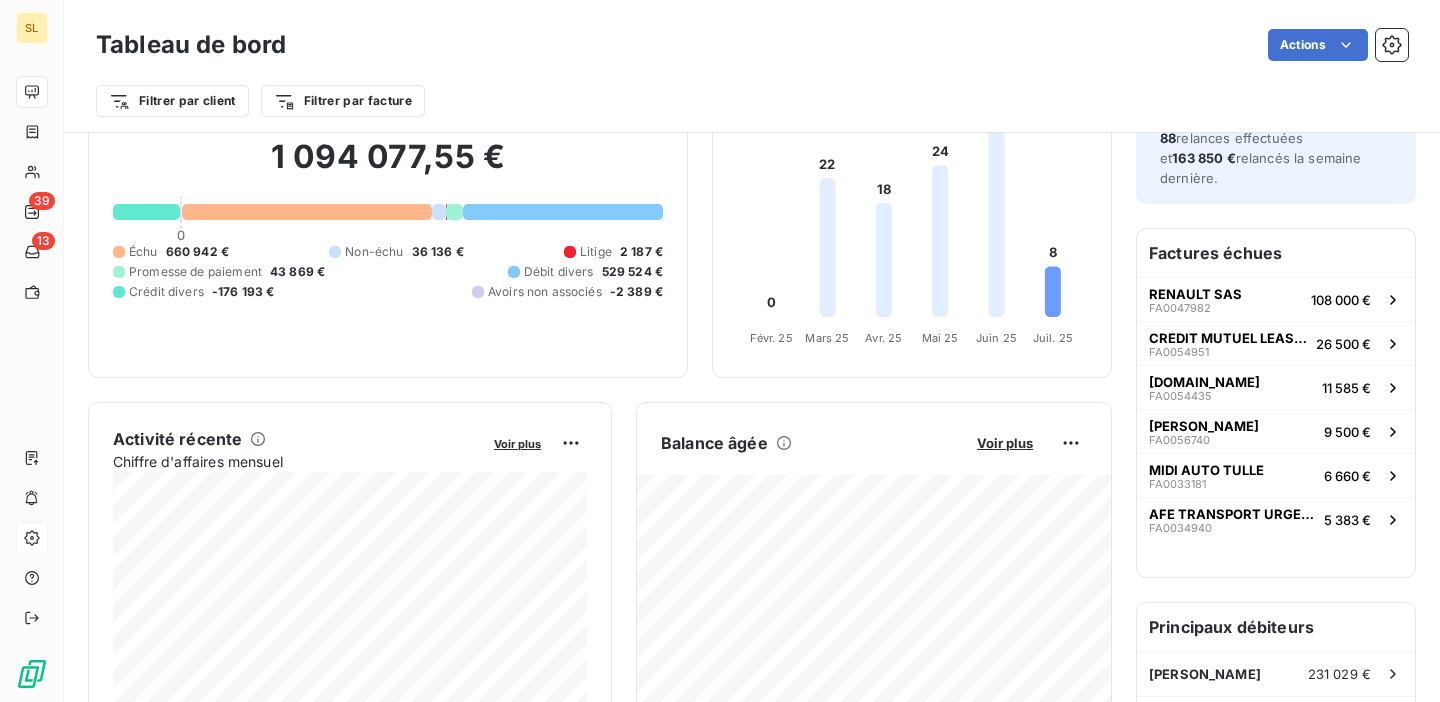 scroll, scrollTop: 0, scrollLeft: 0, axis: both 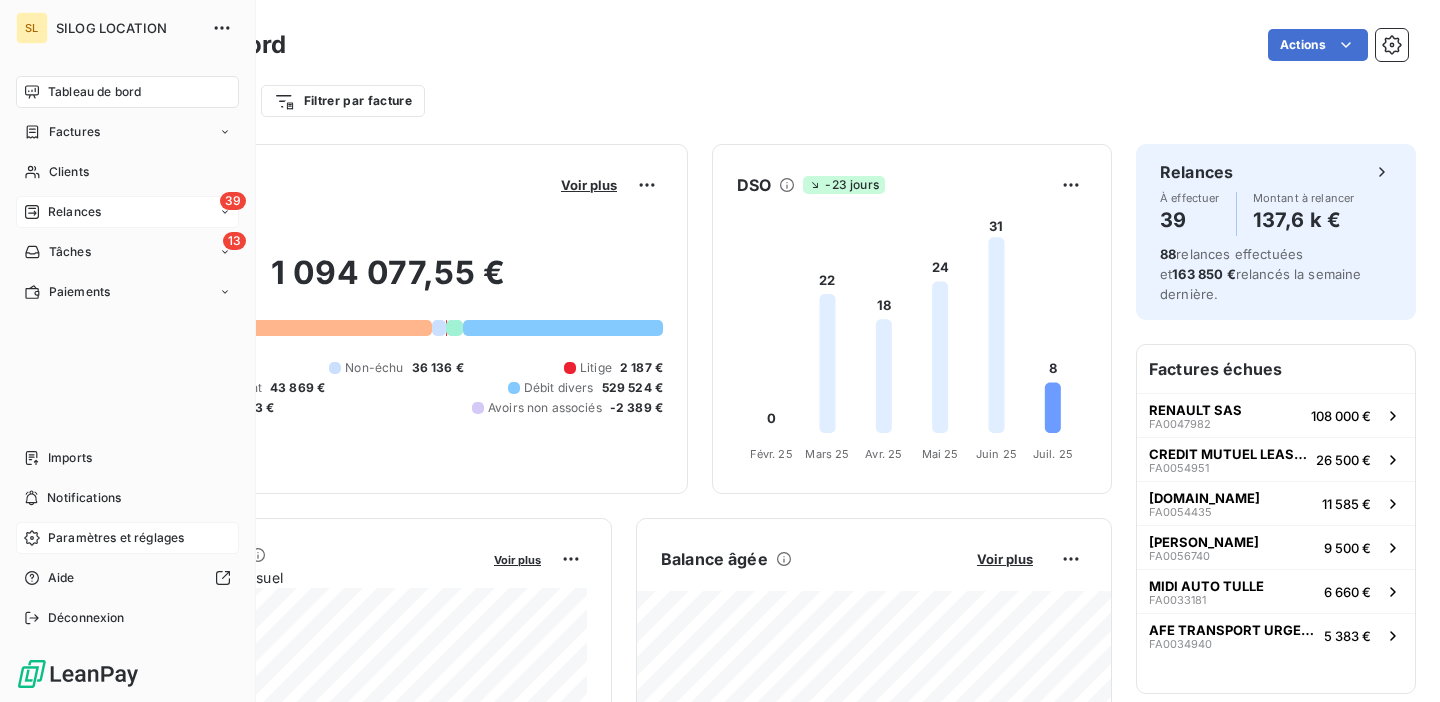 click on "39 Relances" at bounding box center (127, 212) 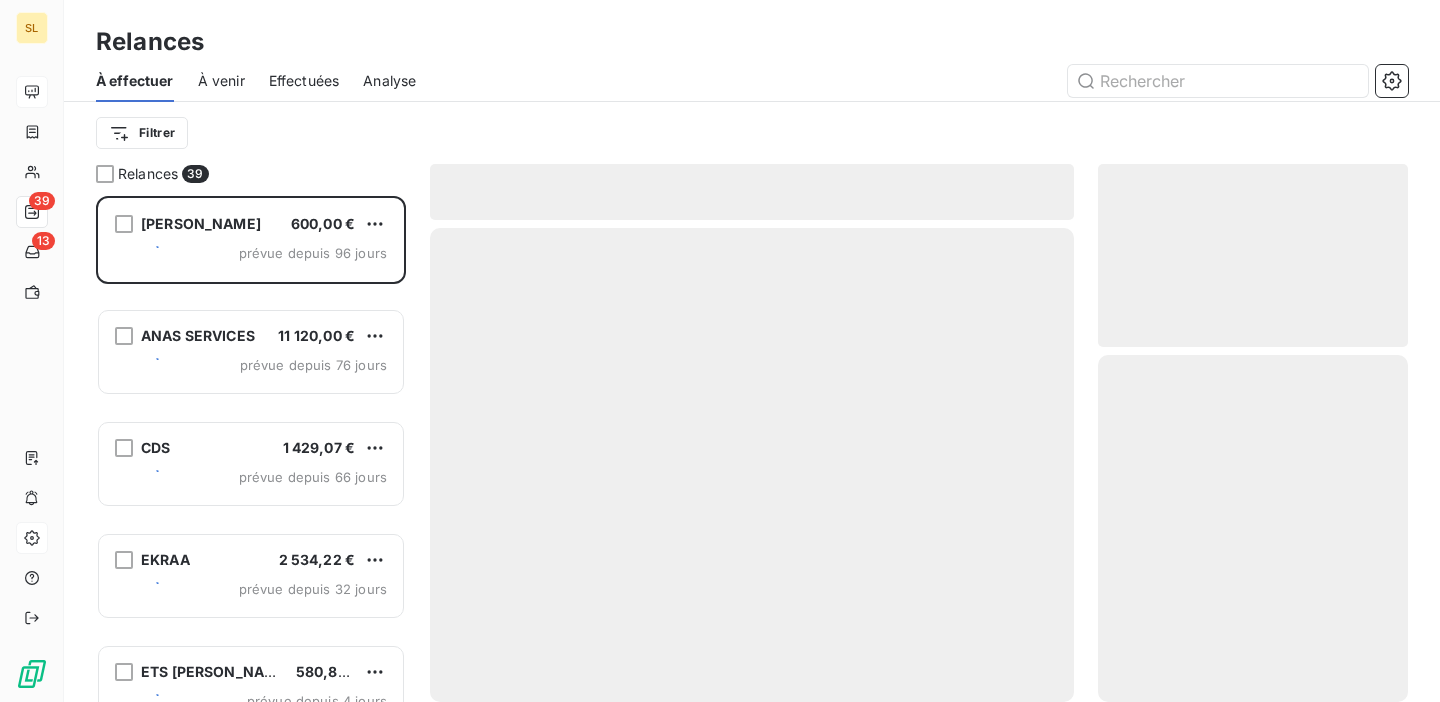 scroll, scrollTop: 1, scrollLeft: 1, axis: both 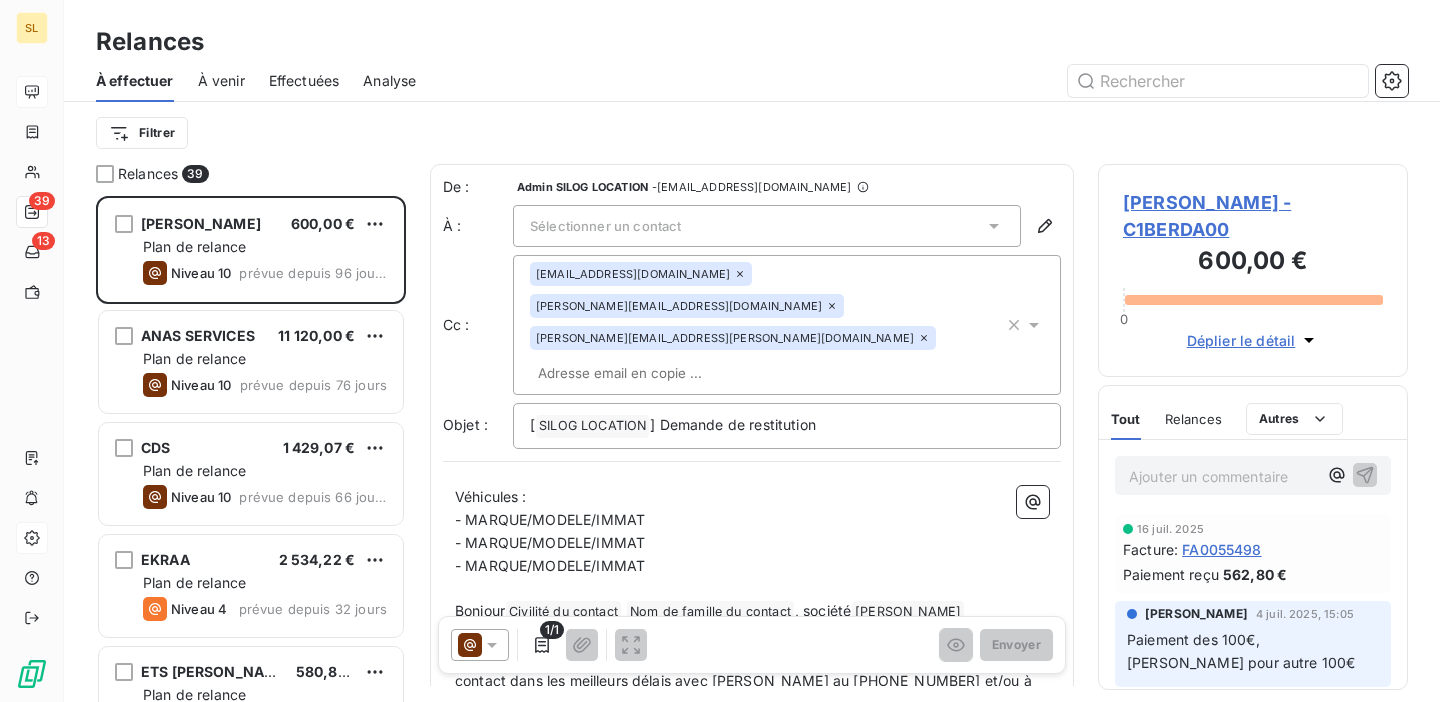 click on "Effectuées" at bounding box center [304, 81] 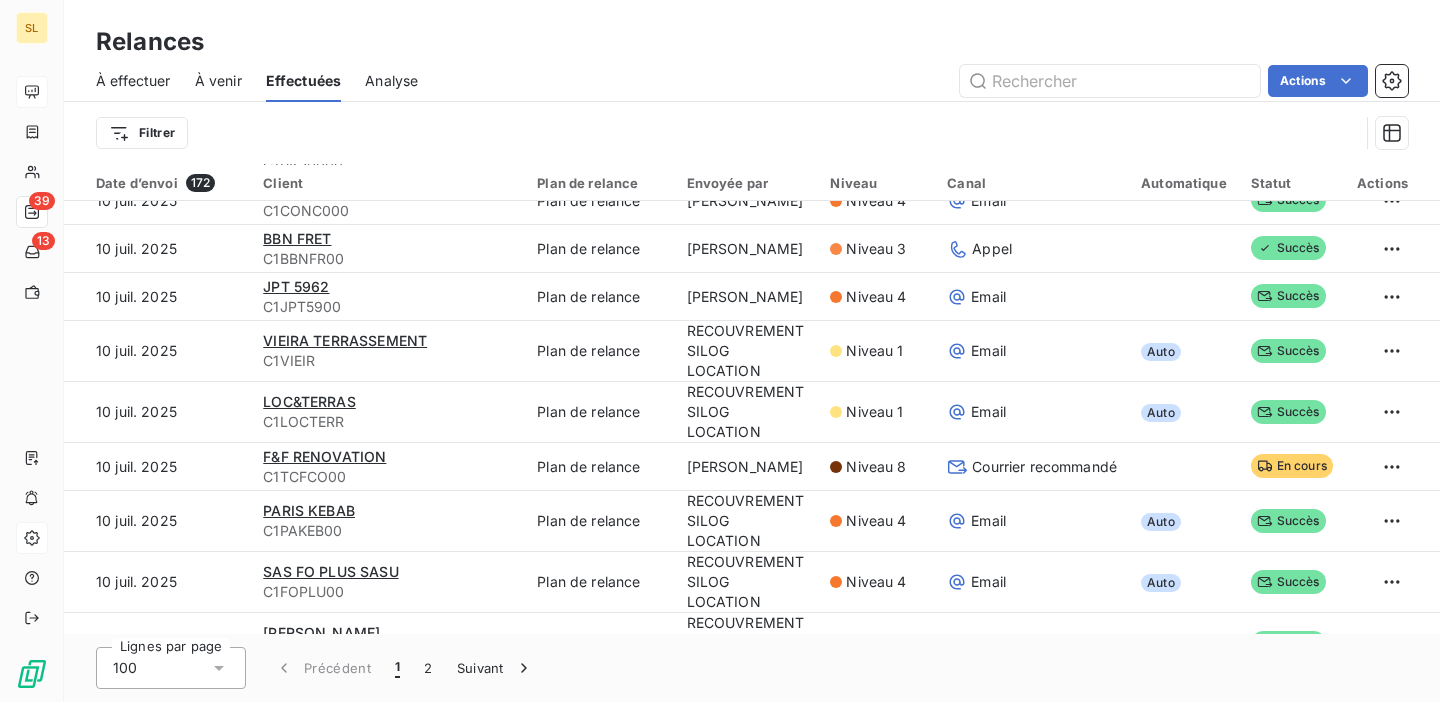 scroll, scrollTop: 0, scrollLeft: 0, axis: both 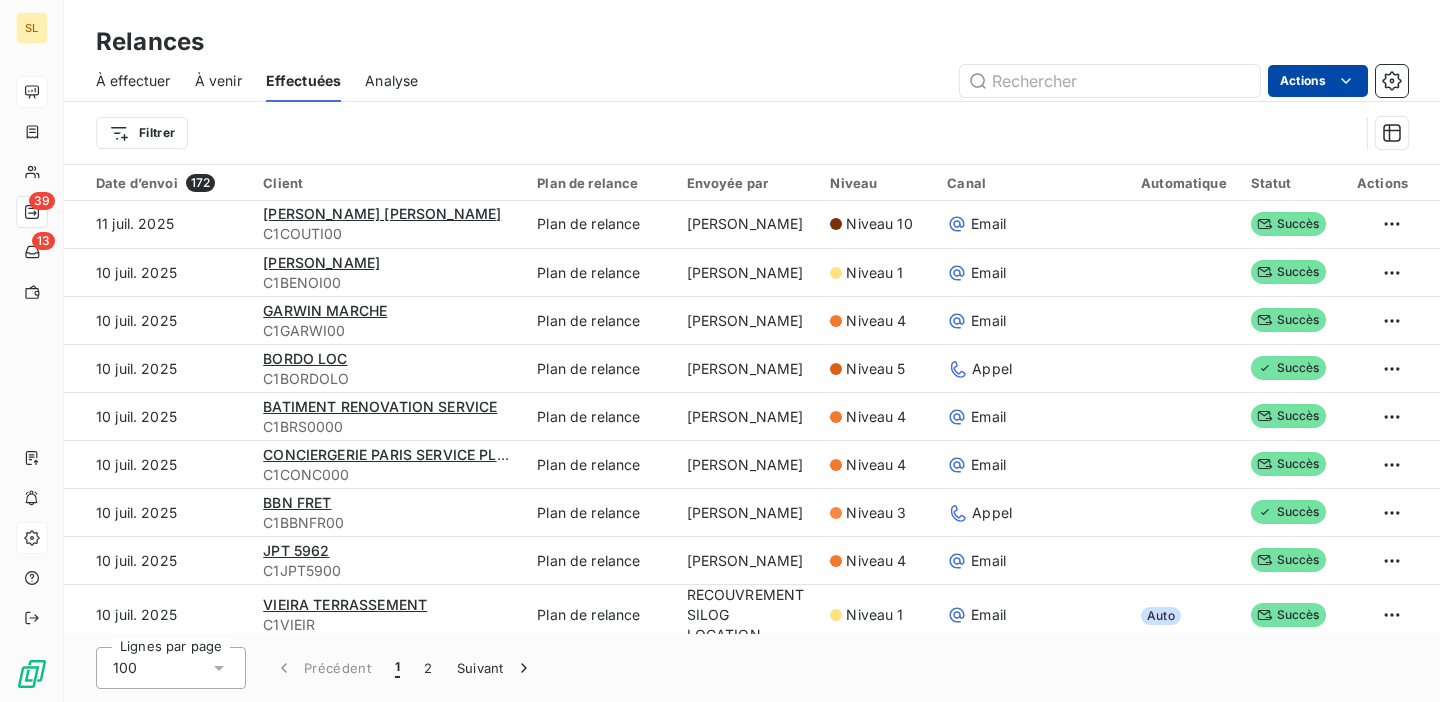 click on "SL 39 13 Relances À effectuer À venir Effectuées Analyse Actions Filtrer Date d’envoi 172 Client Plan de relance Envoyée par Niveau Canal Automatique Statut Actions 11 juil. 2025 COUTINHO [PERSON_NAME] C1COUTI00 Plan de relance [PERSON_NAME] Niveau 10 Email Succès 10 juil. 2025 [PERSON_NAME] C1BENOI00 Plan de relance [PERSON_NAME] Niveau 1 Email Succès 10 juil. 2025 GARWIN MARCHE C1GARWI00 Plan de relance [PERSON_NAME] Niveau 4 Email Succès 10 juil. 2025 BORDO LOC C1BORDOLO Plan de relance [PERSON_NAME] Niveau 5 [PERSON_NAME] Succès 10 juil. 2025 BATIMENT RENOVATION SERVICE C1BRS0000 Plan de relance [PERSON_NAME] Niveau 4 Email Succès 10 juil. 2025 CONCIERGERIE PARIS SERVICE PLUS C1CONC000 Plan de relance [PERSON_NAME] Niveau 4 Email Succès 10 juil. 2025 BBN FRET C1BBNFR00 Plan de relance [PERSON_NAME] Niveau 3 [PERSON_NAME] Succès 10 juil. 2025 JPT 5962 C1JPT5900 Plan de relance [PERSON_NAME] Niveau 4 Email Succès 10 juil. 2025 [PERSON_NAME] TERRASSEMENT 1" at bounding box center (720, 351) 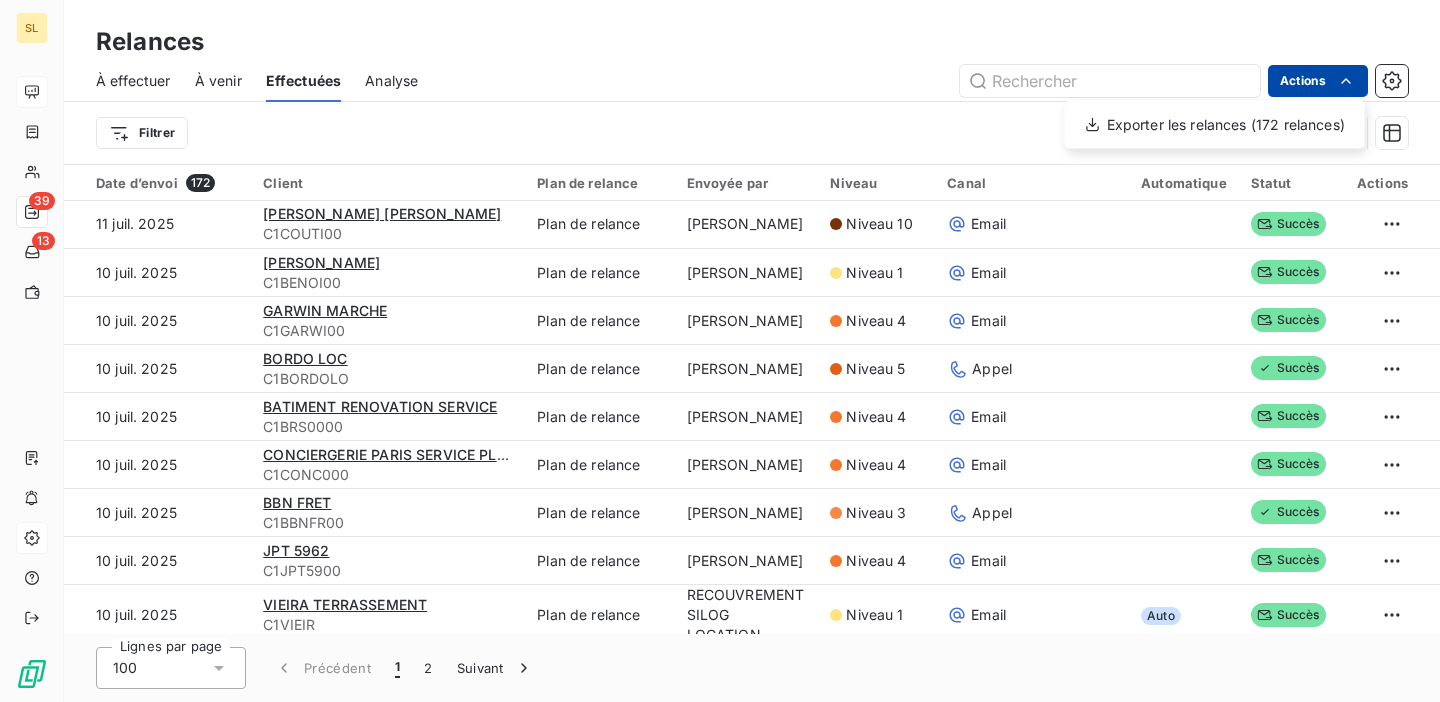 click on "SL 39 13 Relances À effectuer À venir Effectuées Analyse Actions Exporter les relances (172 relances) Filtrer Date d’envoi 172 Client Plan de relance Envoyée par Niveau Canal Automatique Statut Actions 11 juil. 2025 COUTINHO [PERSON_NAME] C1COUTI00 Plan de relance [PERSON_NAME] Niveau 10 Email Succès 10 juil. 2025 [PERSON_NAME] C1BENOI00 Plan de relance [PERSON_NAME] Niveau 1 Email Succès 10 juil. 2025 GARWIN MARCHE C1GARWI00 Plan de relance [PERSON_NAME] Niveau 4 Email Succès 10 juil. 2025 BORDO LOC C1BORDOLO Plan de relance [PERSON_NAME] Niveau 5 [PERSON_NAME] Succès 10 juil. 2025 BATIMENT RENOVATION SERVICE C1BRS0000 Plan de relance [PERSON_NAME] Niveau 4 Email Succès 10 juil. 2025 CONCIERGERIE PARIS SERVICE PLUS C1CONC000 Plan de relance [PERSON_NAME] Niveau 4 Email Succès 10 juil. 2025 BBN FRET C1BBNFR00 Plan de relance [PERSON_NAME] Niveau 3 [PERSON_NAME] Succès 10 juil. 2025 JPT 5962 C1JPT5900 Plan de relance [PERSON_NAME] Niveau 4 Email Email" at bounding box center [720, 351] 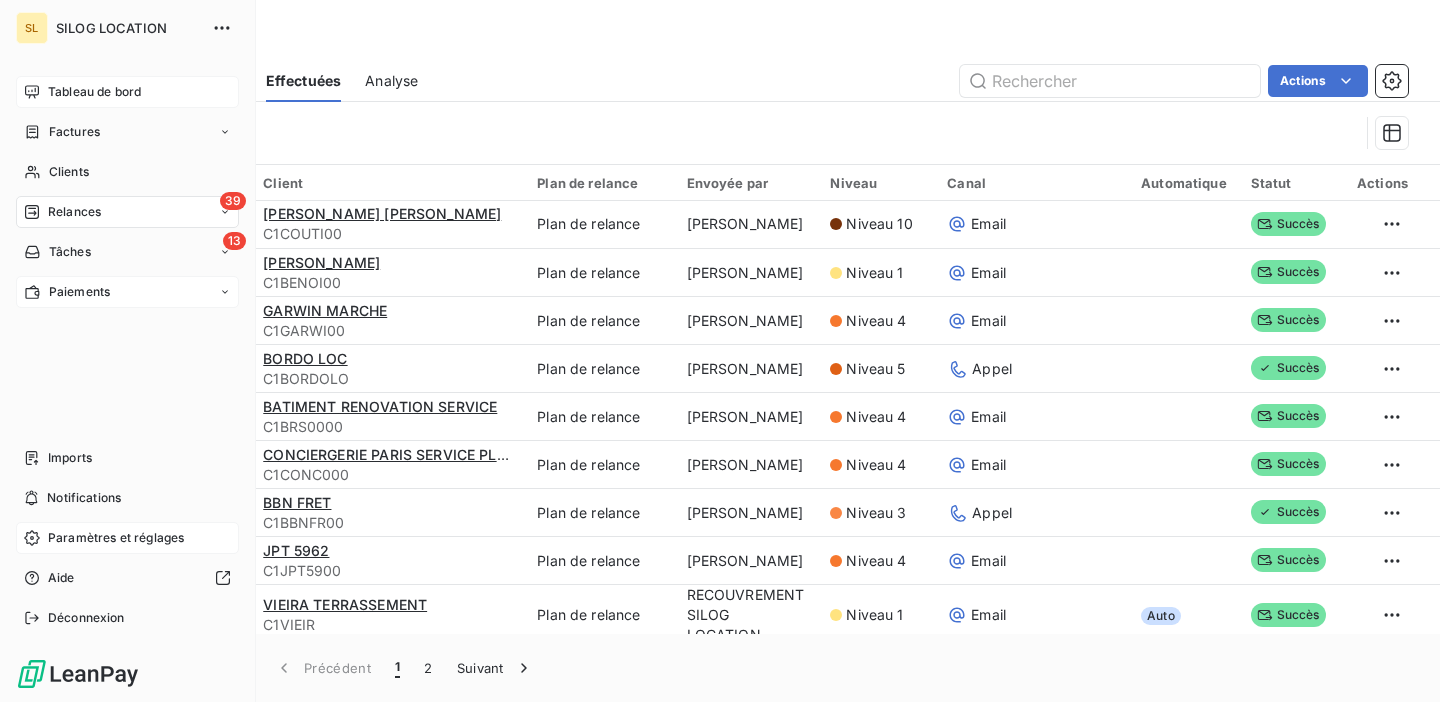 click on "Paiements" at bounding box center [79, 292] 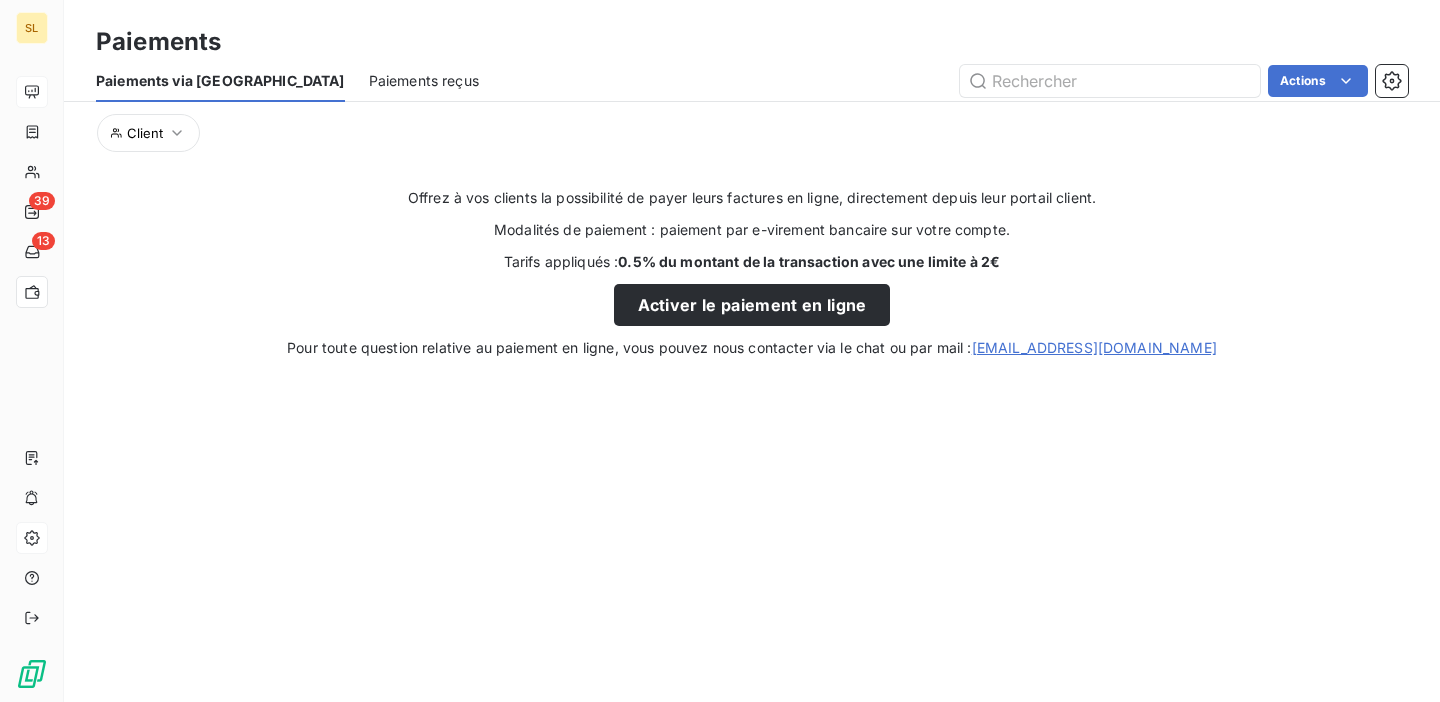 click on "Paiements reçus" at bounding box center [424, 81] 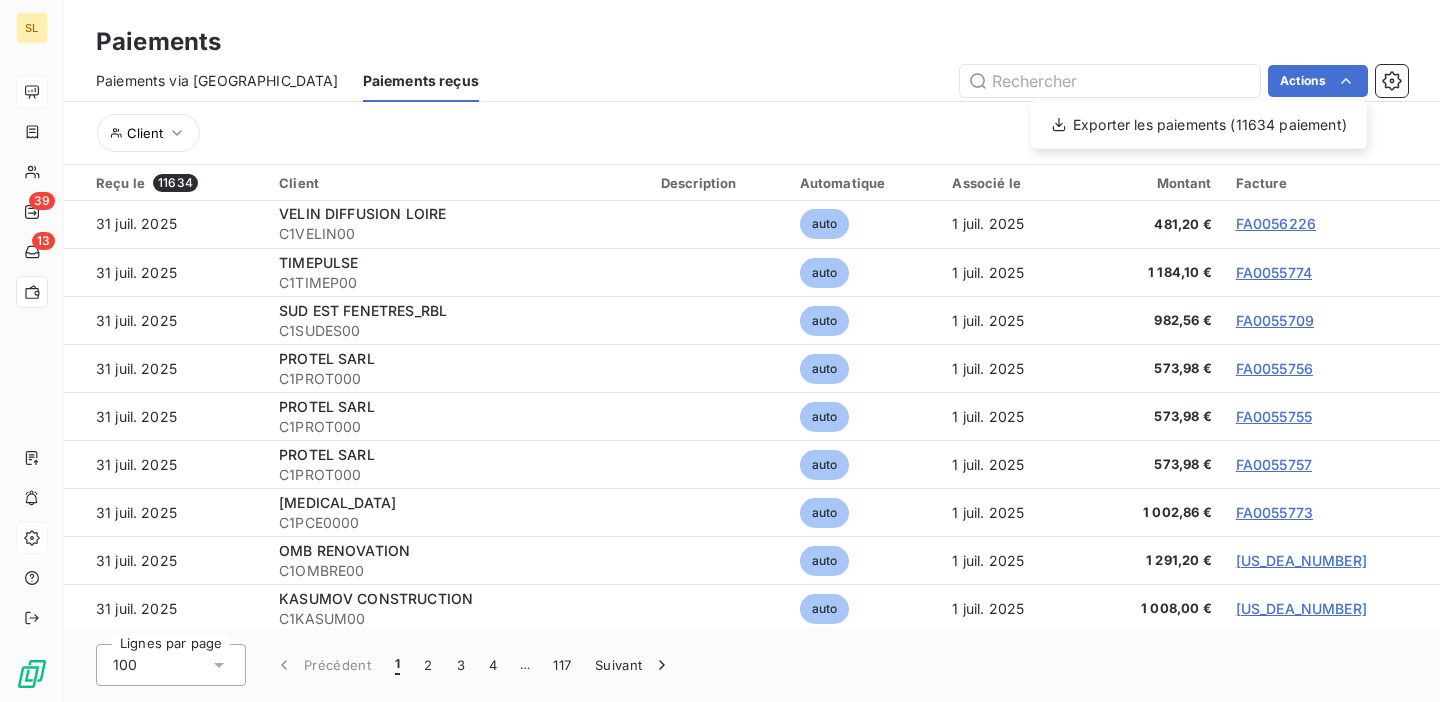 click on "SL 39 13 Paiements Paiements via le Portail Paiements reçus Actions Exporter les paiements (11634 paiement) Client Reçu le 11634 Client Description Automatique Associé le Montant Facture 31 juil. 2025 VELIN DIFFUSION LOIRE C1VELIN00 auto 1 juil. 2025 481,20 € FA0056226 31 juil. 2025 TIMEPULSE C1TIMEP00 auto 1 juil. 2025 1 184,10 € FA0055774 31 juil. 2025 SUD EST FENETRES_RBL C1SUDES00 auto 1 juil. 2025 982,56 € FA0055709 31 juil. 2025 PROTEL SARL C1PROT000 auto 1 juil. 2025 573,98 € FA0055756 31 juil. 2025 PROTEL SARL C1PROT000 auto 1 juil. 2025 573,98 € FA0055755 31 juil. 2025 PROTEL SARL C1PROT000 auto 1 juil. 2025 573,98 € FA0055757 31 juil. 2025 [MEDICAL_DATA] C1PCE0000 auto 1 juil. 2025 1 002,86 € FA0055773 31 juil. 2025 OMB RENOVATION C1OMBRE00 auto 1 juil. 2025 1 291,20 € [US_DEA_NUMBER] 31 juil. 2025 KASUMOV CONSTRUCTION C1KASUM00 auto 1 juil. 2025 1 008,00 € [US_DEA_NUMBER] 31 juil. 2025 JULLIEN ETIENNE C1JULLI00 auto 1 juil. 2025 1 193,52 € FA0055682 31 juil. 2025 [MEDICAL_DATA]" at bounding box center (720, 351) 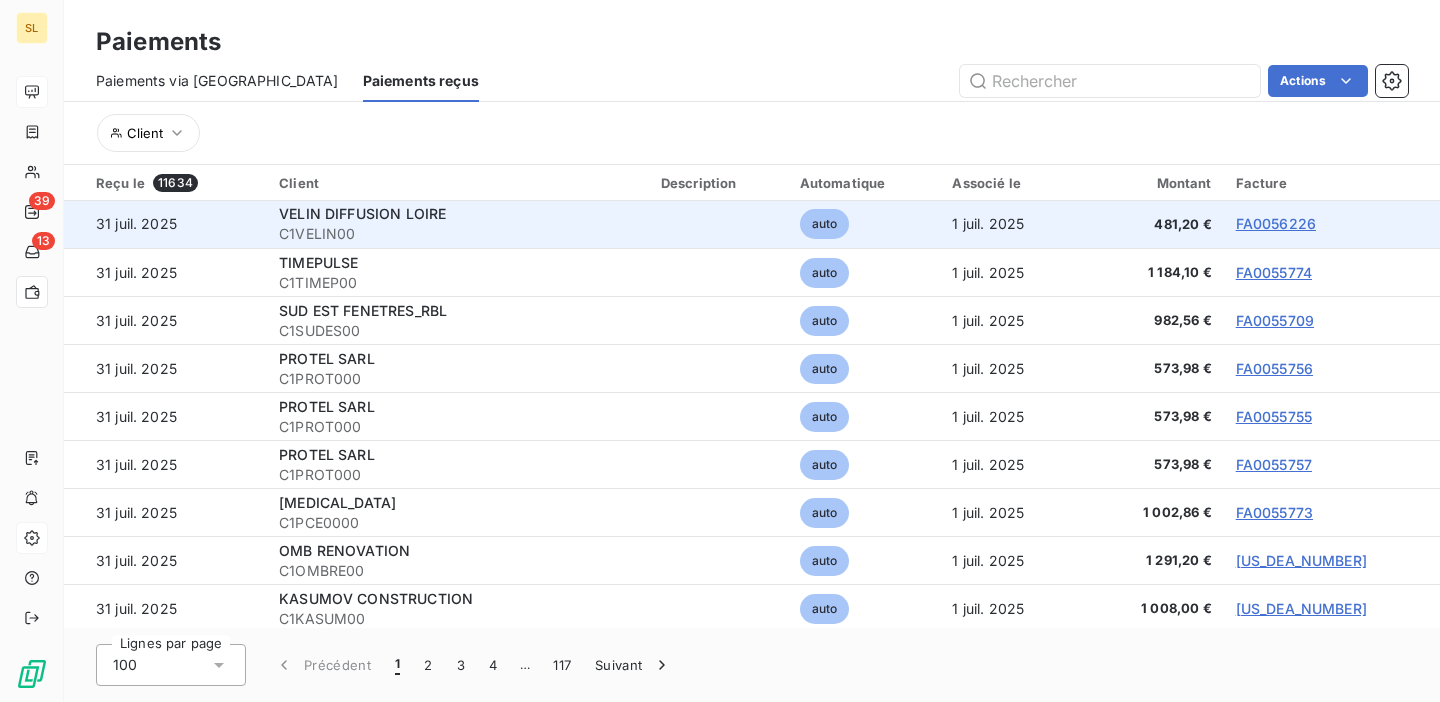 click on "FA0056226" at bounding box center (1276, 223) 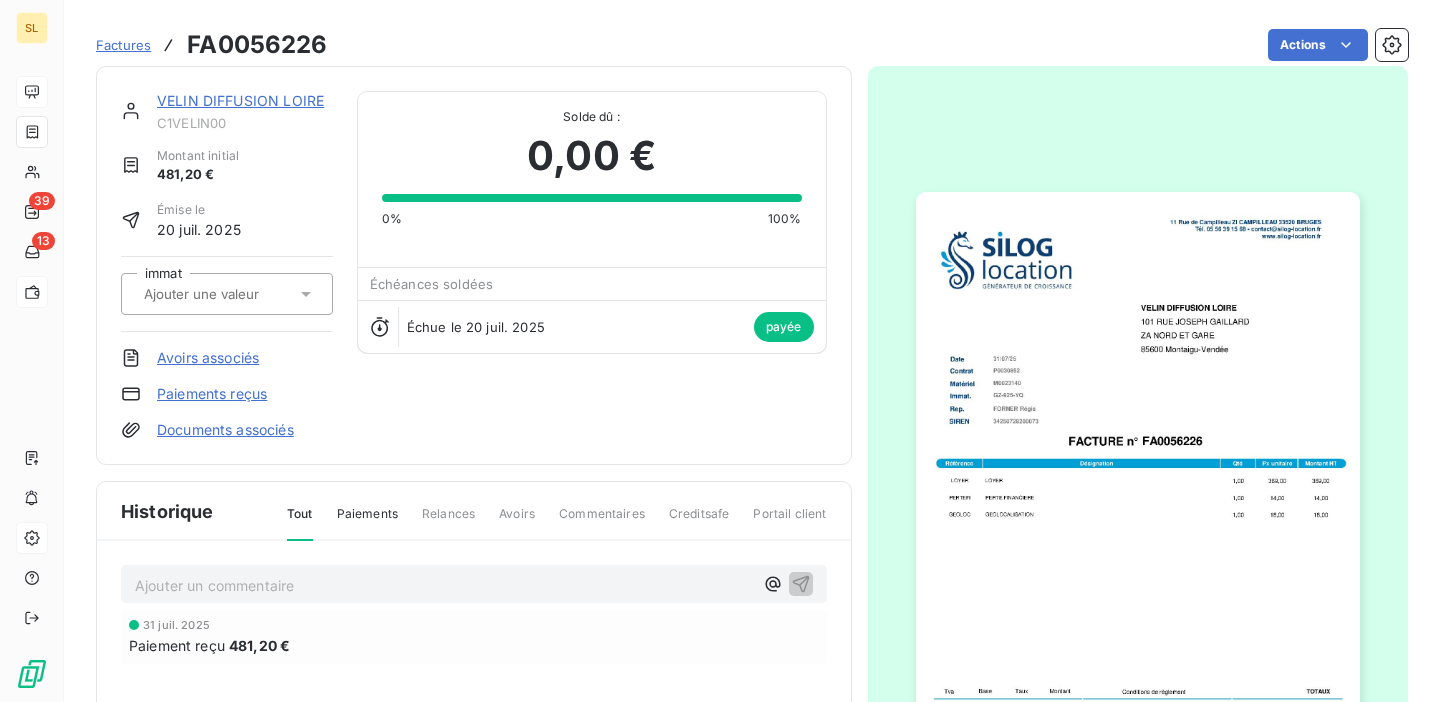 scroll, scrollTop: 0, scrollLeft: 0, axis: both 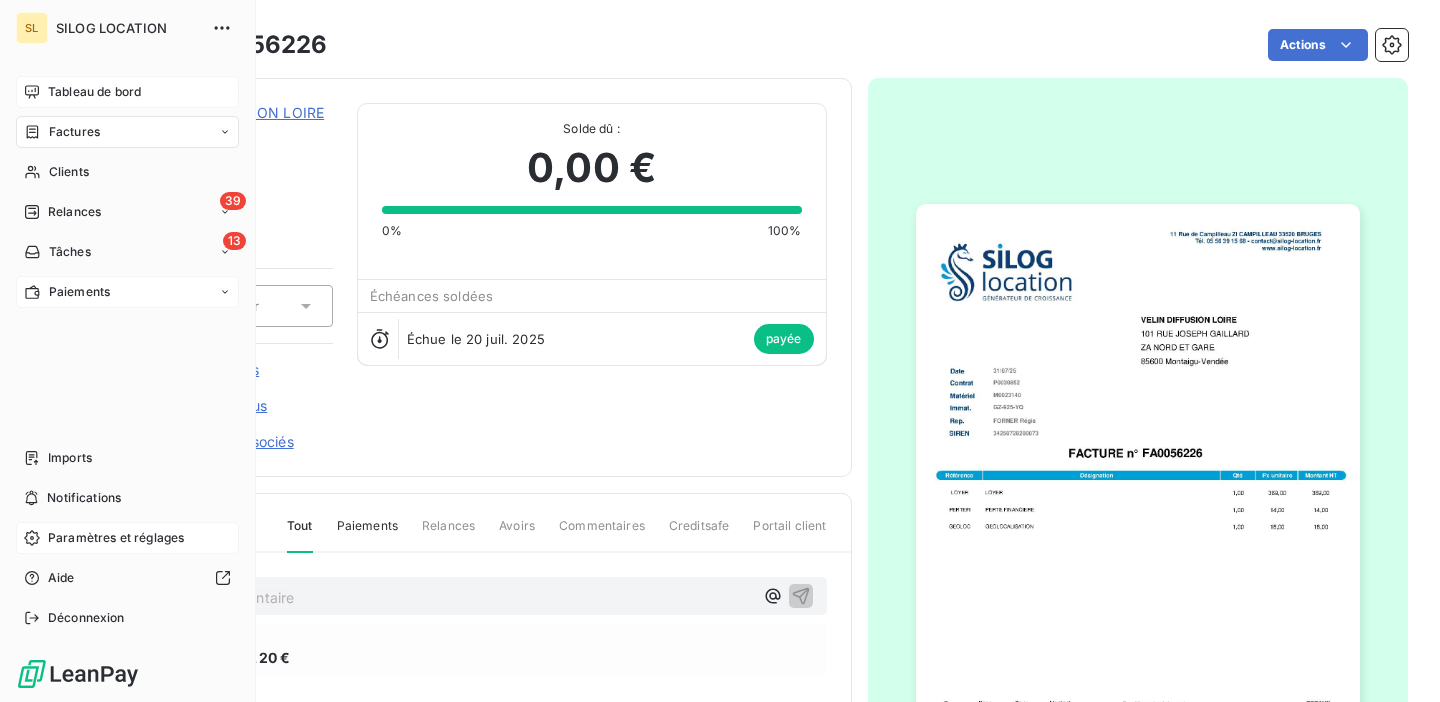 click on "Paiements" at bounding box center (79, 292) 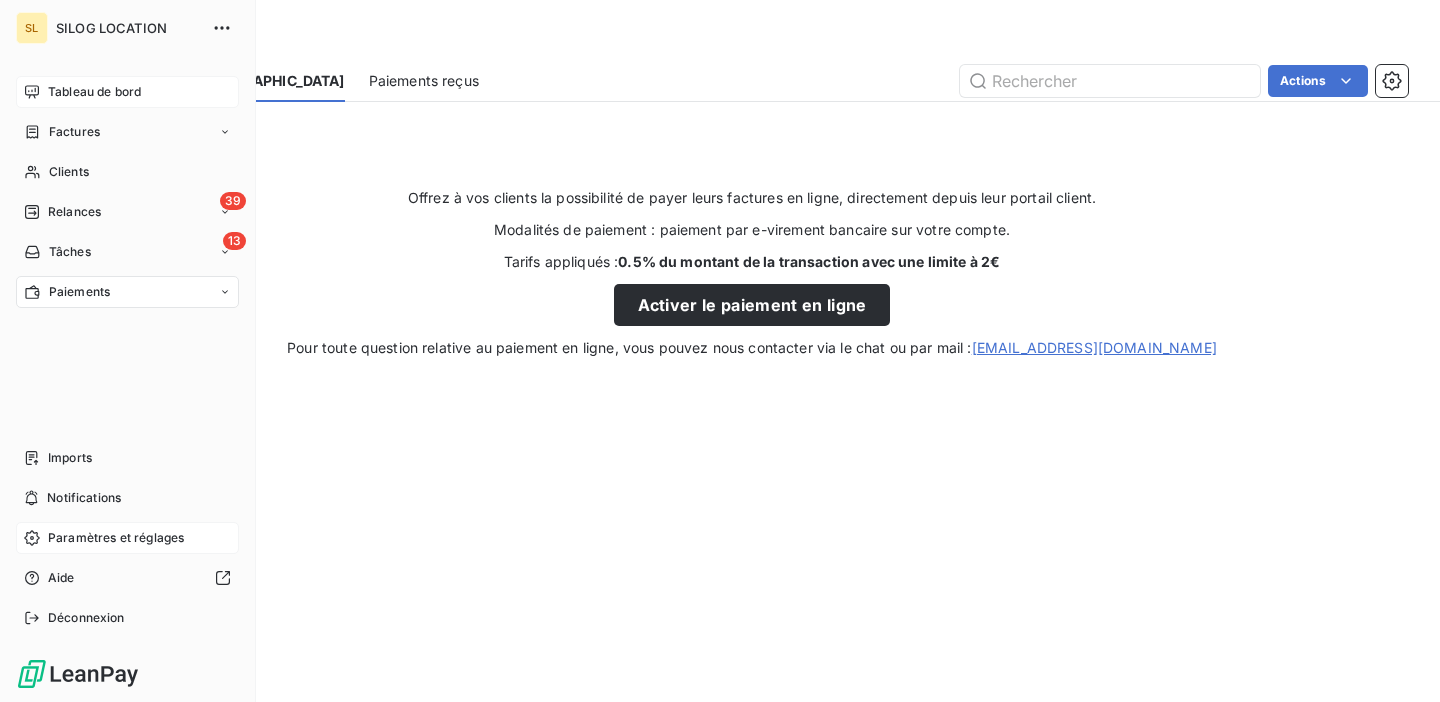 click on "Tableau de bord" at bounding box center [127, 92] 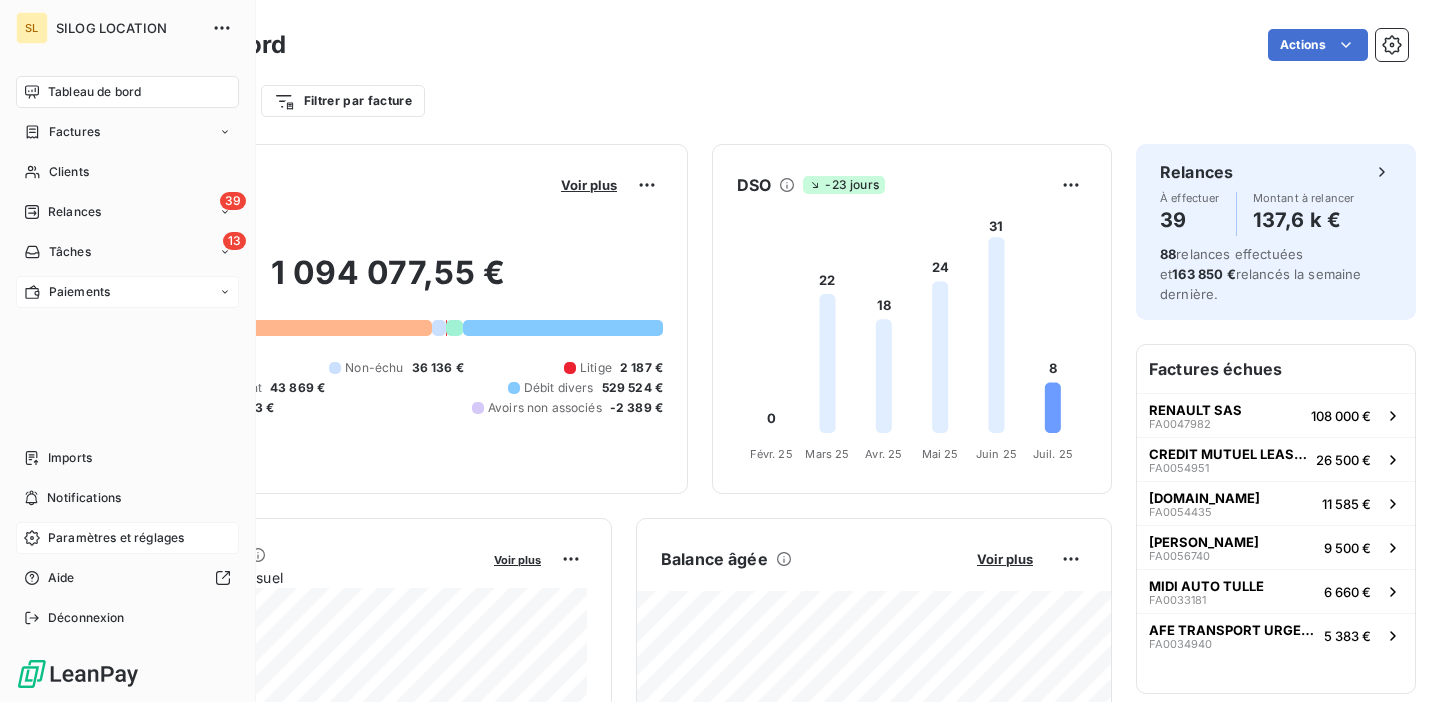 click on "Paiements" at bounding box center (79, 292) 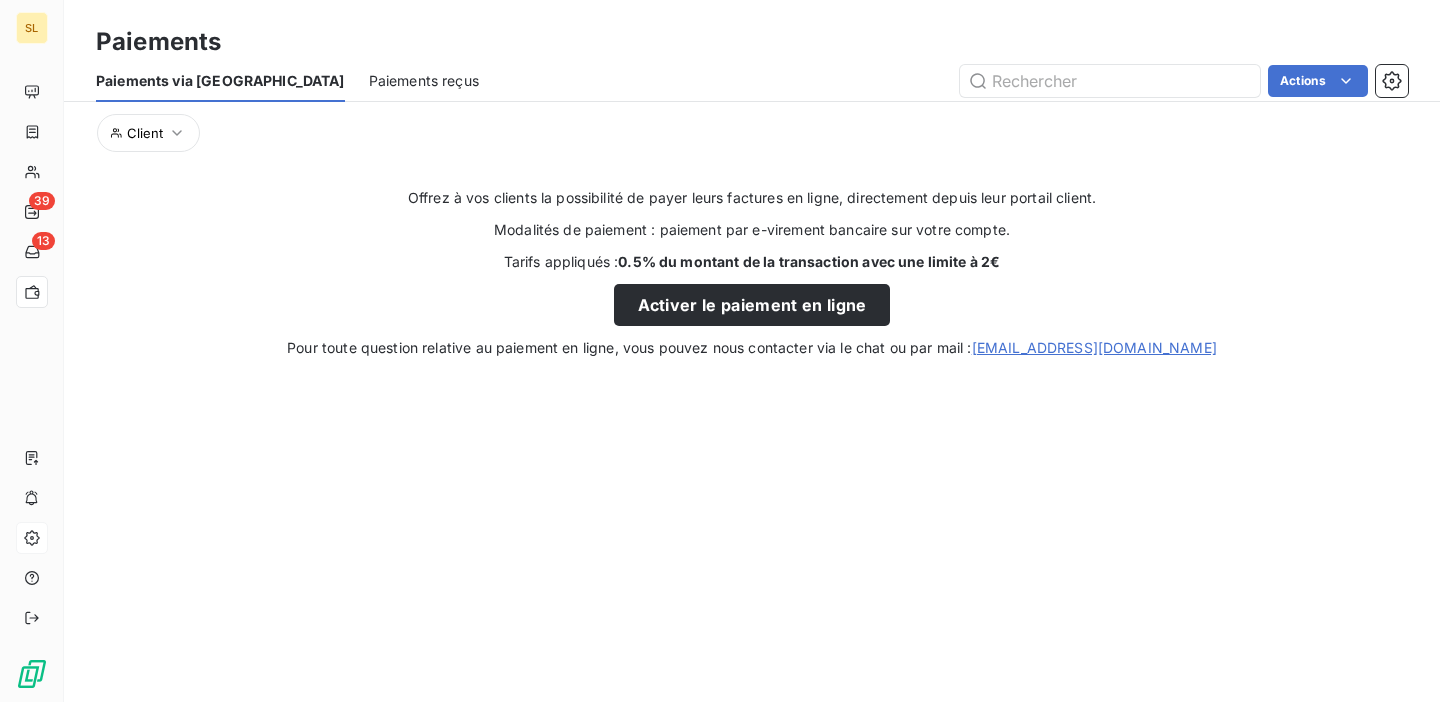click on "Paiements reçus" at bounding box center (424, 81) 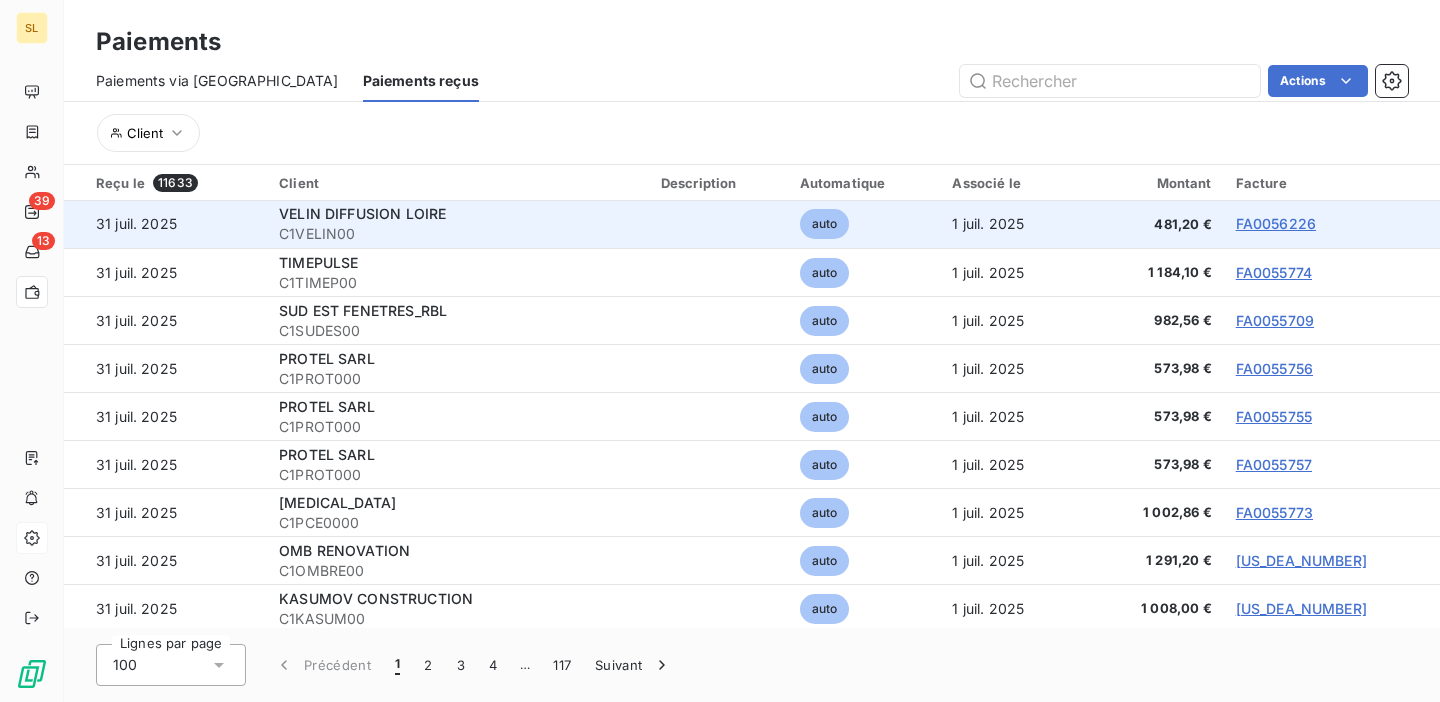 click on "FA0056226" at bounding box center [1276, 223] 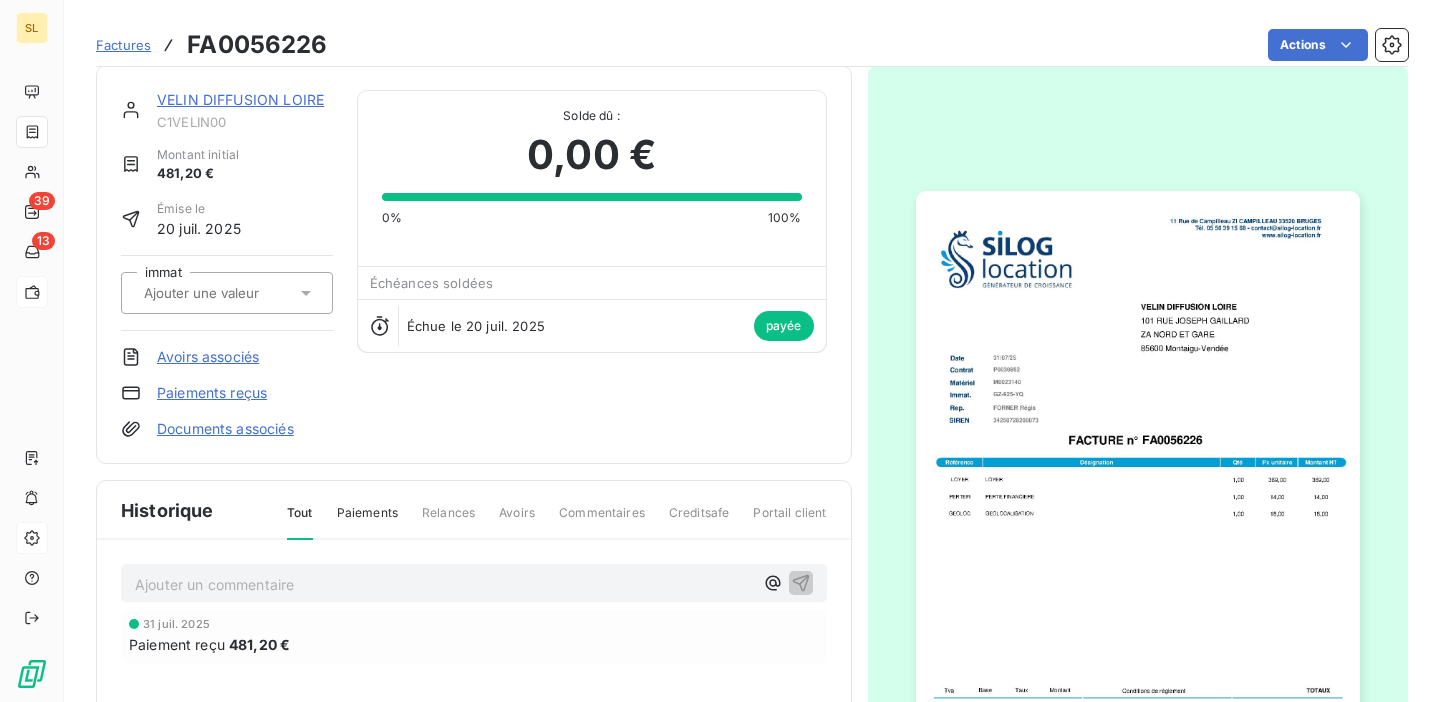 scroll, scrollTop: 20, scrollLeft: 0, axis: vertical 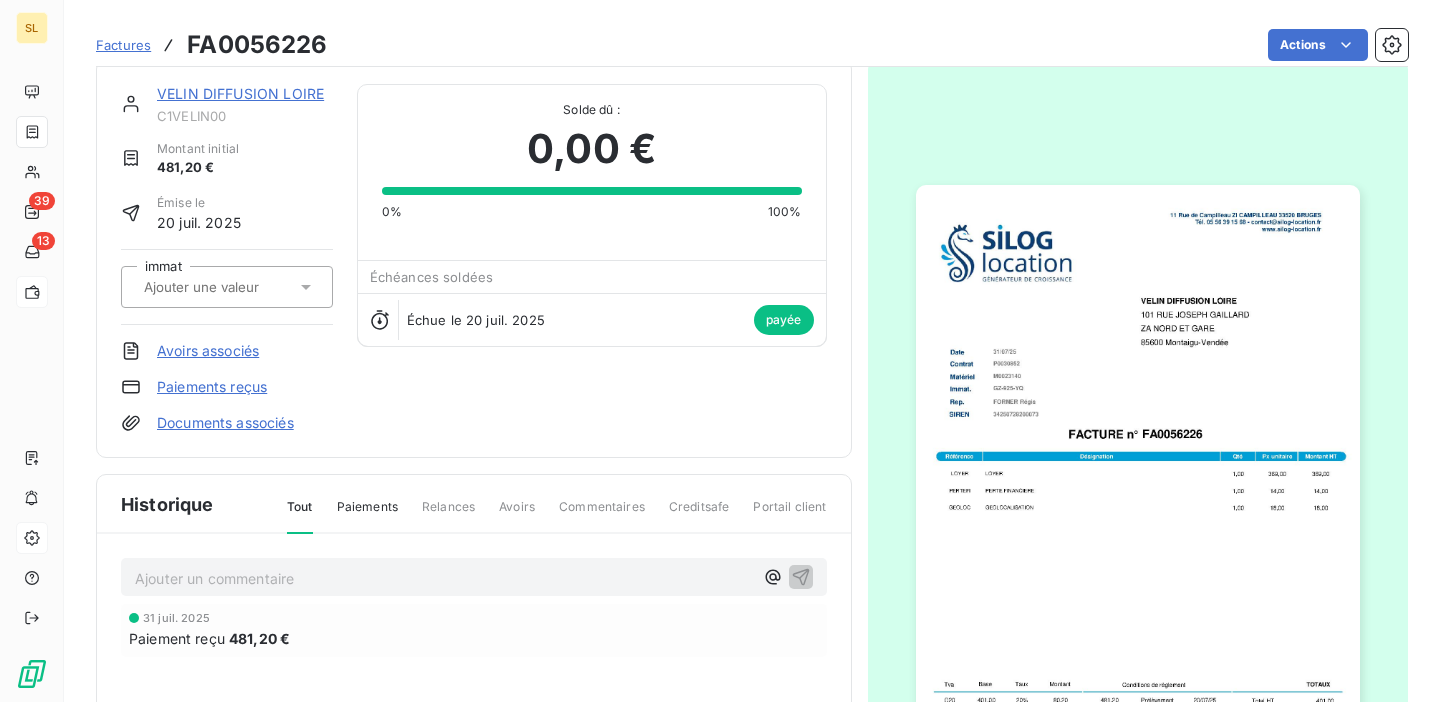 click on "VELIN DIFFUSION LOIRE" at bounding box center (240, 93) 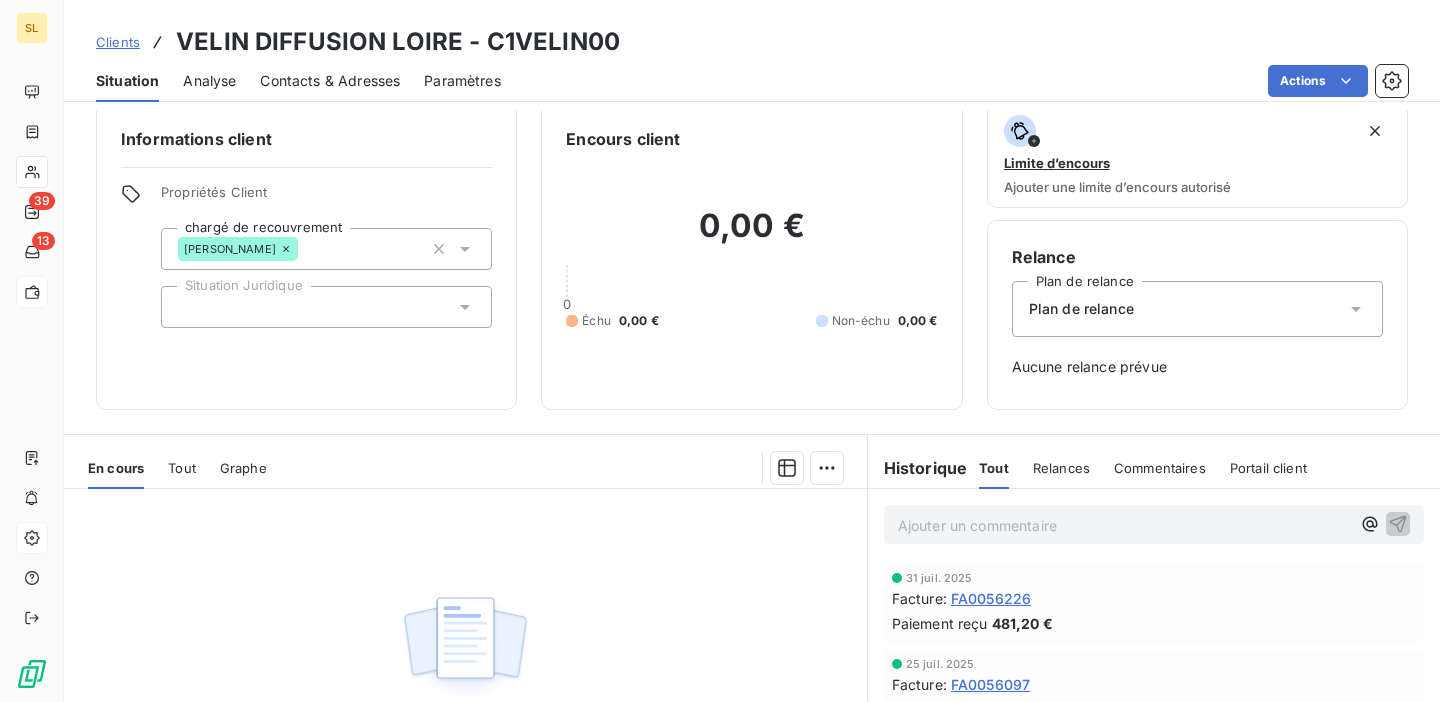 scroll, scrollTop: 26, scrollLeft: 0, axis: vertical 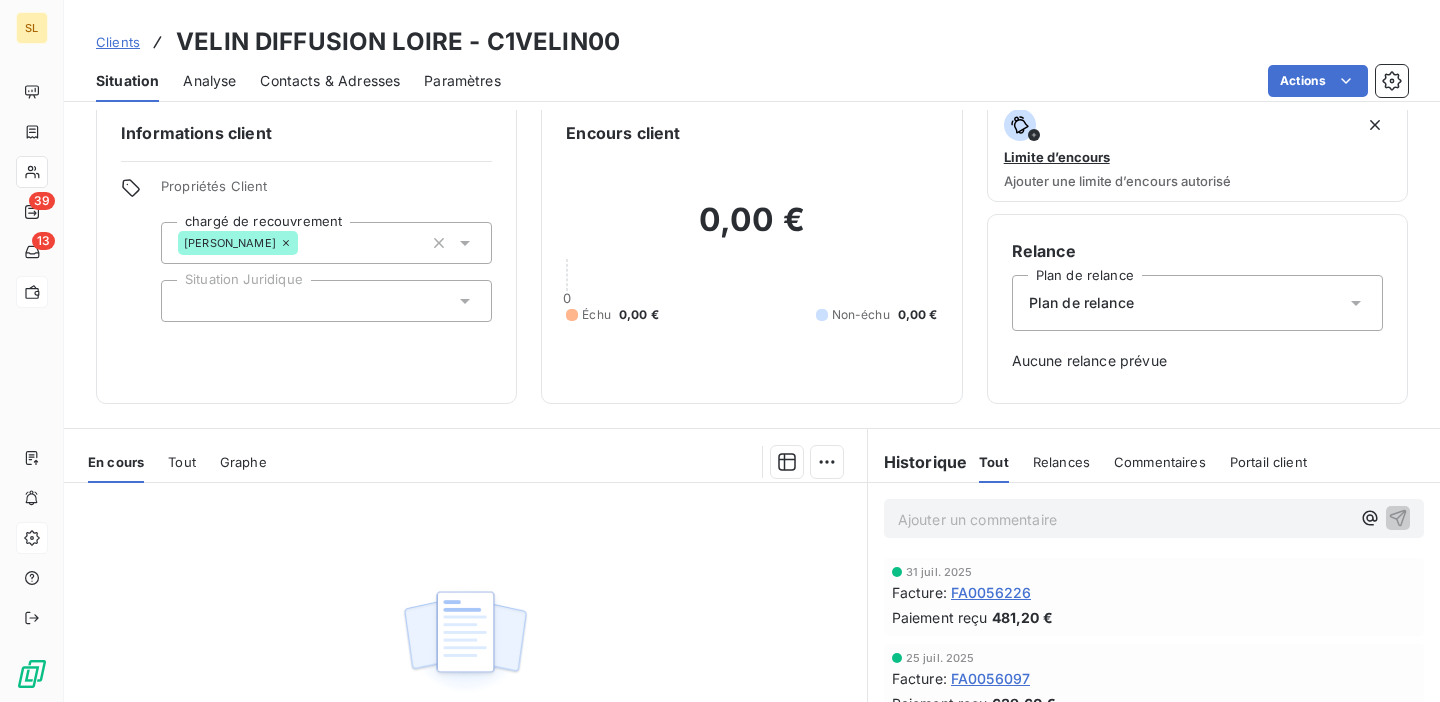 click on "Tout" at bounding box center [182, 462] 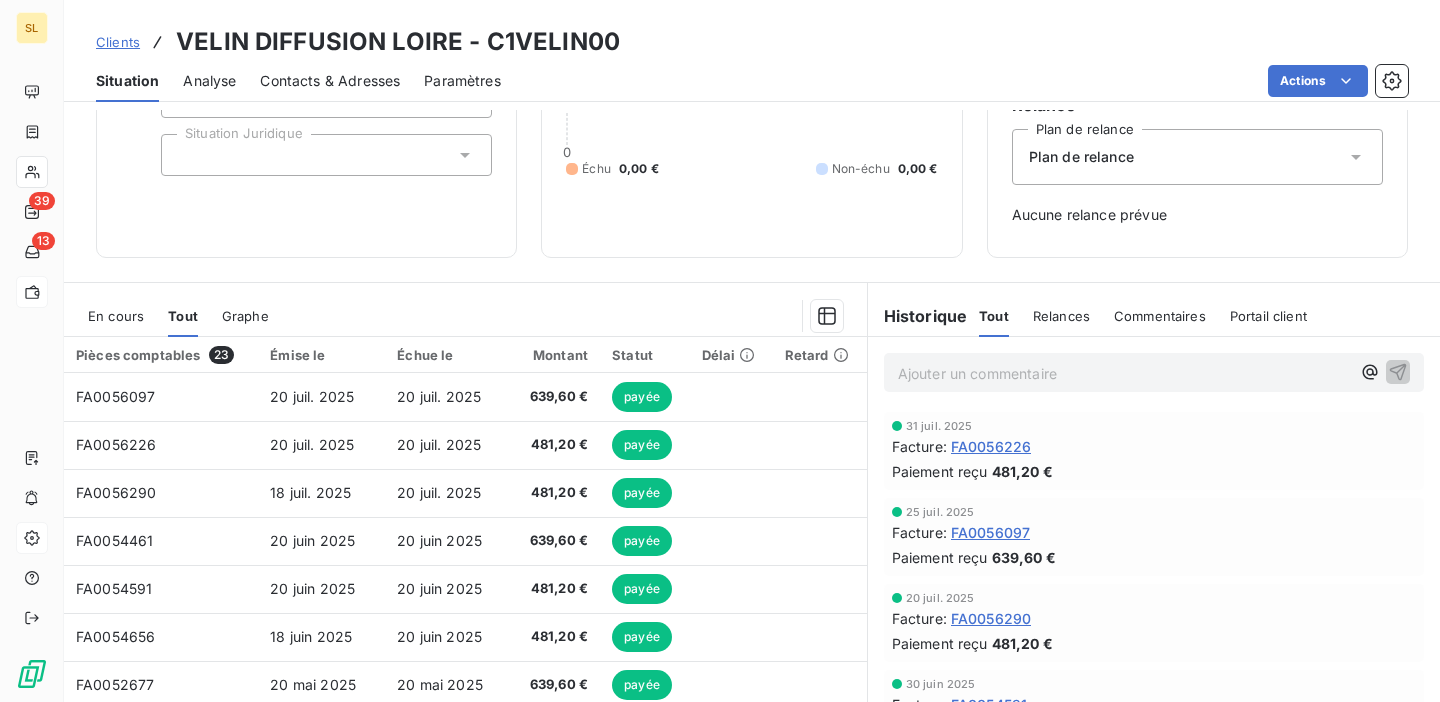 scroll, scrollTop: 178, scrollLeft: 0, axis: vertical 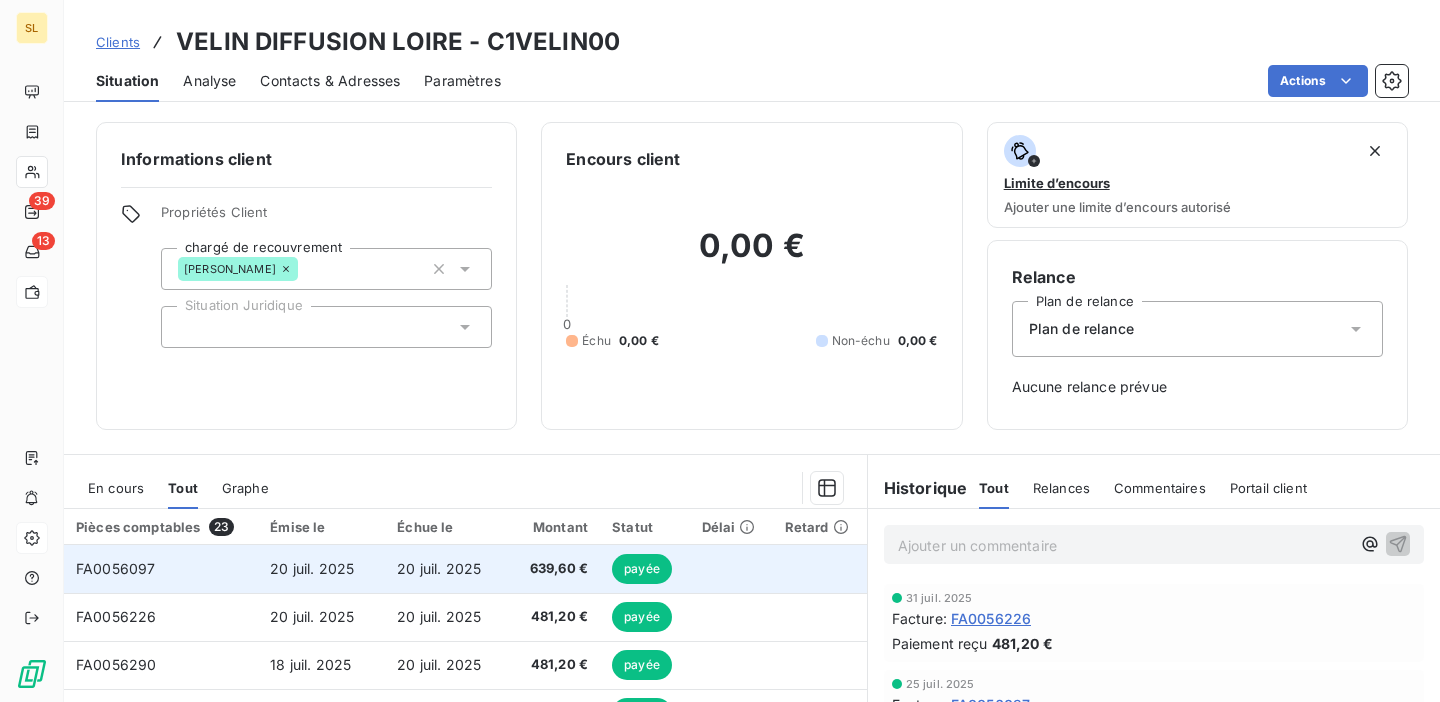 click on "20 juil. 2025" at bounding box center [439, 568] 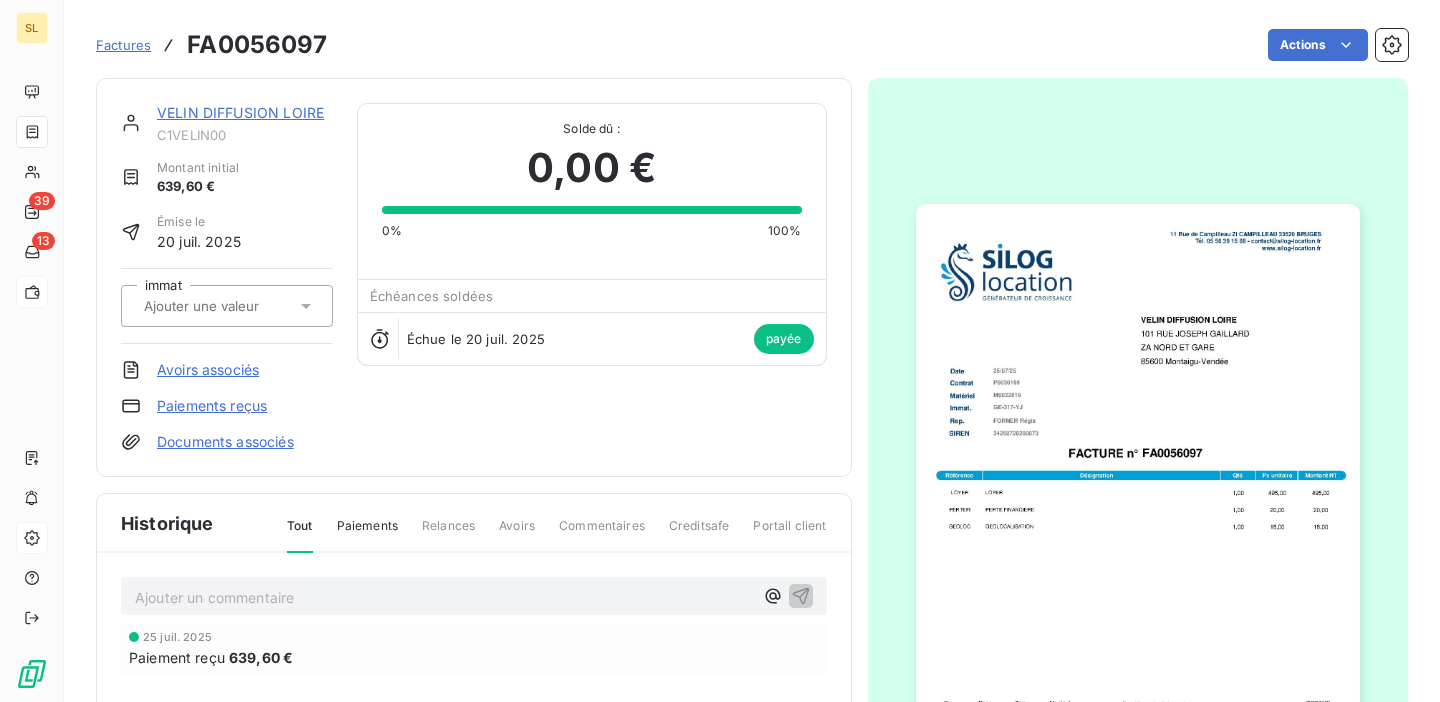 click at bounding box center [1138, 517] 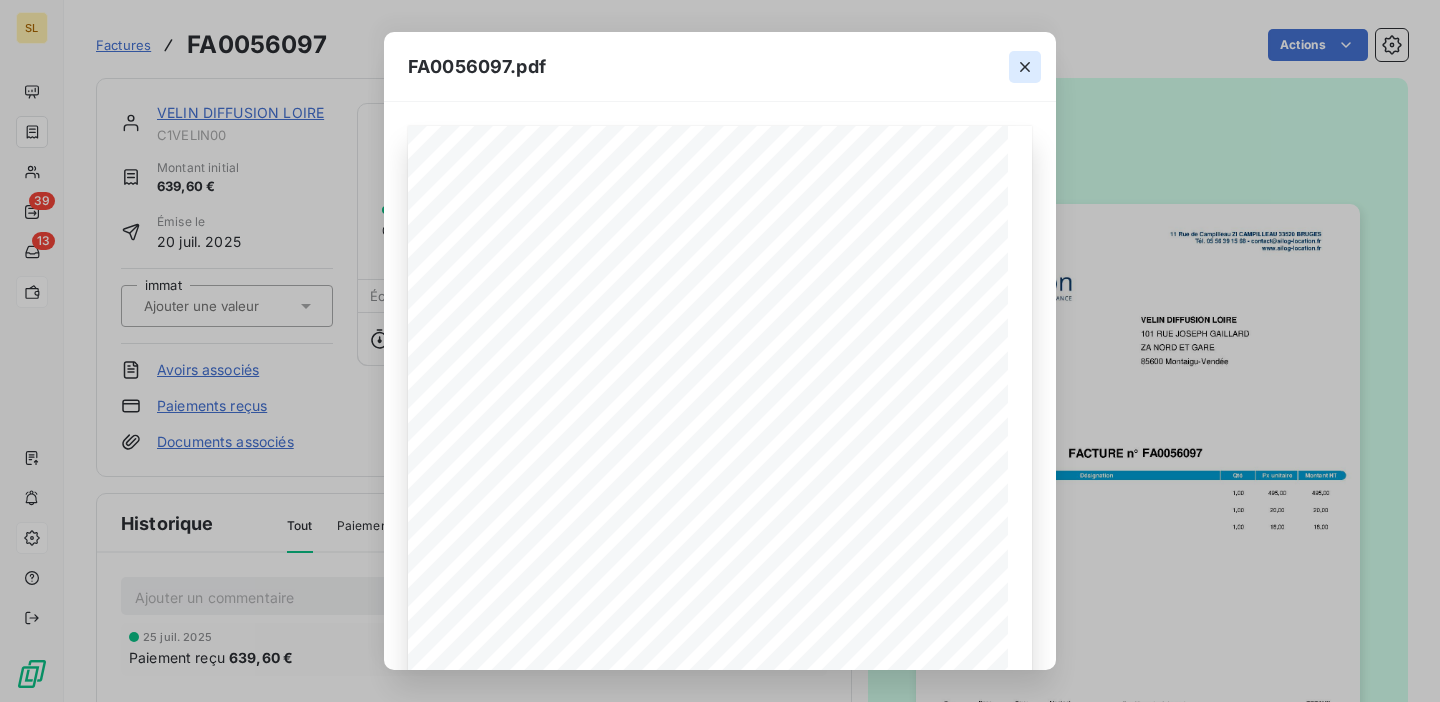 click 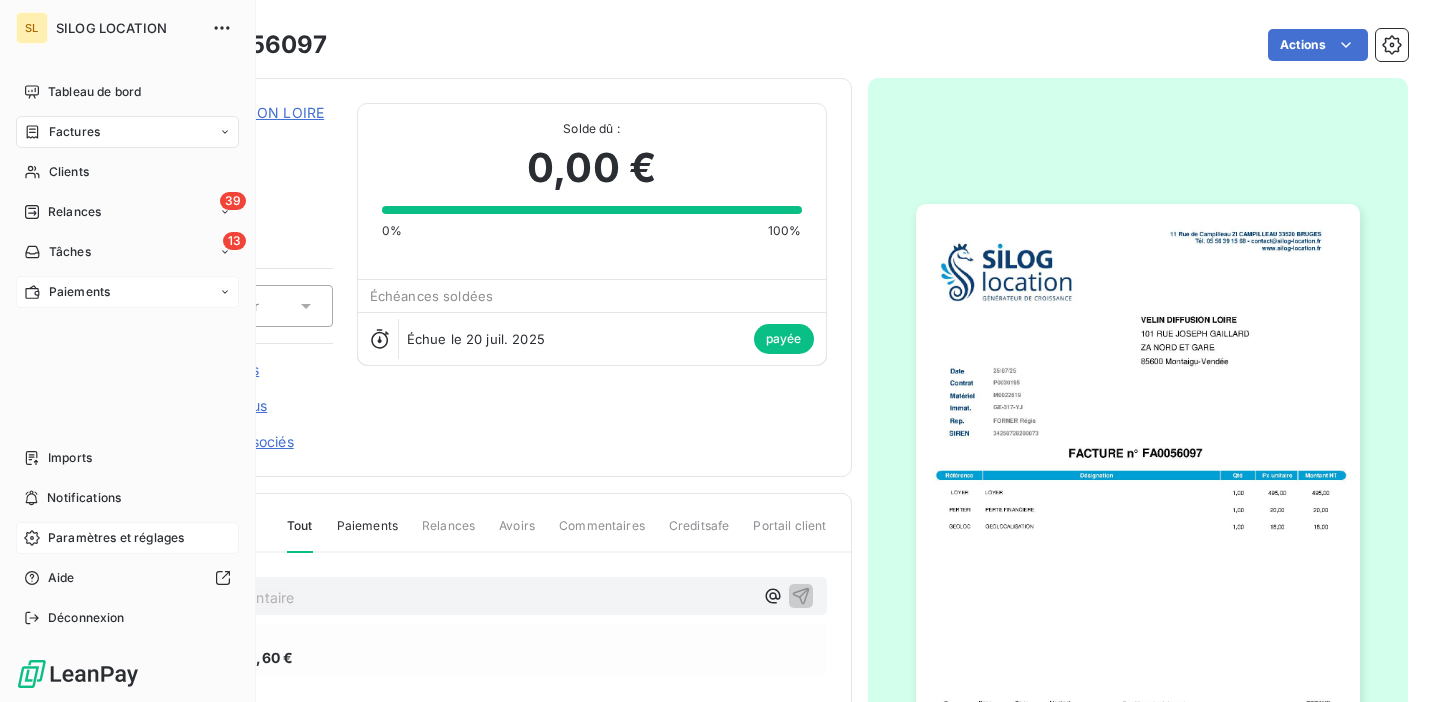 click 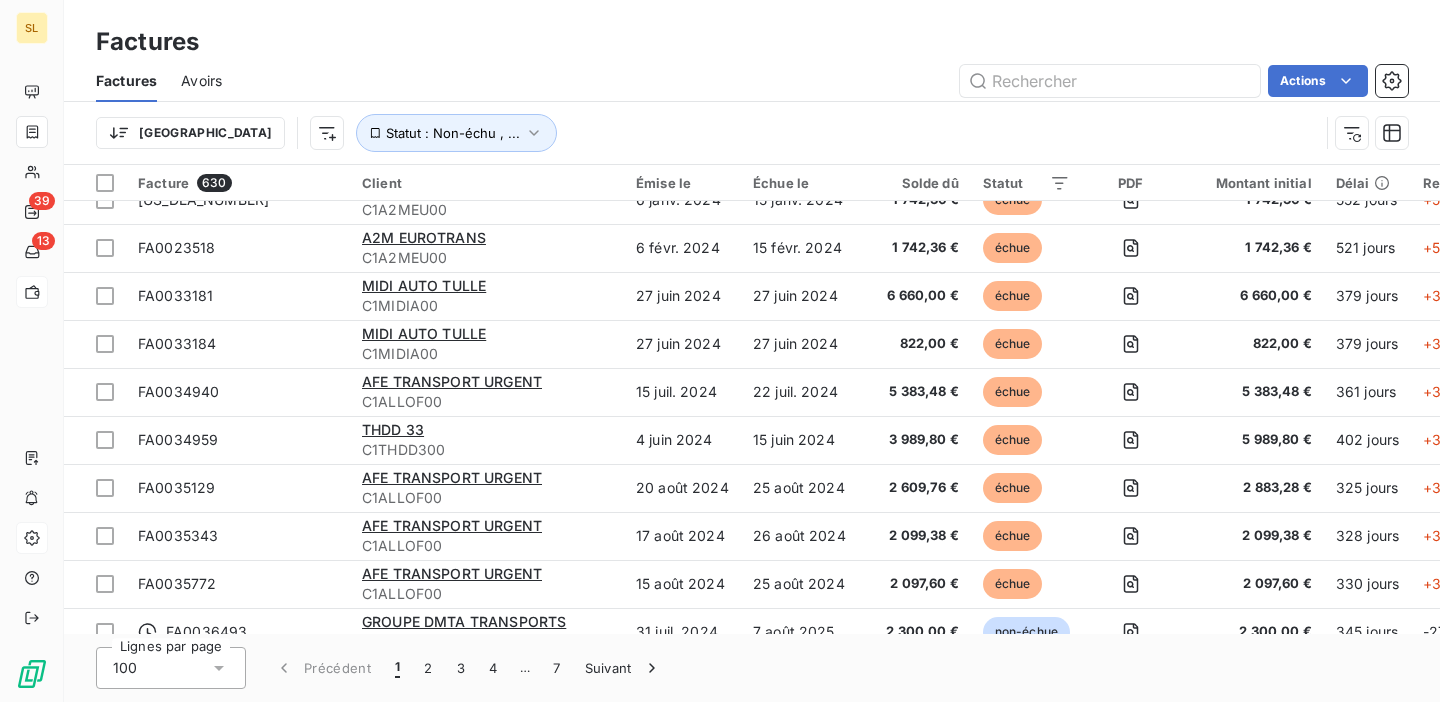 scroll, scrollTop: 5, scrollLeft: 0, axis: vertical 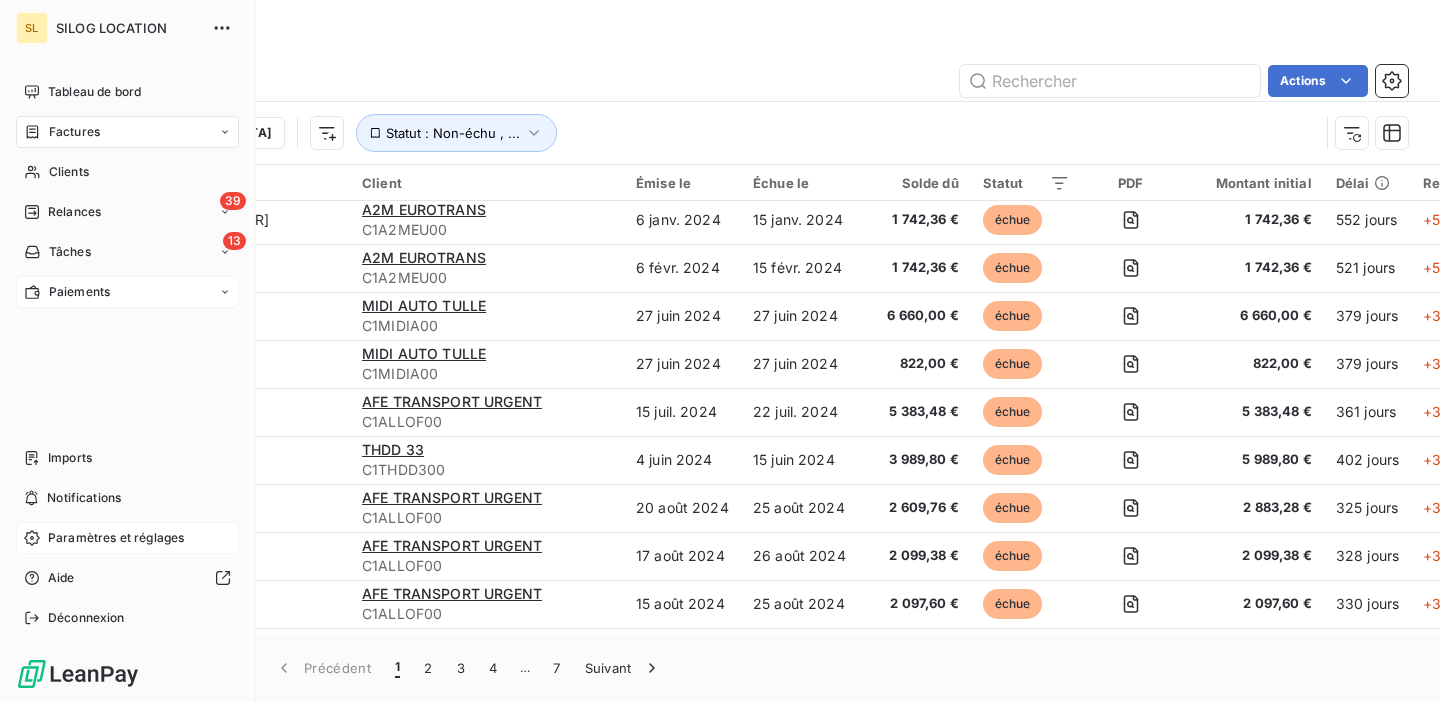 click on "Paramètres et réglages" at bounding box center [127, 538] 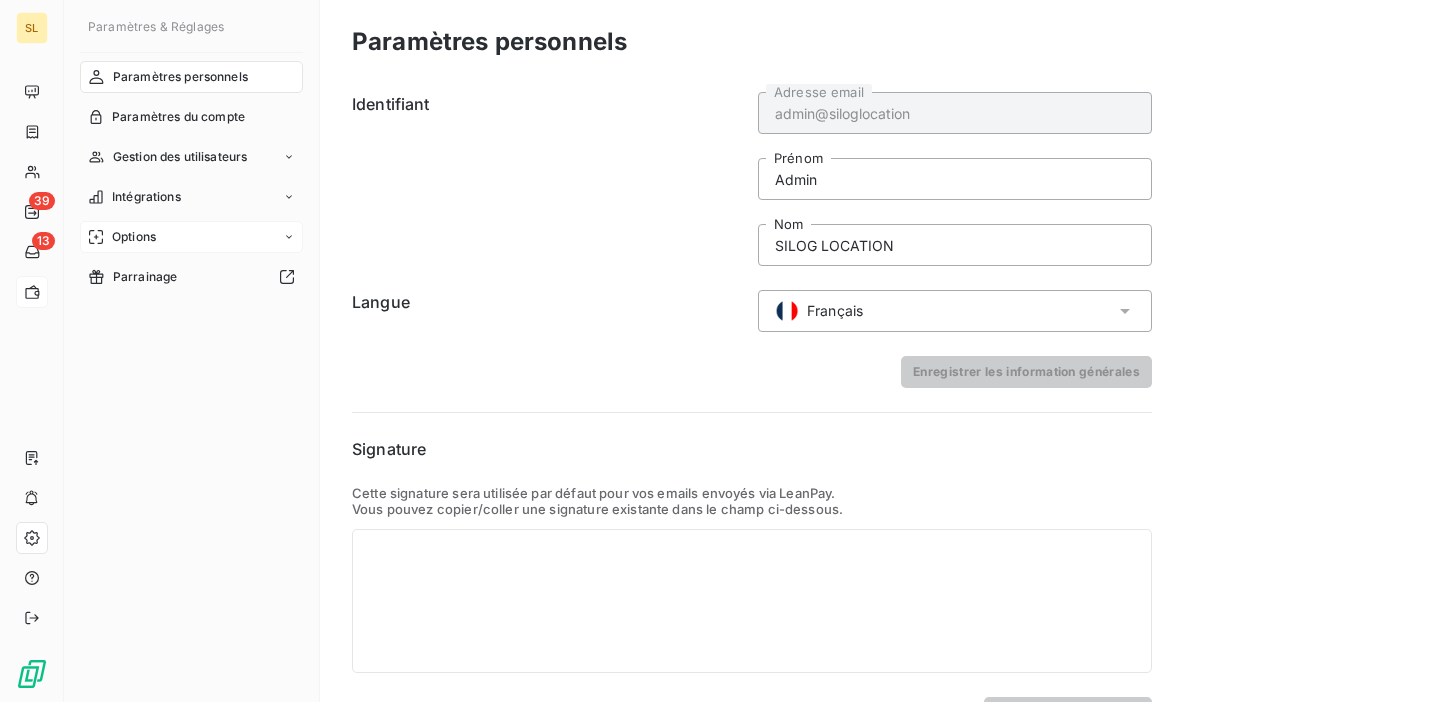 click on "Options" at bounding box center (191, 237) 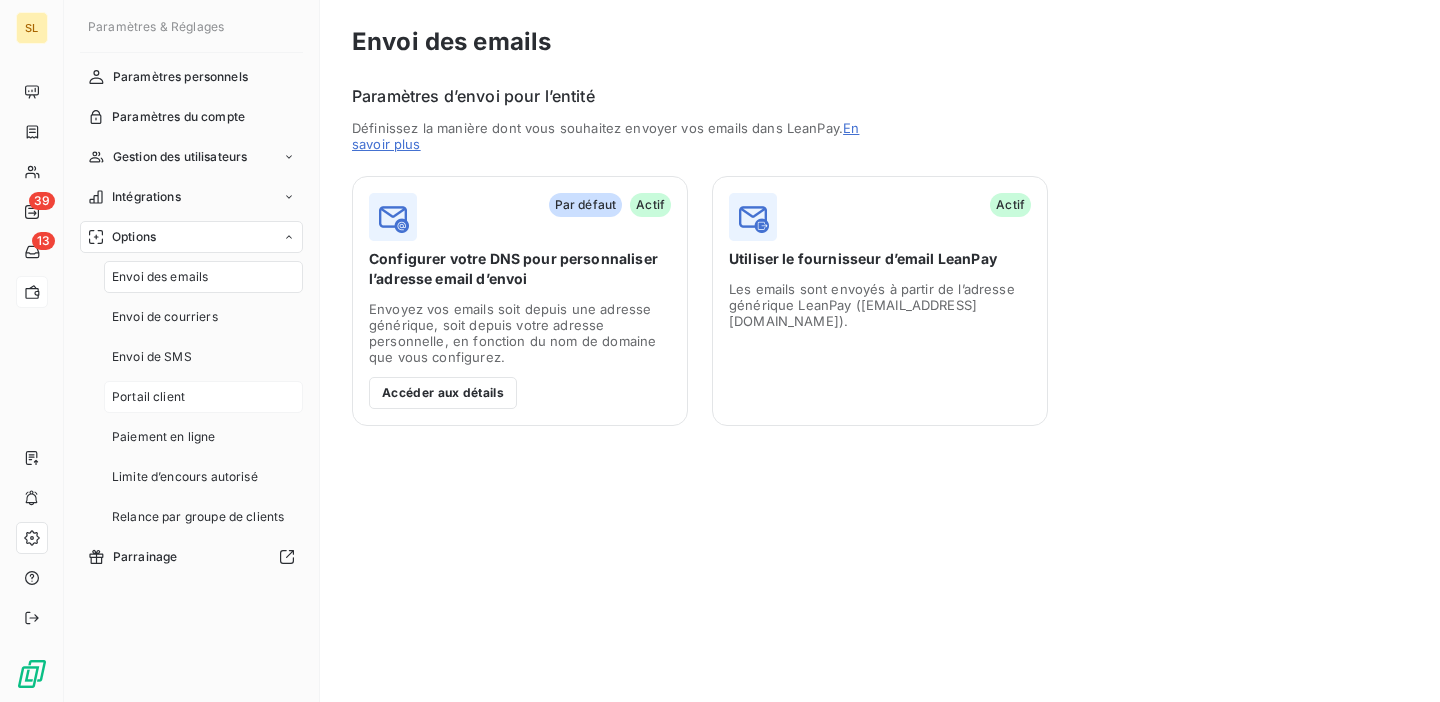 click on "Portail client" at bounding box center (148, 397) 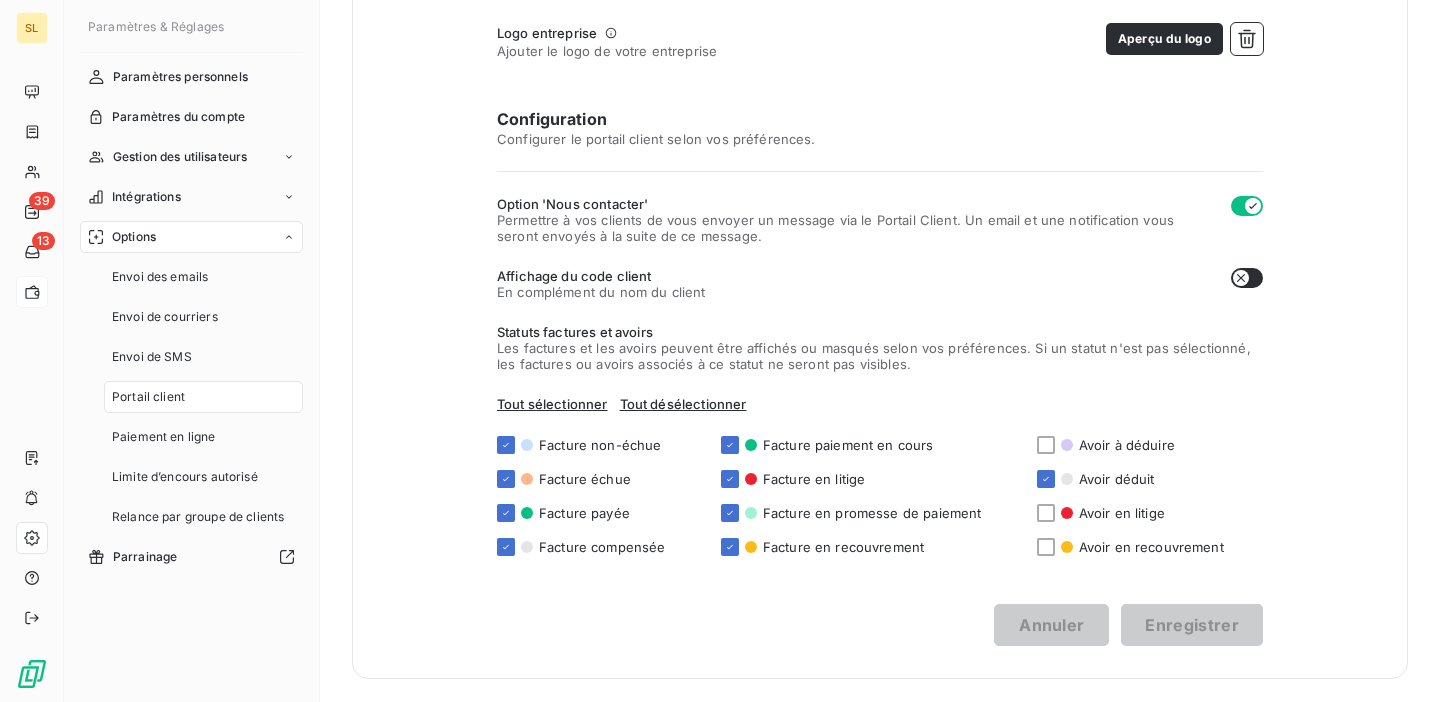 scroll, scrollTop: 442, scrollLeft: 0, axis: vertical 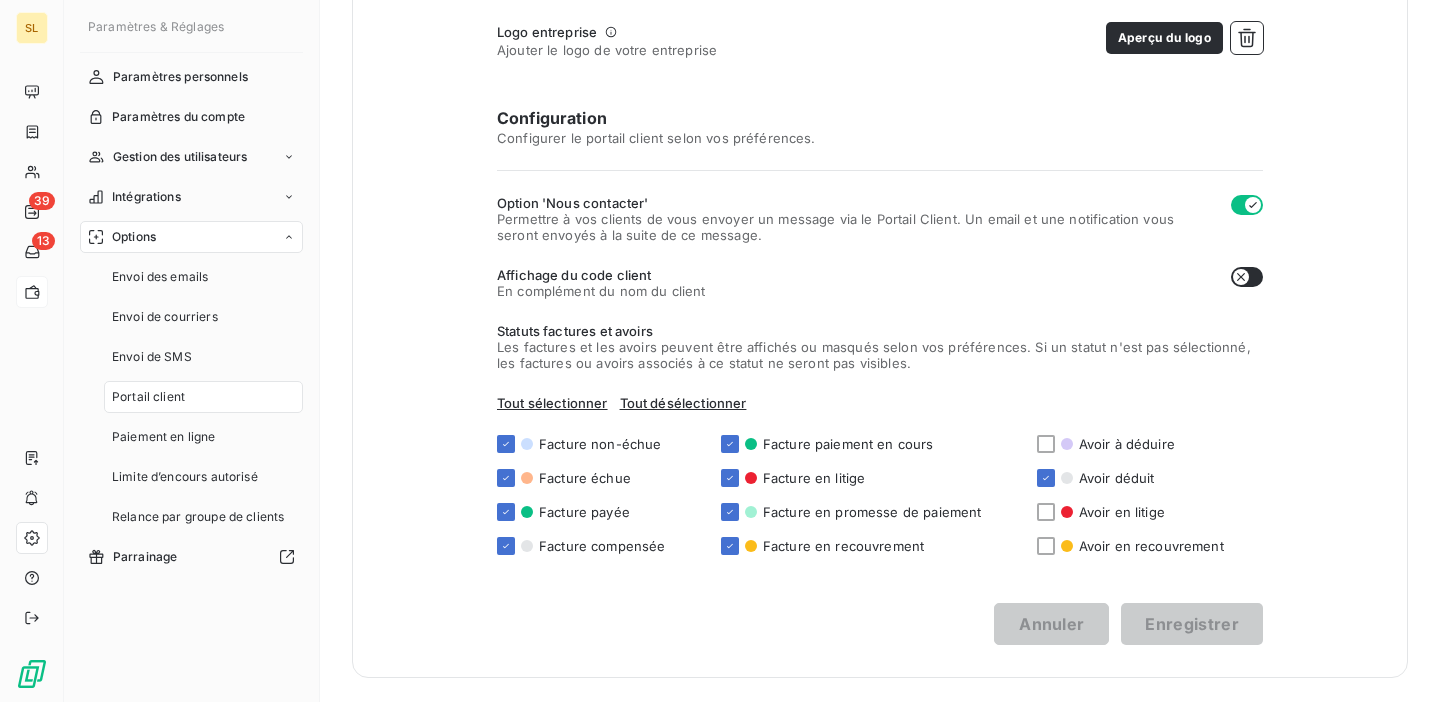 click on "Tout sélectionner" at bounding box center (552, 403) 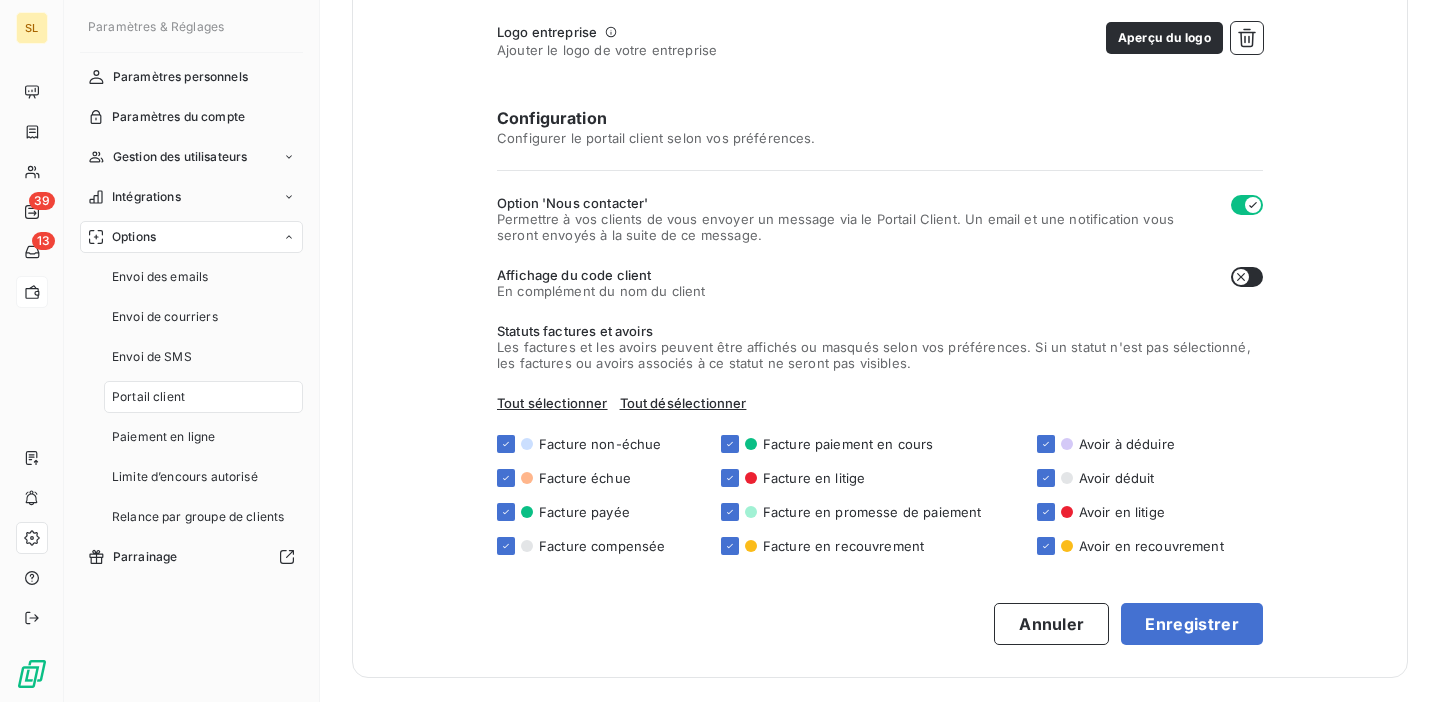 click on "Tout sélectionner" at bounding box center (552, 403) 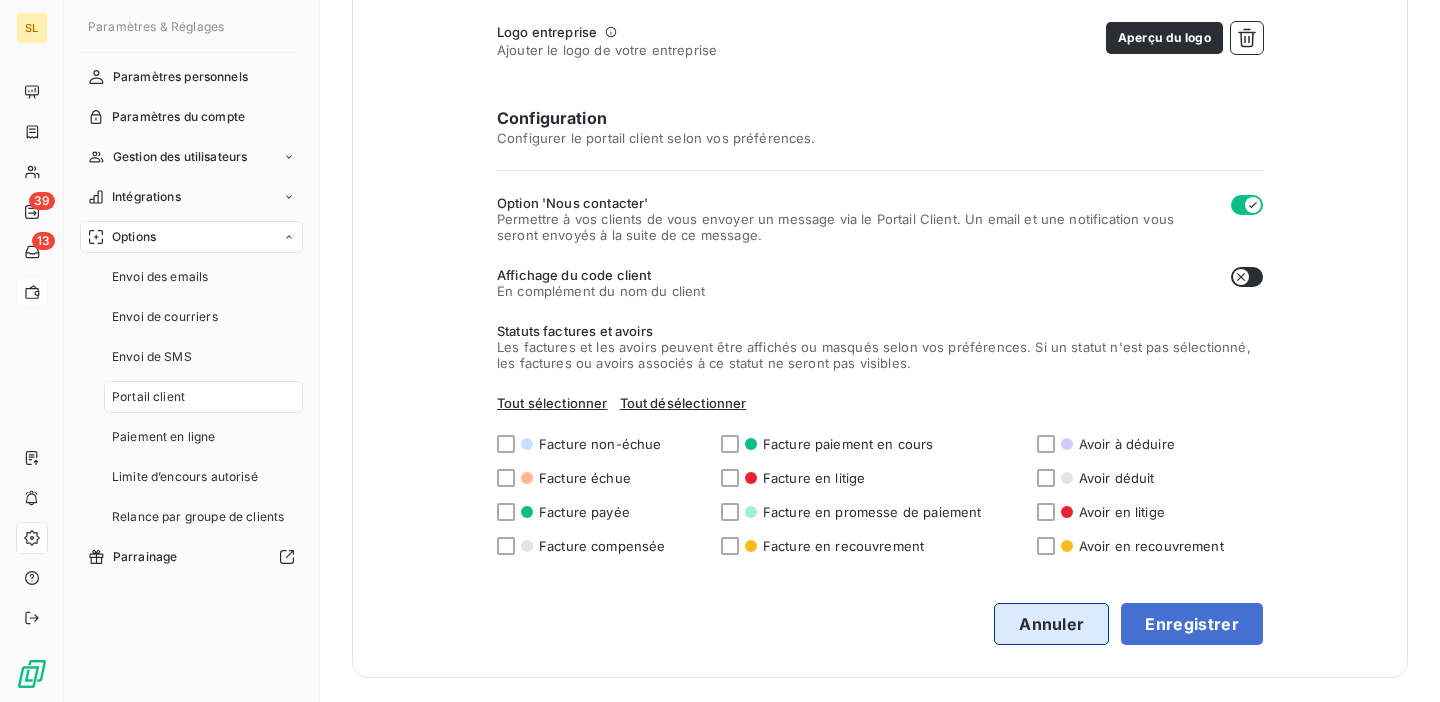 click on "Annuler" at bounding box center [1051, 624] 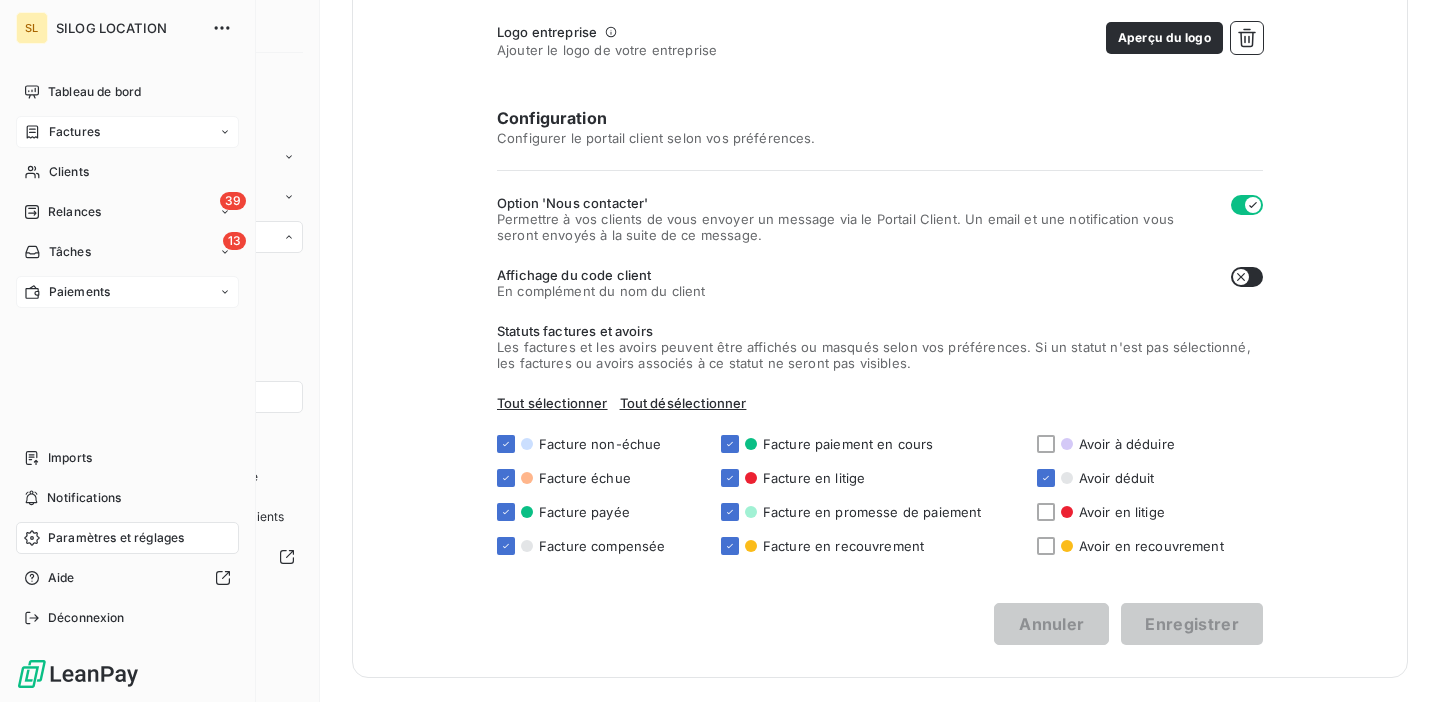 click on "Factures" at bounding box center [74, 132] 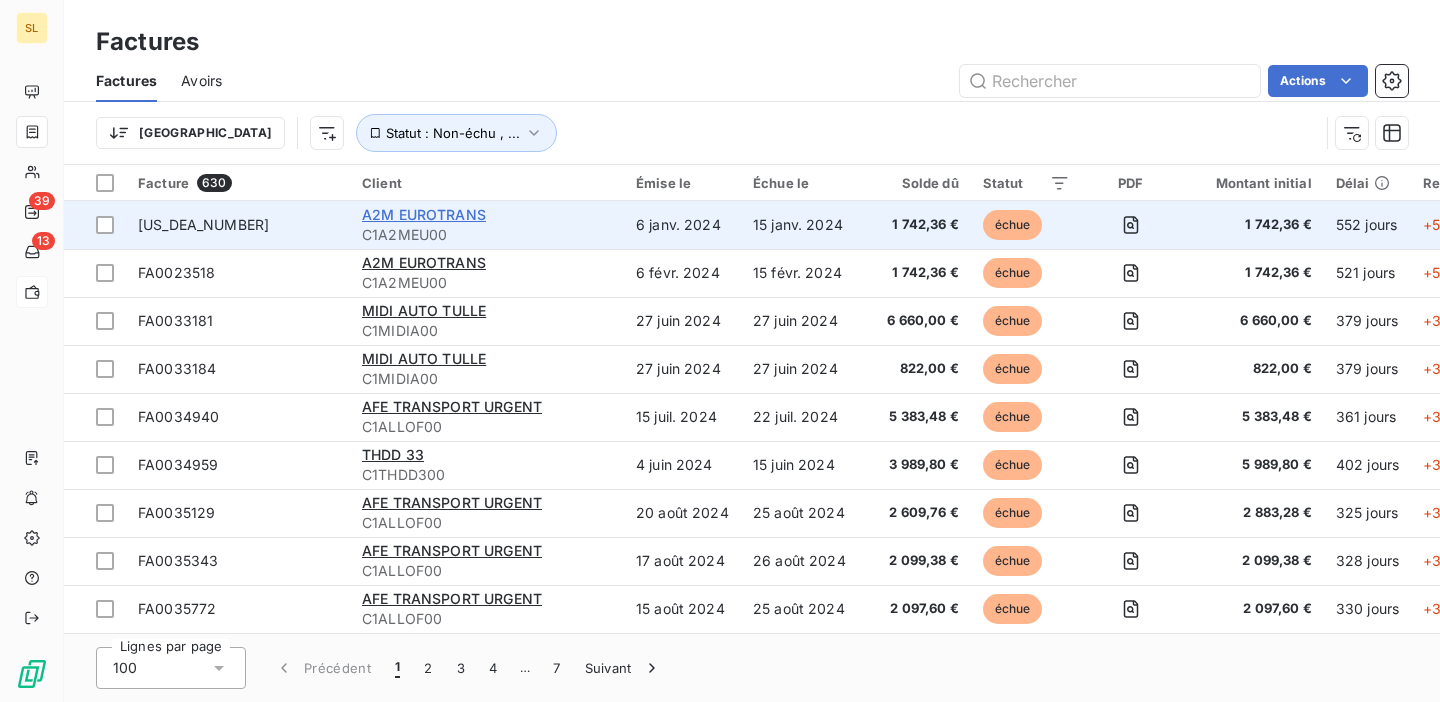 click on "A2M EUROTRANS" at bounding box center [424, 214] 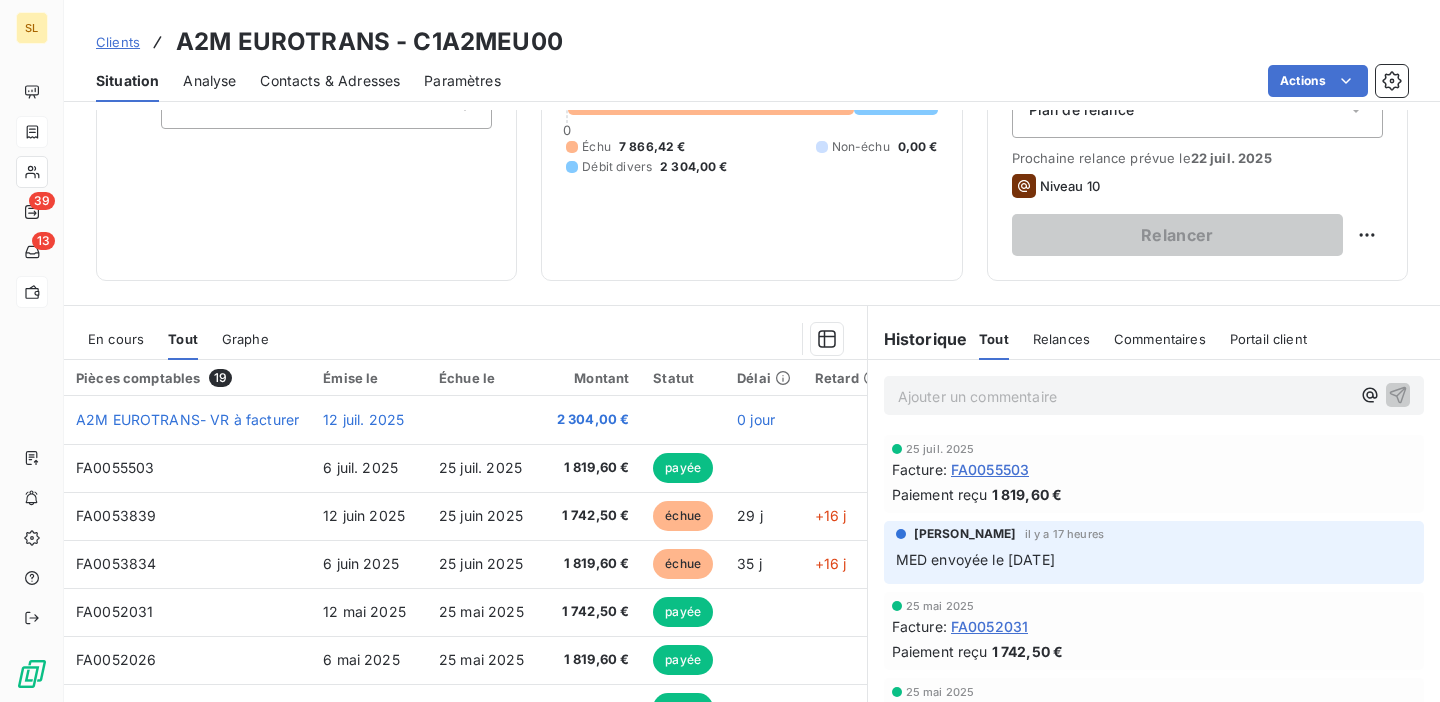scroll, scrollTop: 222, scrollLeft: 0, axis: vertical 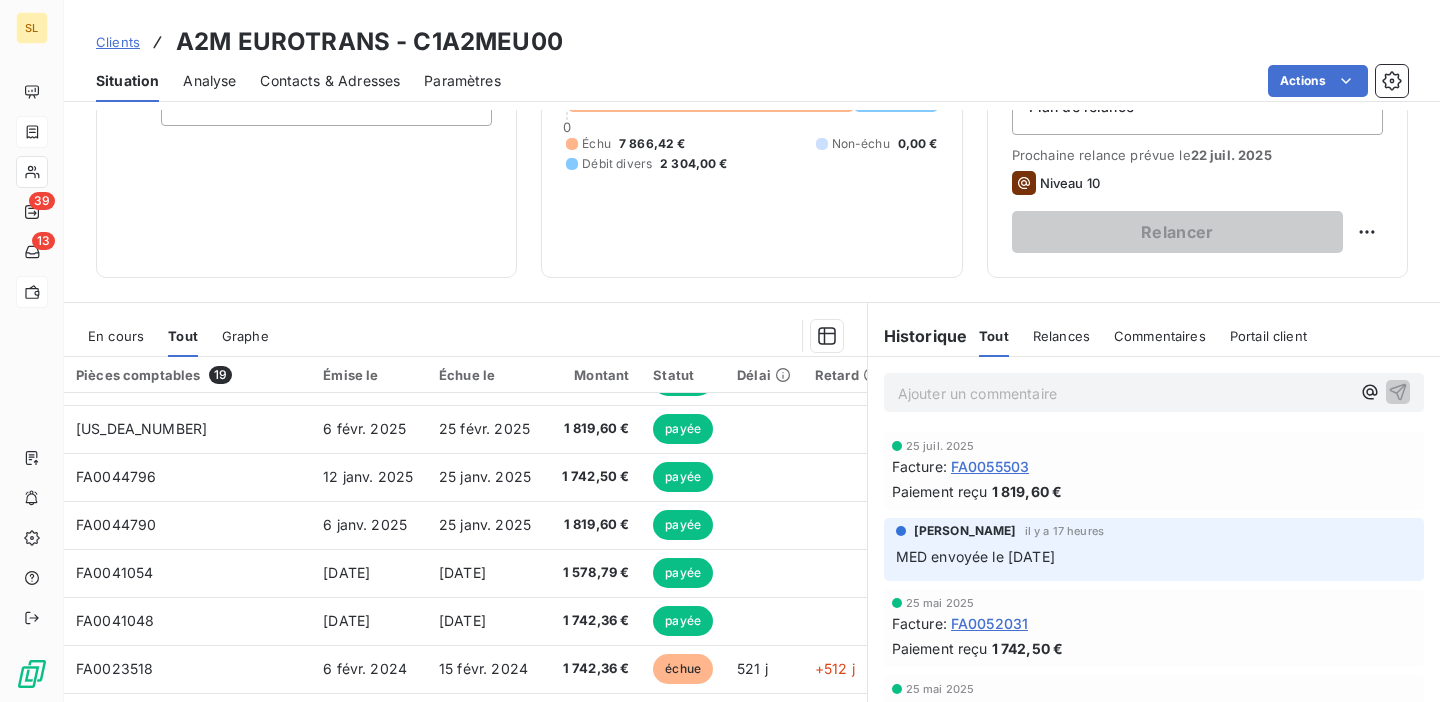 click on "En cours" at bounding box center (116, 336) 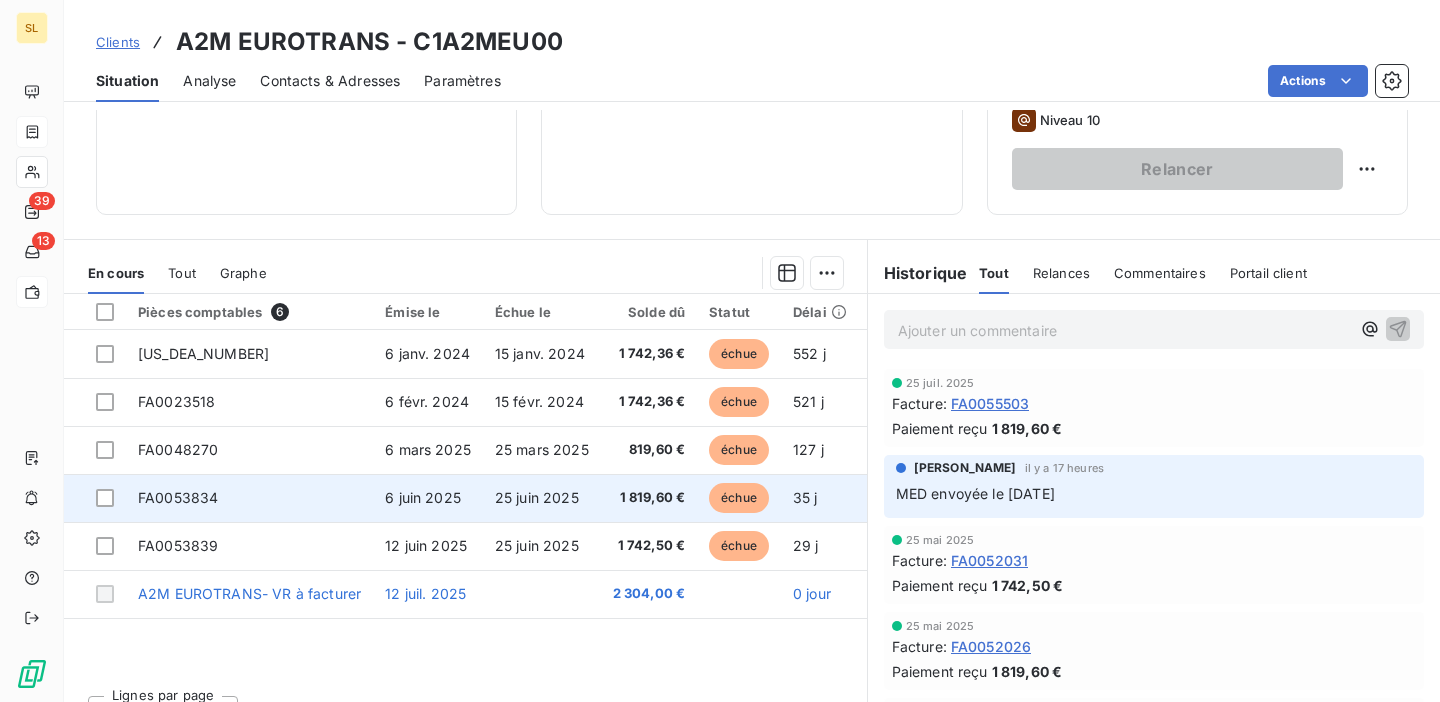 scroll, scrollTop: 322, scrollLeft: 0, axis: vertical 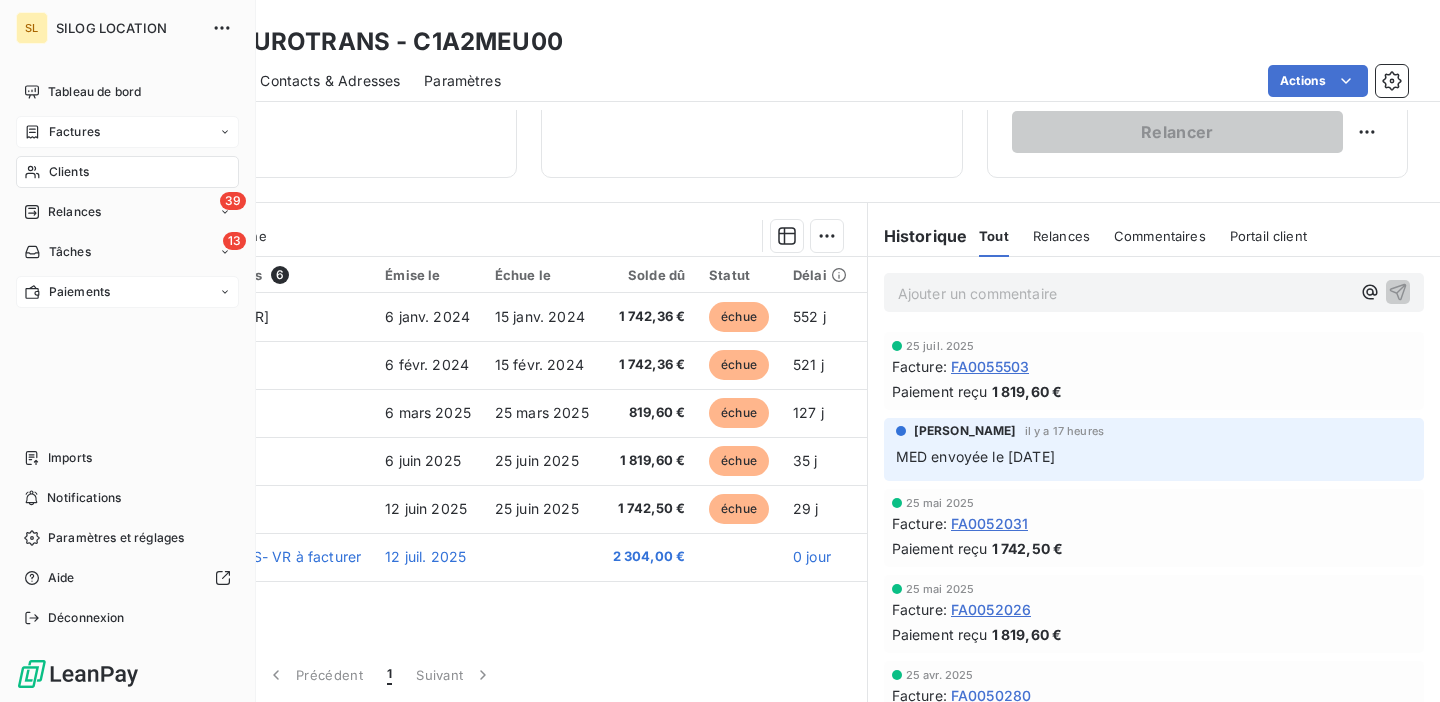 click on "Clients" at bounding box center (127, 172) 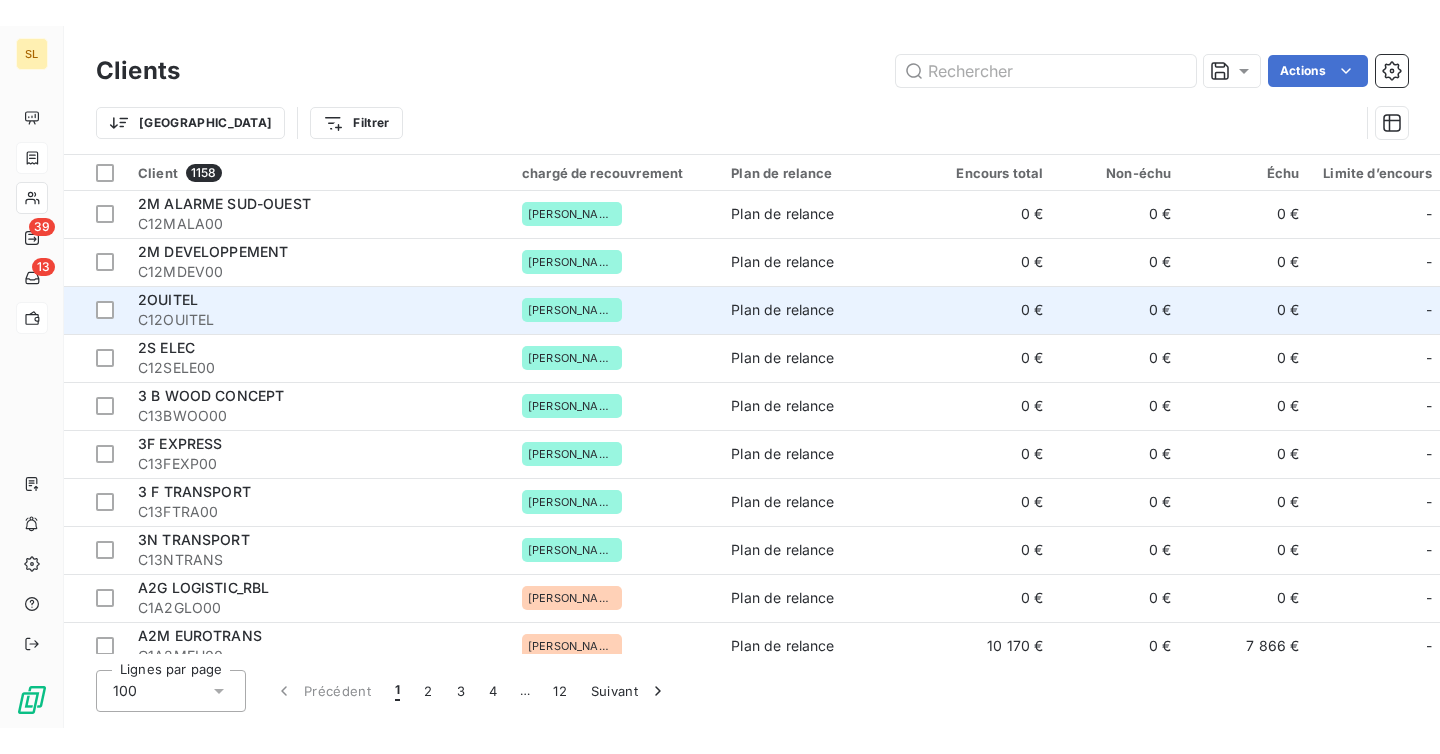 scroll, scrollTop: 0, scrollLeft: 0, axis: both 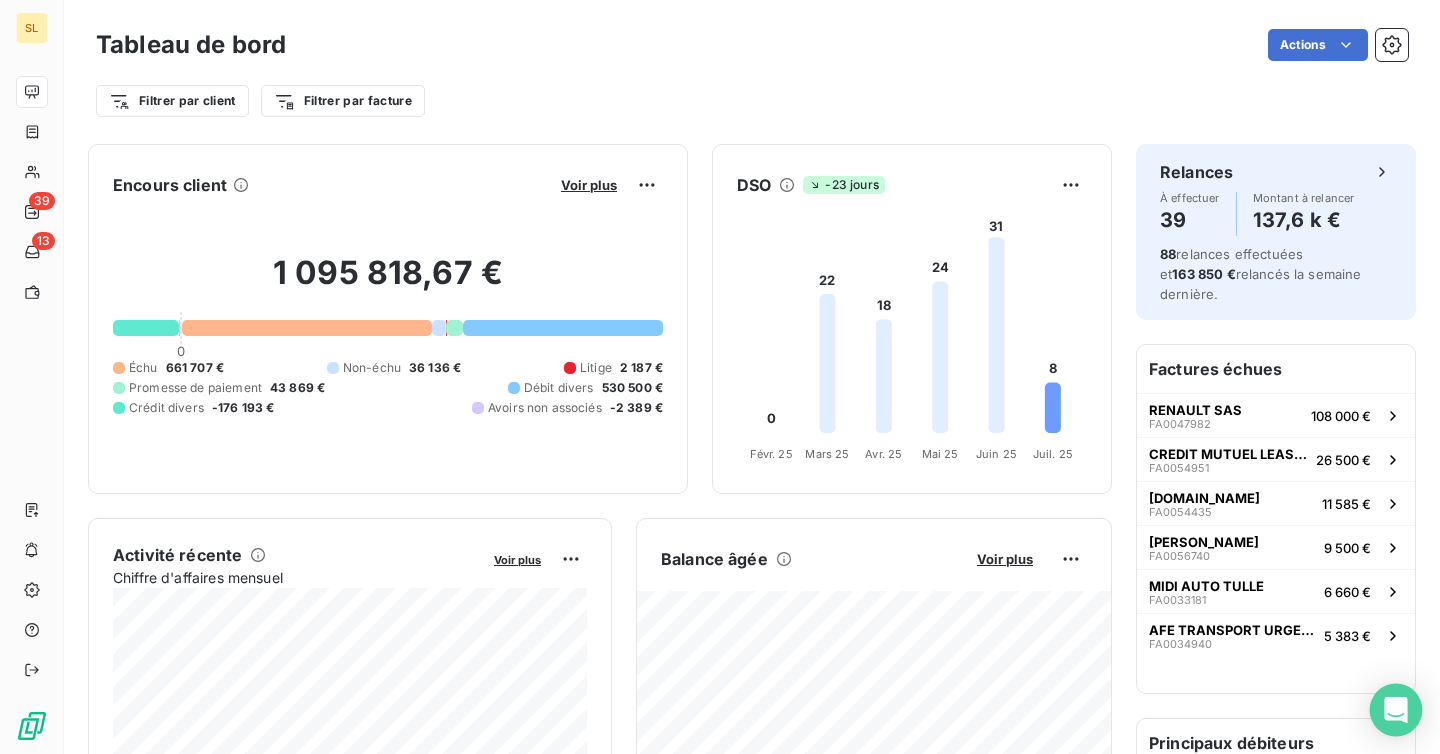 click 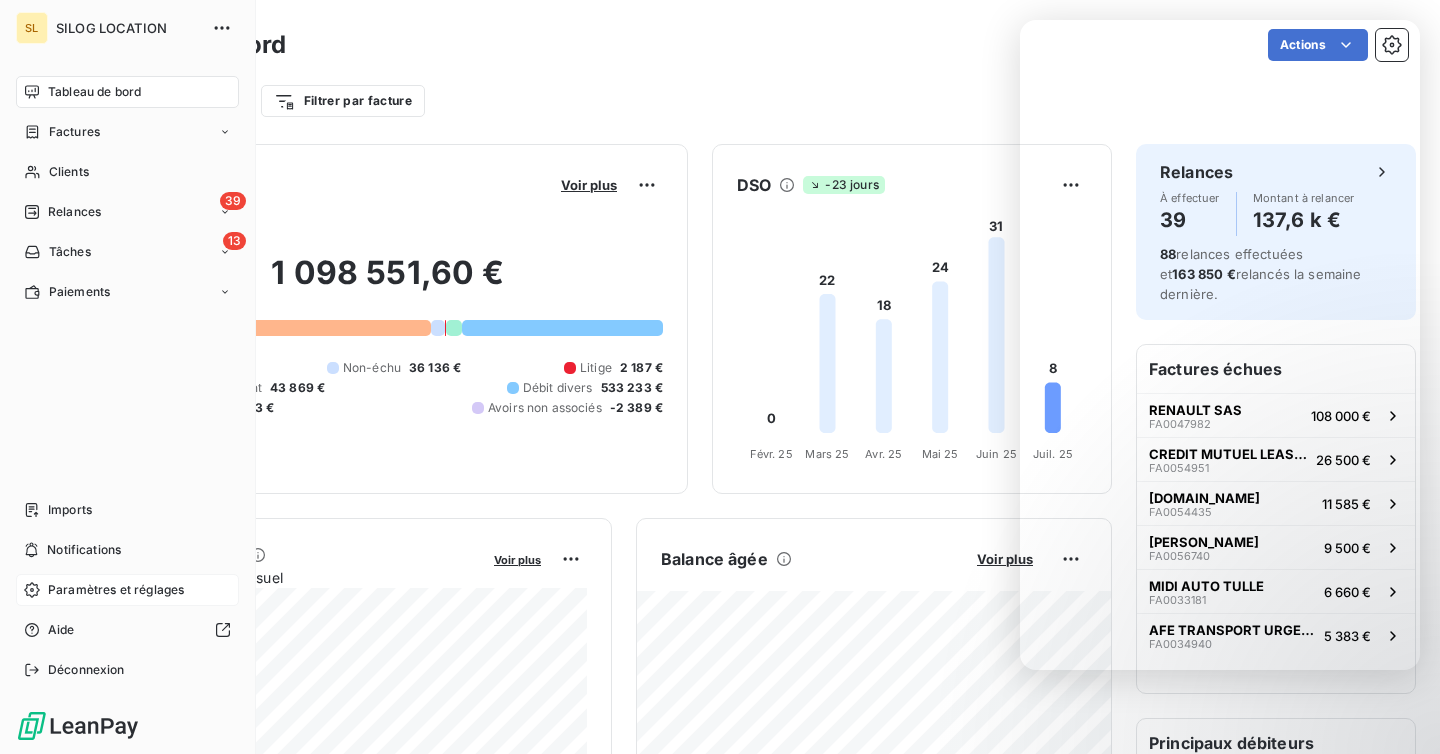 click on "Paramètres et réglages" at bounding box center [116, 590] 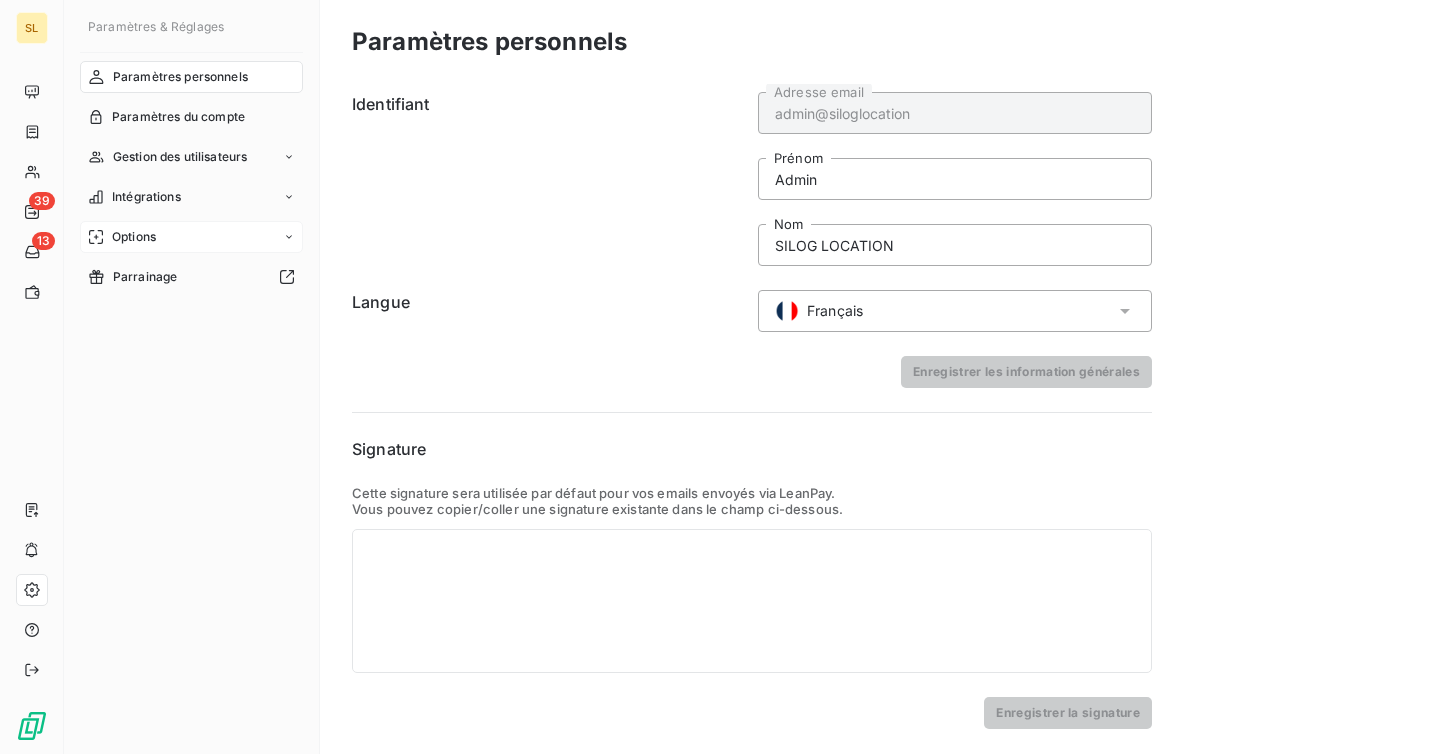 click on "Options" at bounding box center (134, 237) 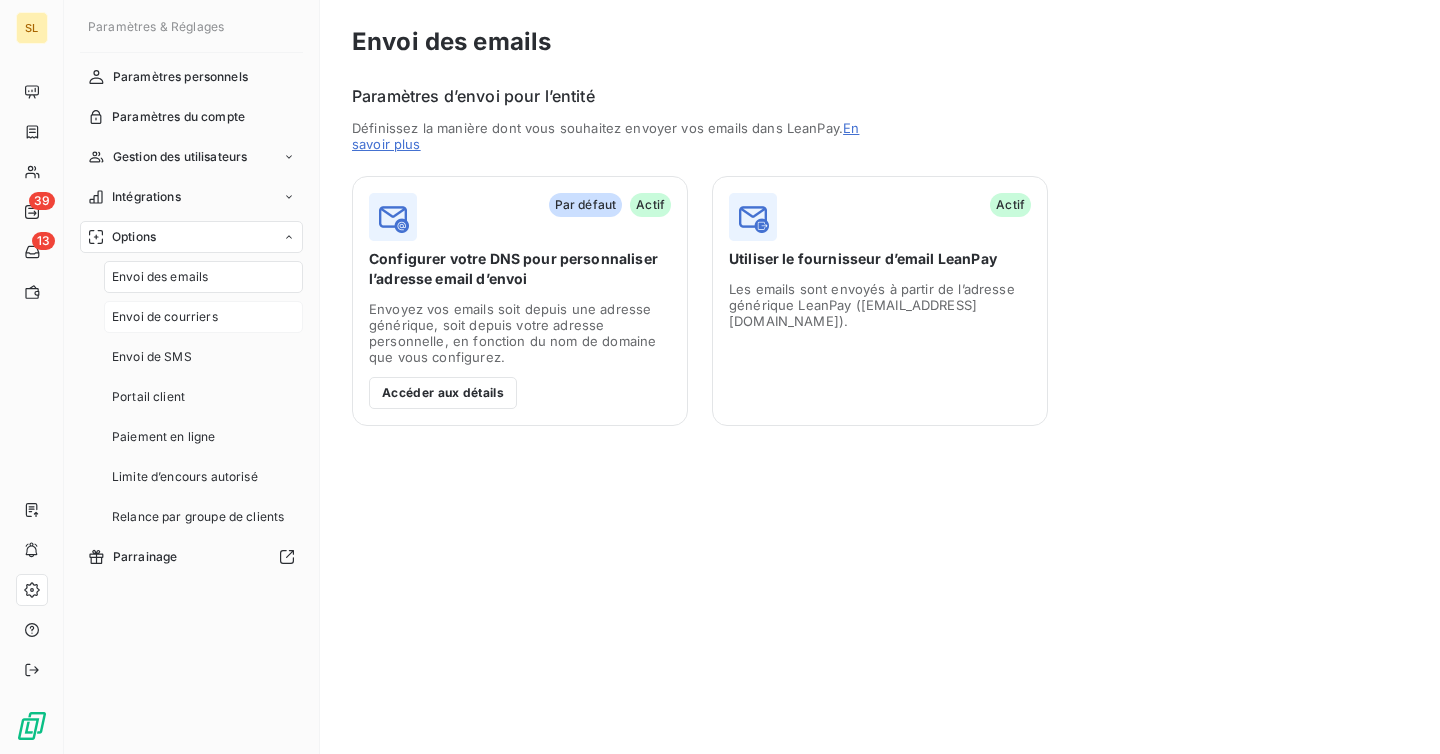 click on "Envoi de courriers" at bounding box center [165, 317] 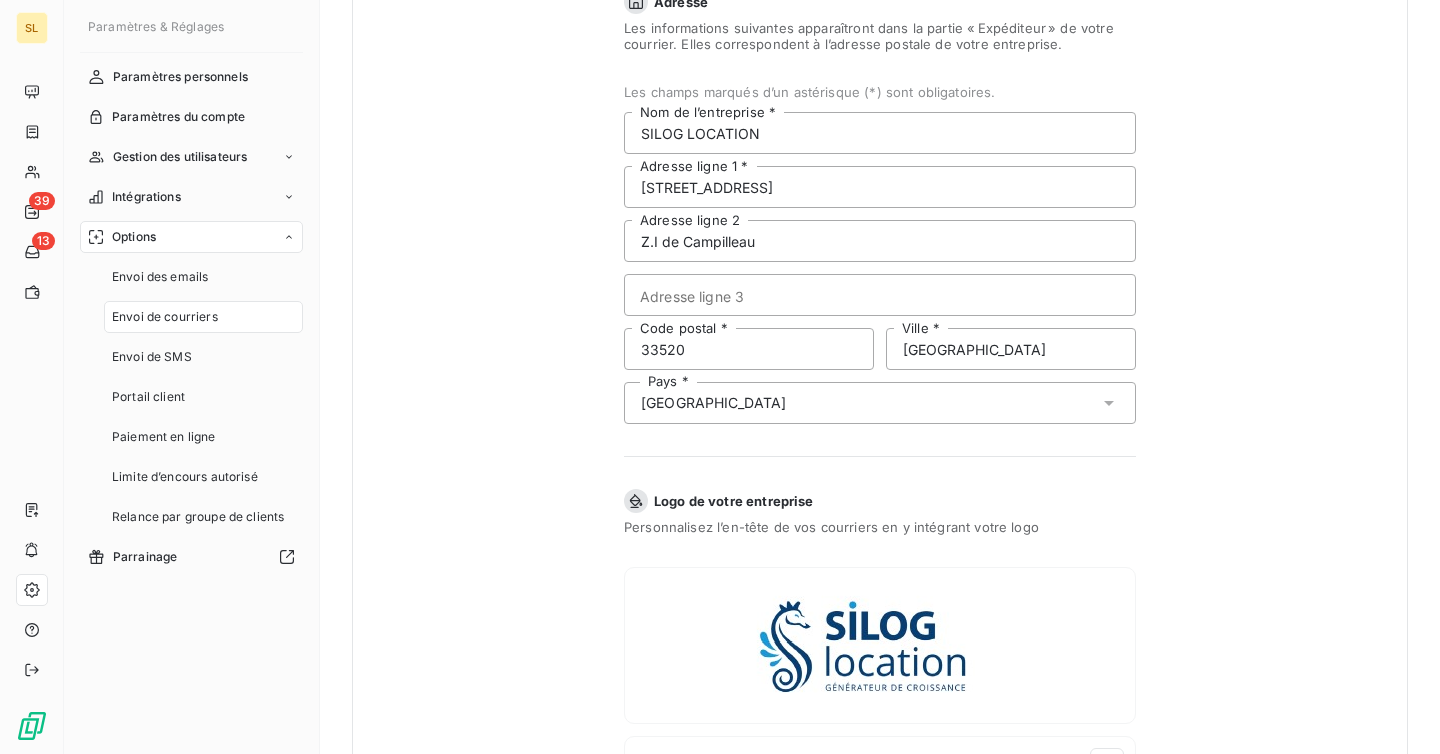 scroll, scrollTop: 411, scrollLeft: 0, axis: vertical 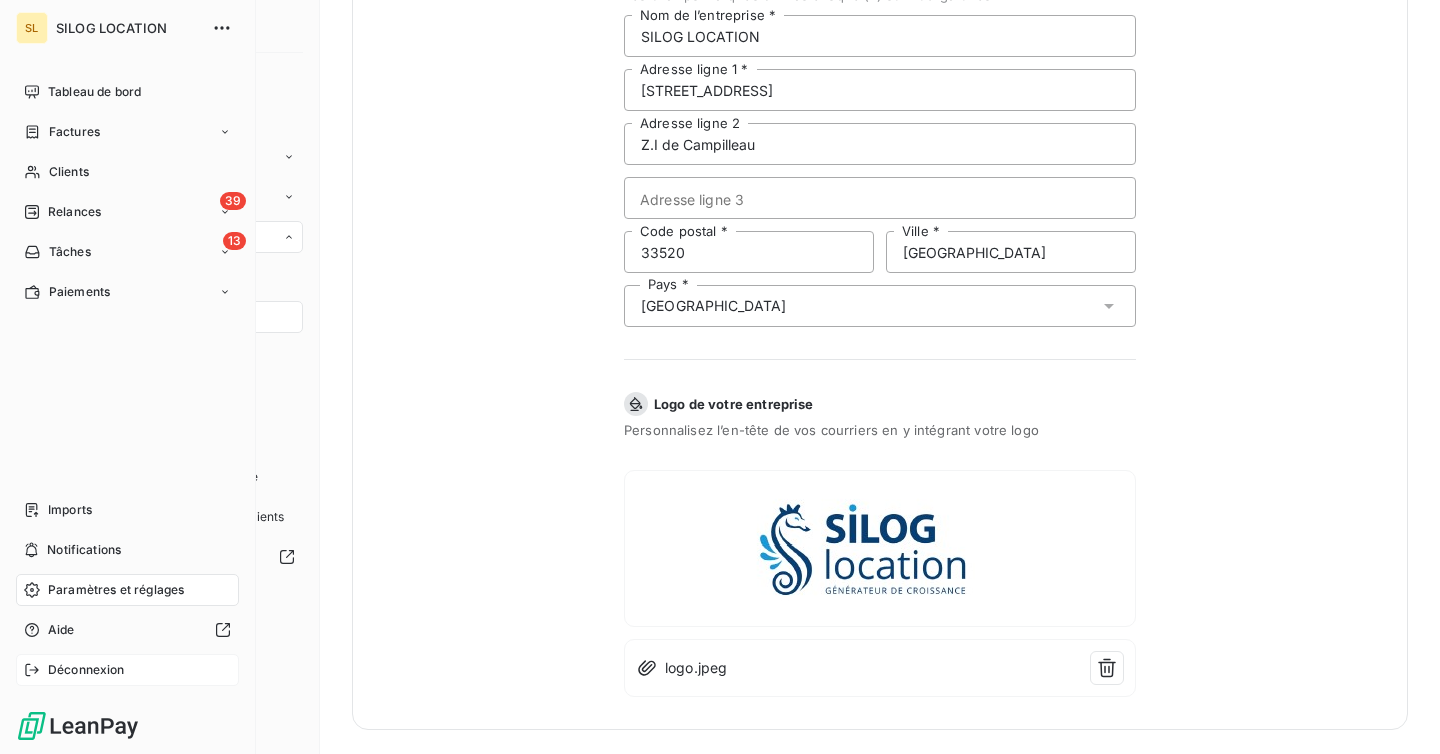 click 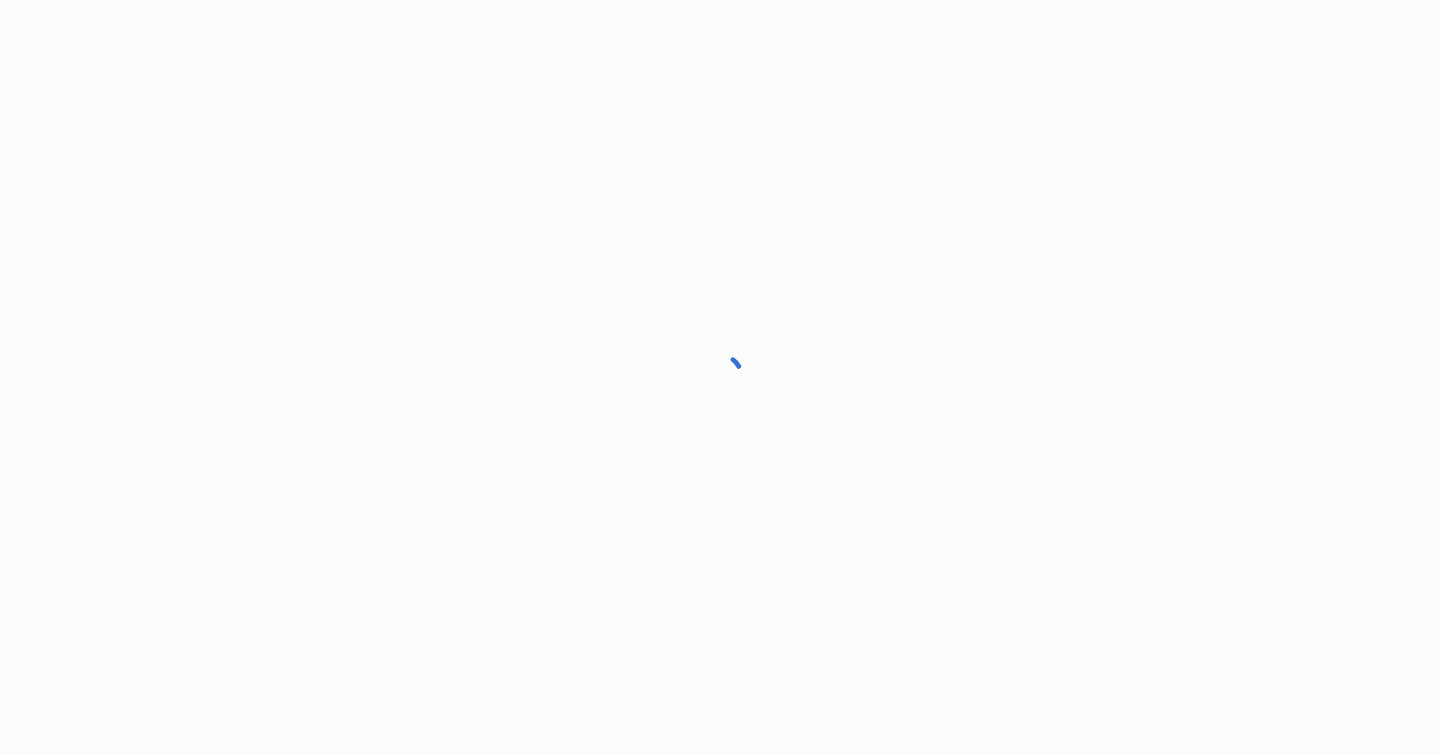 scroll, scrollTop: 0, scrollLeft: 0, axis: both 